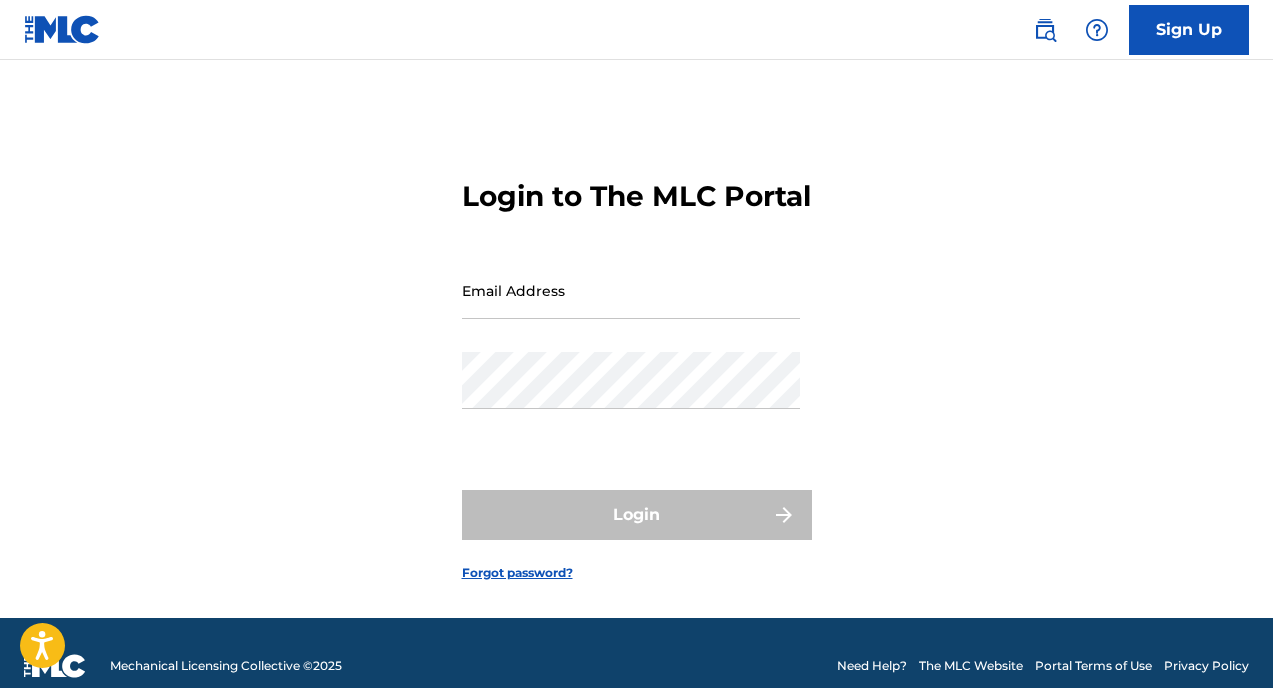 scroll, scrollTop: 0, scrollLeft: 0, axis: both 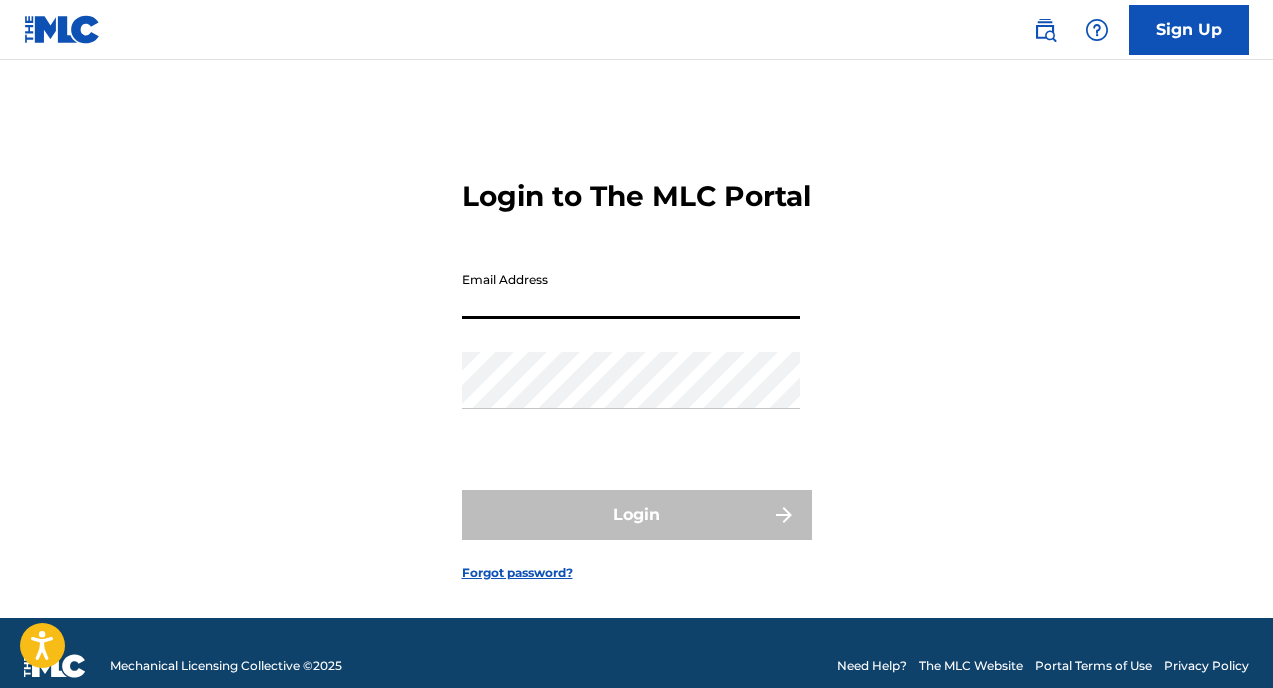 click on "Email Address" at bounding box center [631, 290] 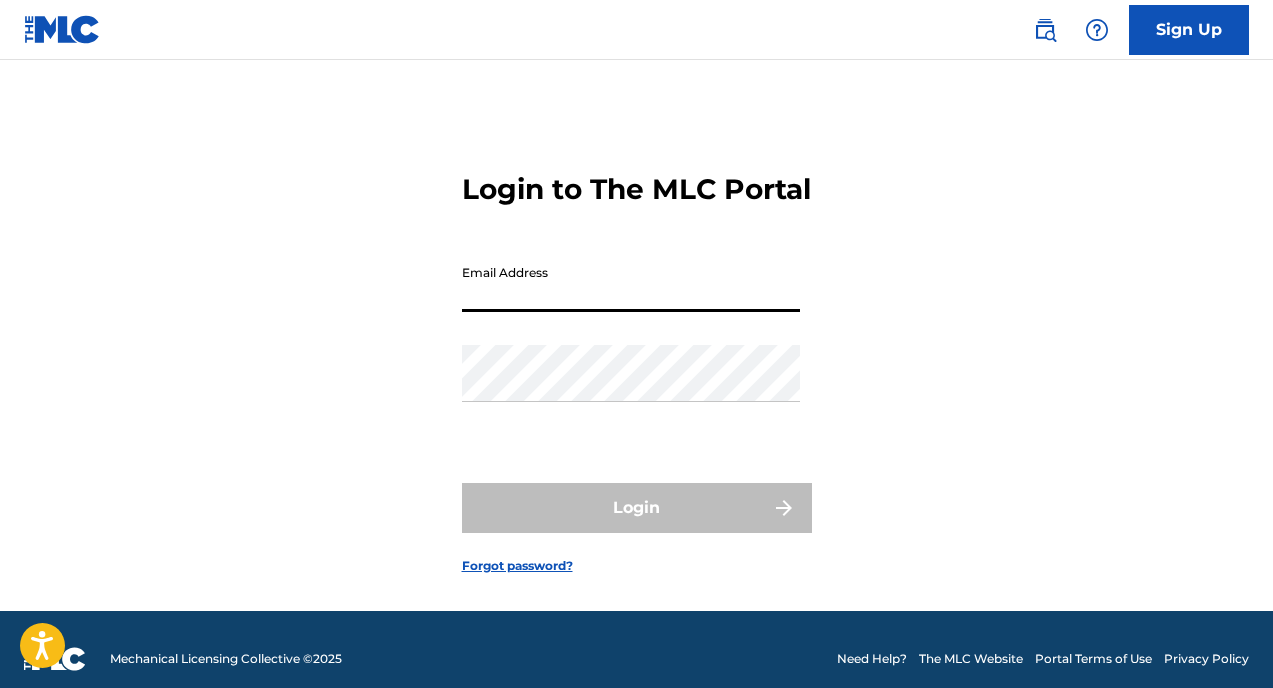 scroll, scrollTop: 29, scrollLeft: 0, axis: vertical 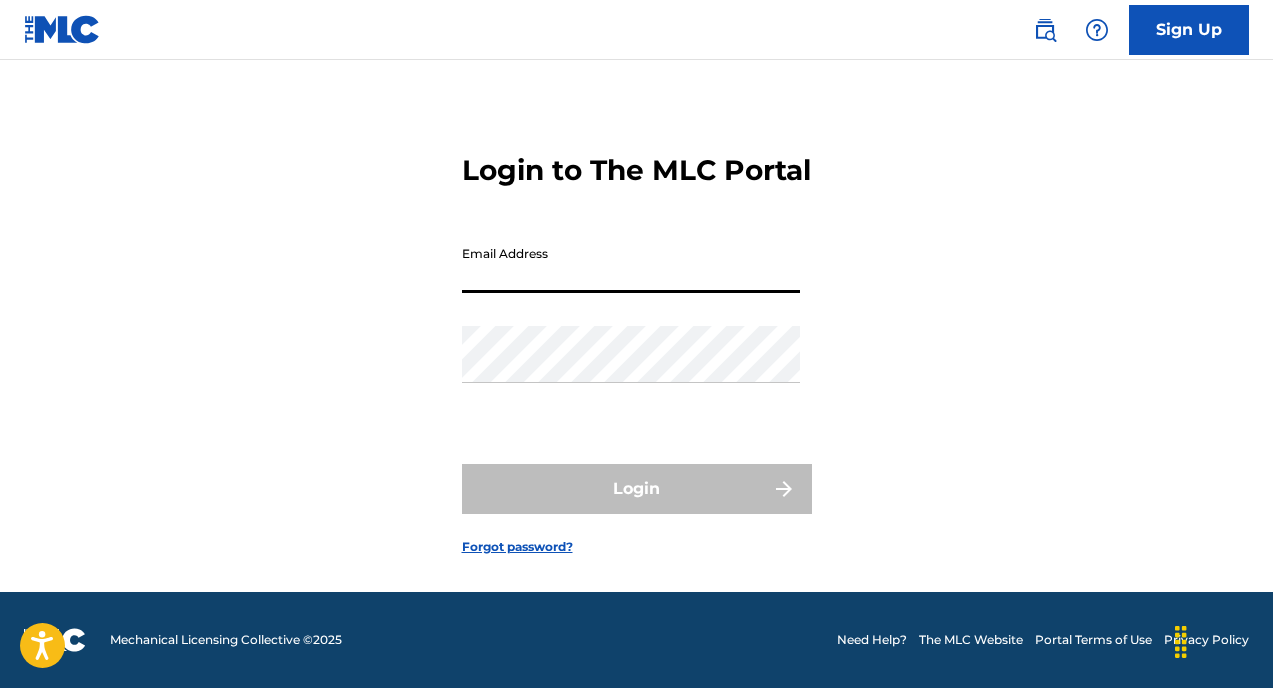 click on "Sign Up" at bounding box center (1189, 30) 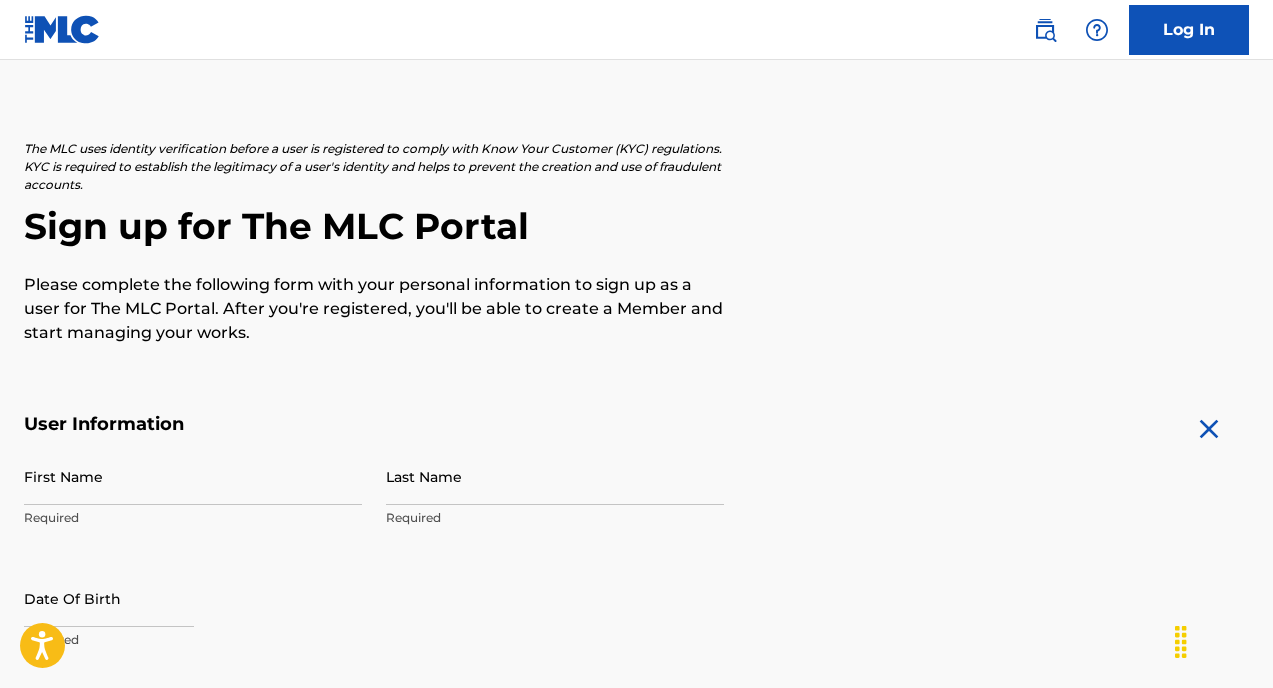 scroll, scrollTop: 106, scrollLeft: 0, axis: vertical 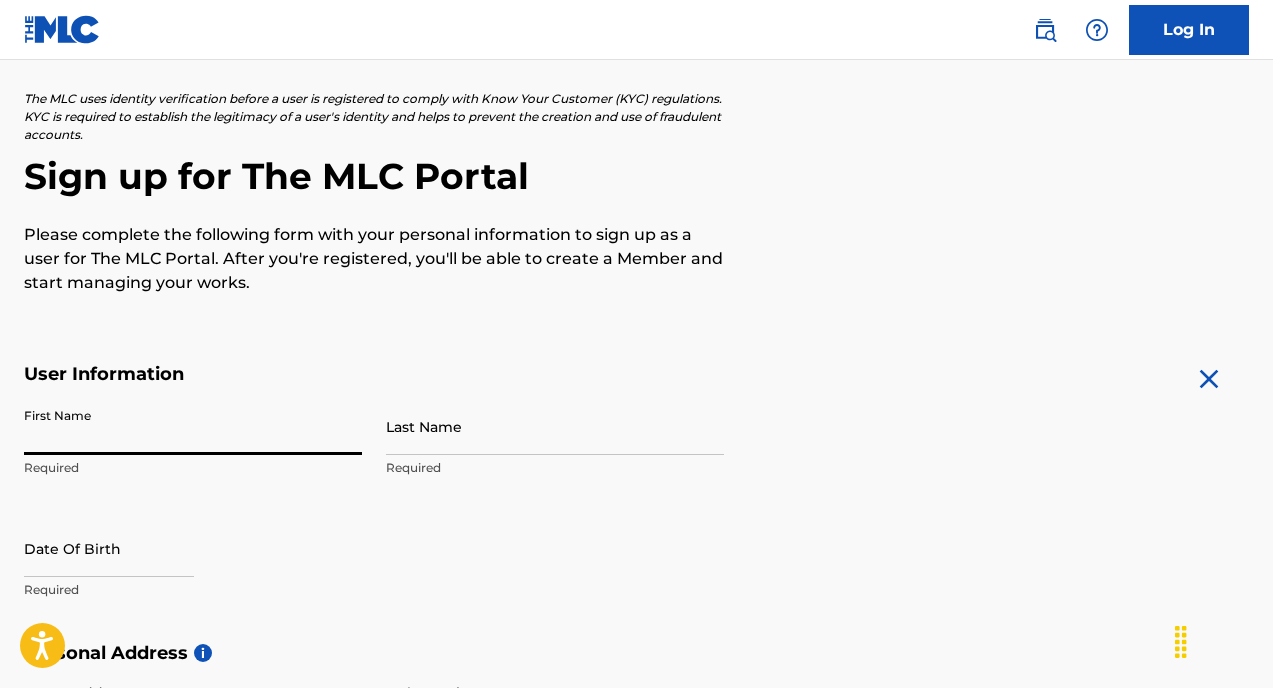 click on "First Name" at bounding box center [193, 426] 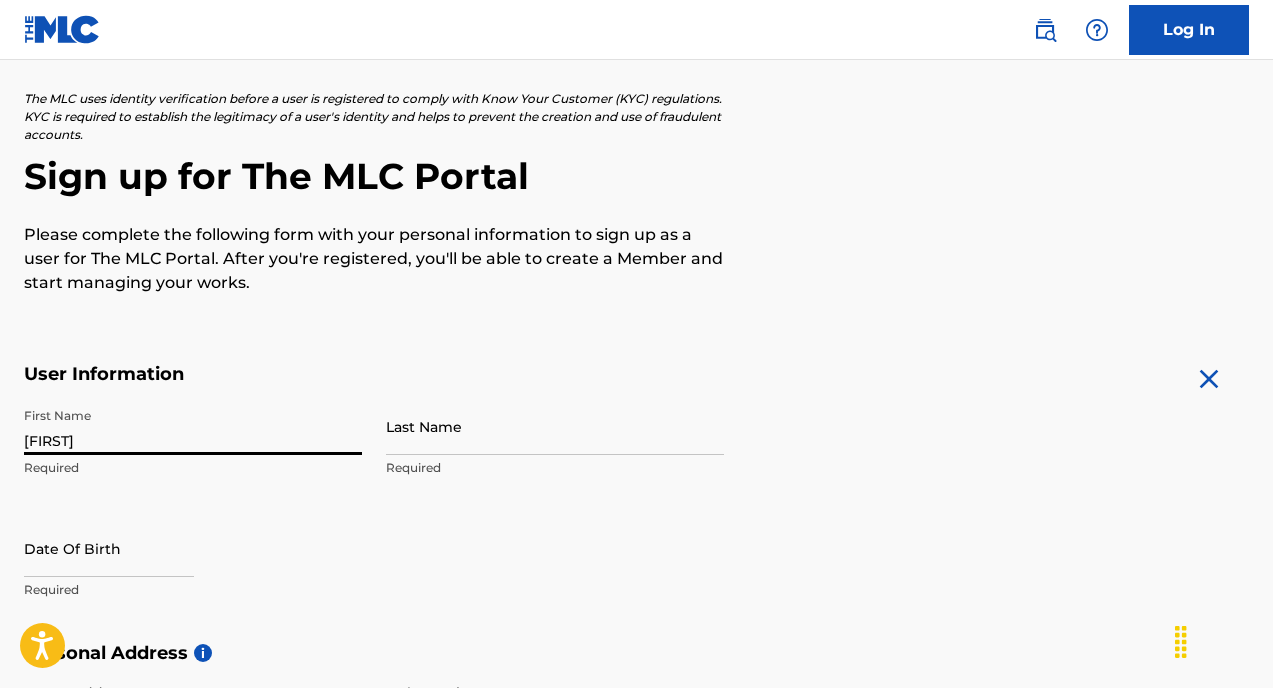 click on "Last Name" at bounding box center (555, 426) 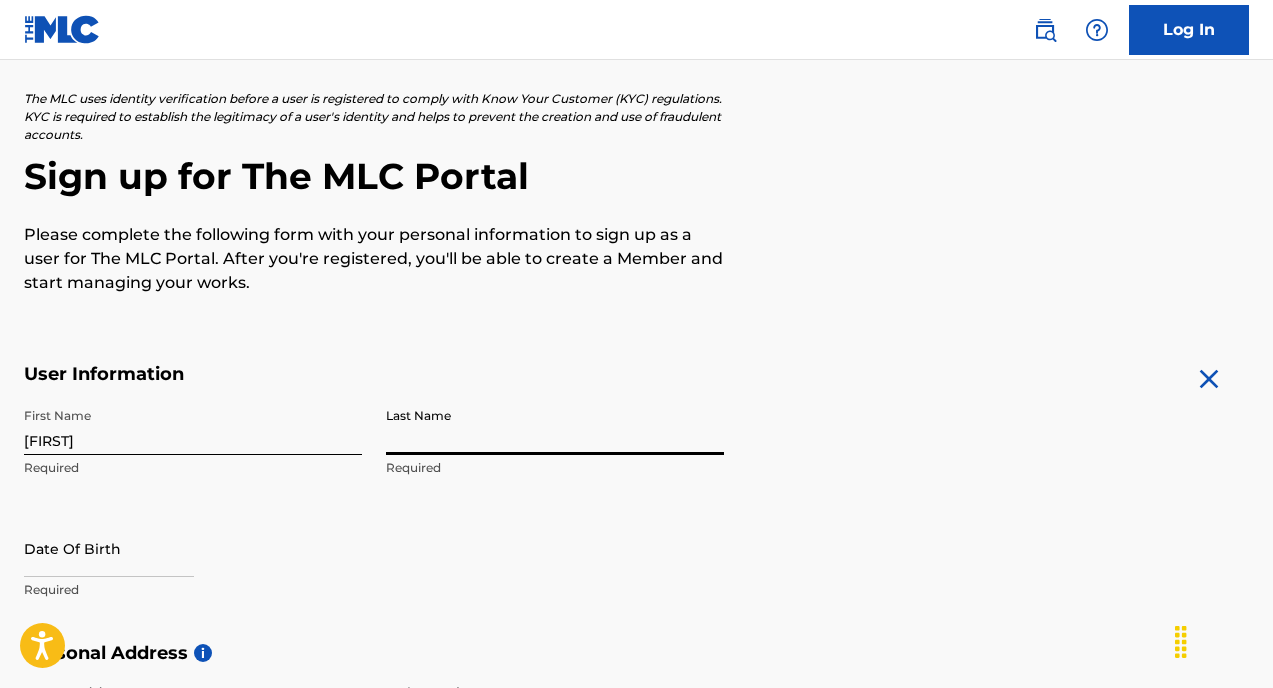 type on "[LAST]" 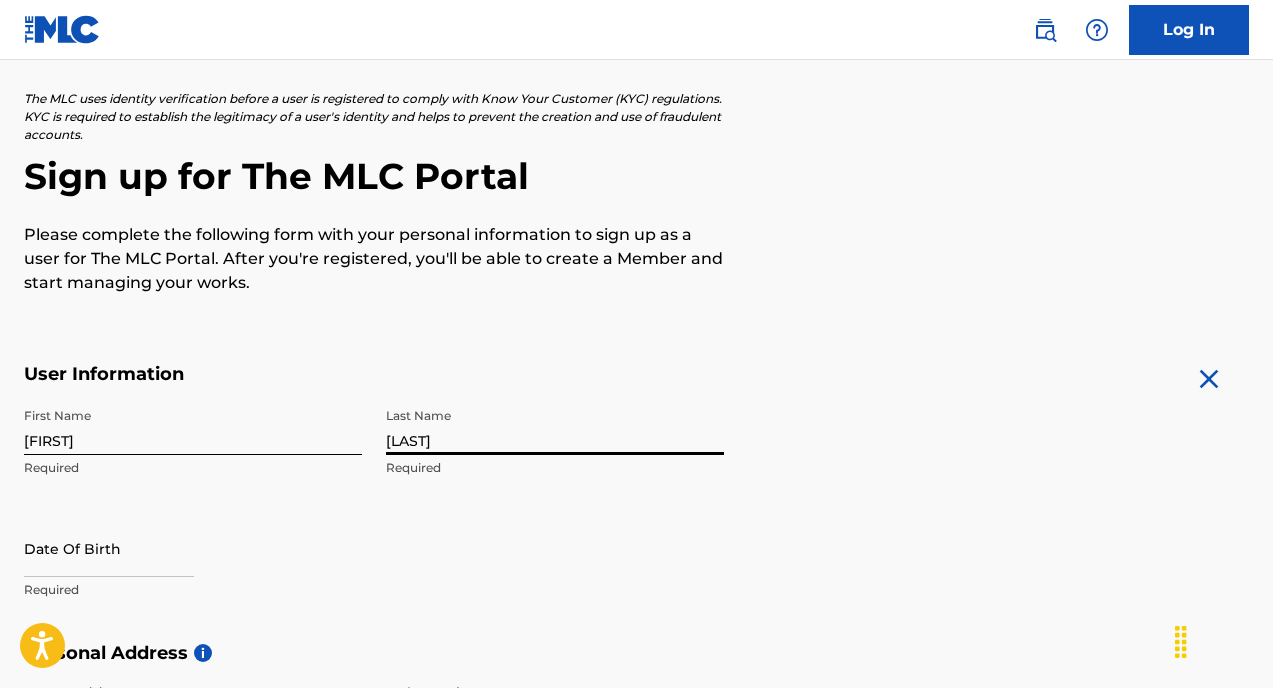 select on "7" 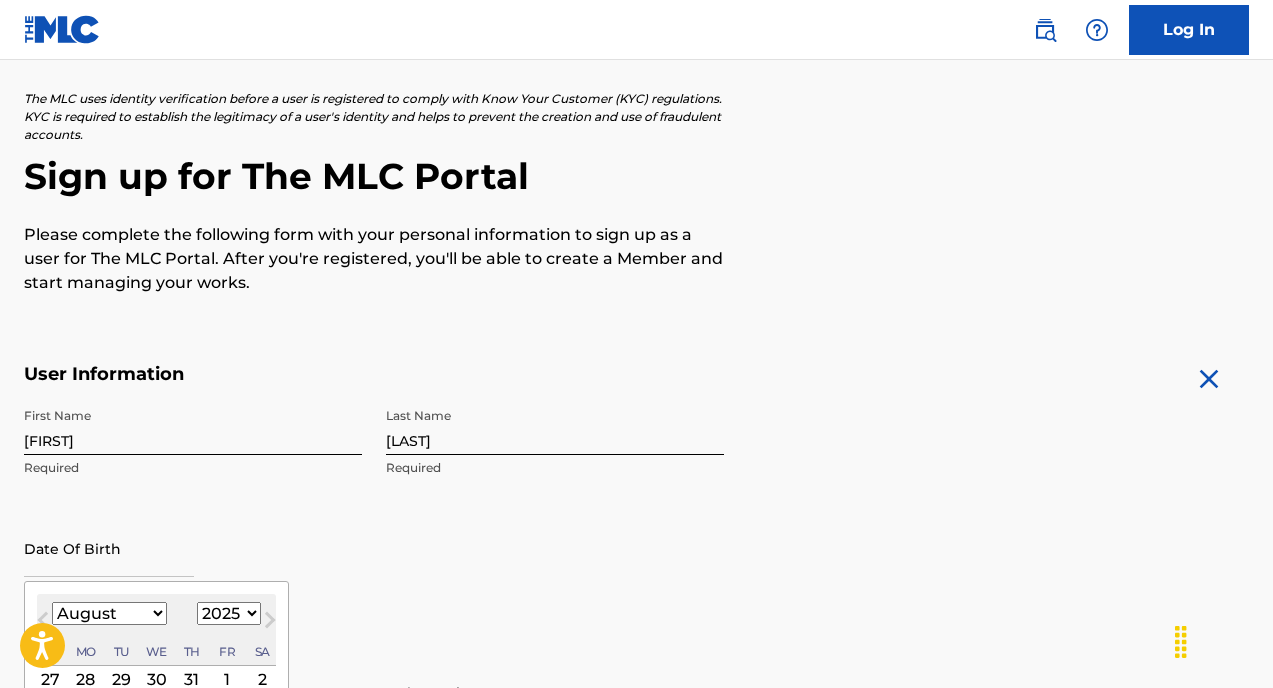 click at bounding box center [109, 548] 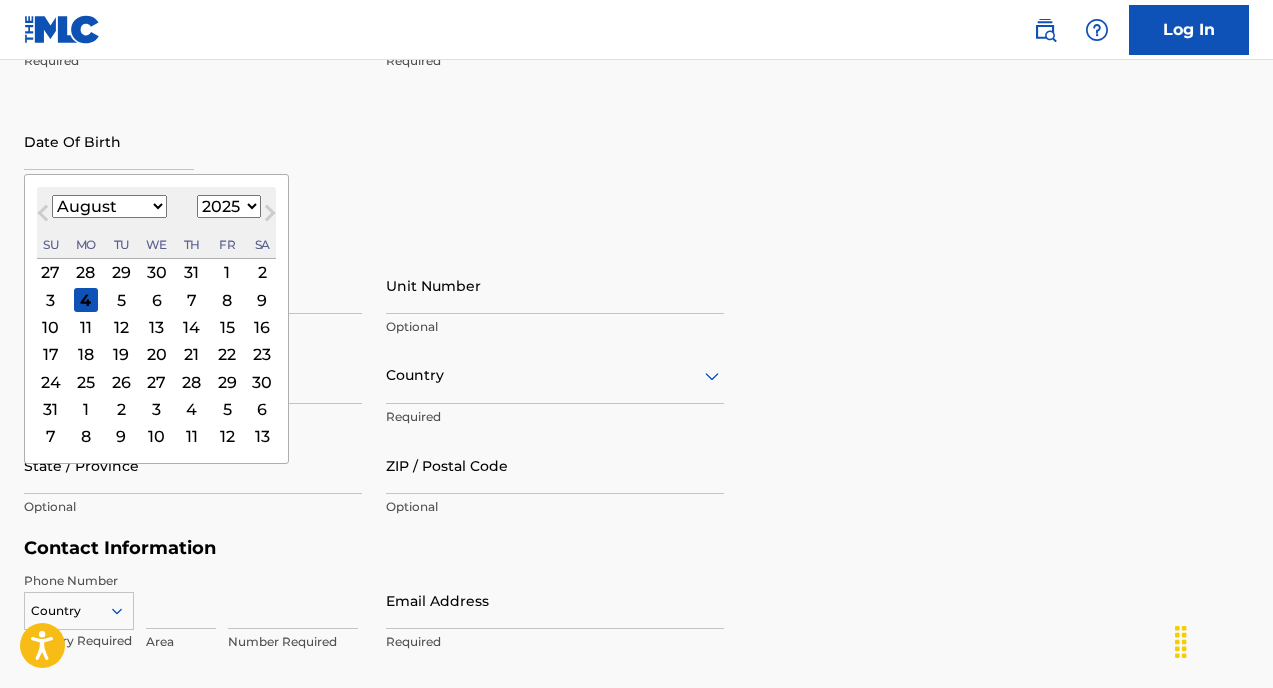 scroll, scrollTop: 526, scrollLeft: 0, axis: vertical 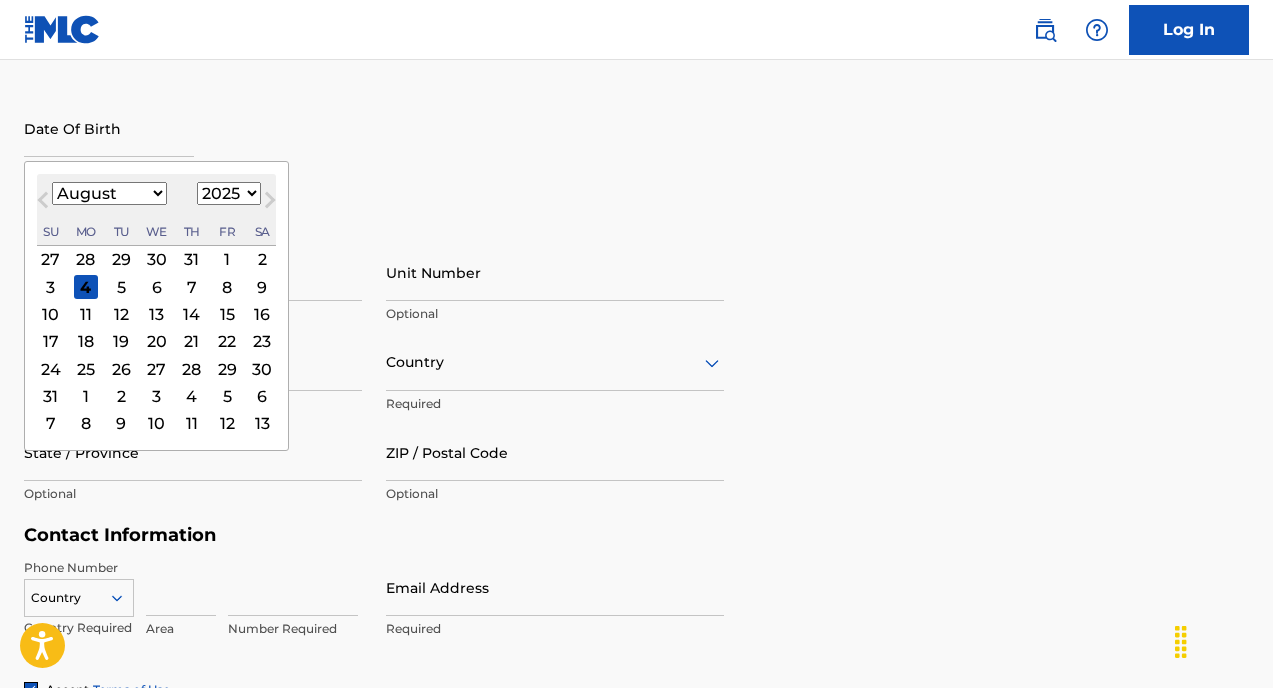 click on "January February March April May June July August September October November December" at bounding box center [109, 193] 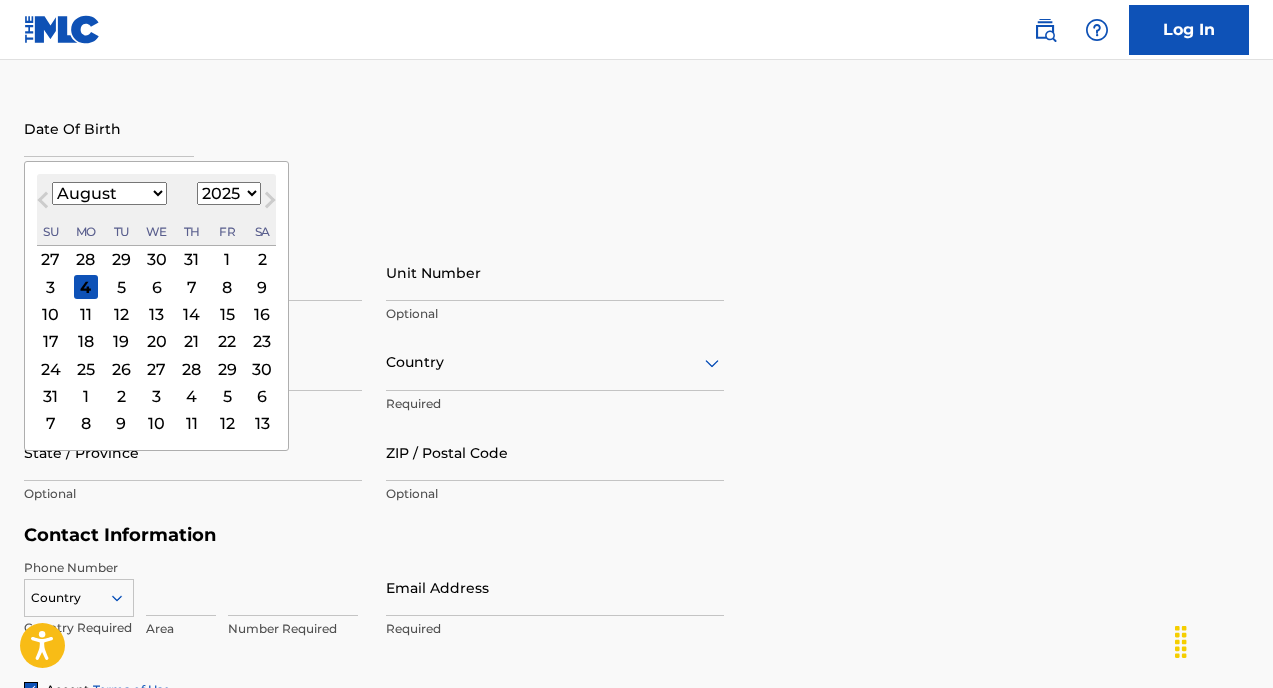 select on "6" 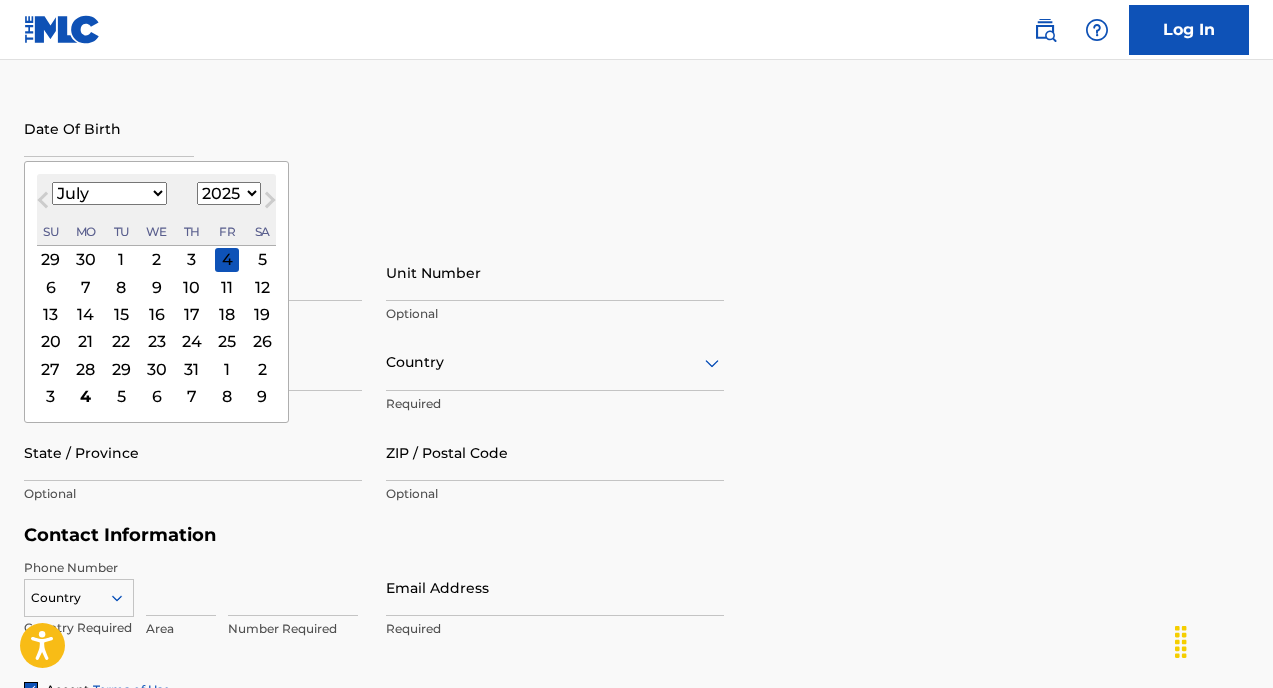 click on "7" at bounding box center [86, 287] 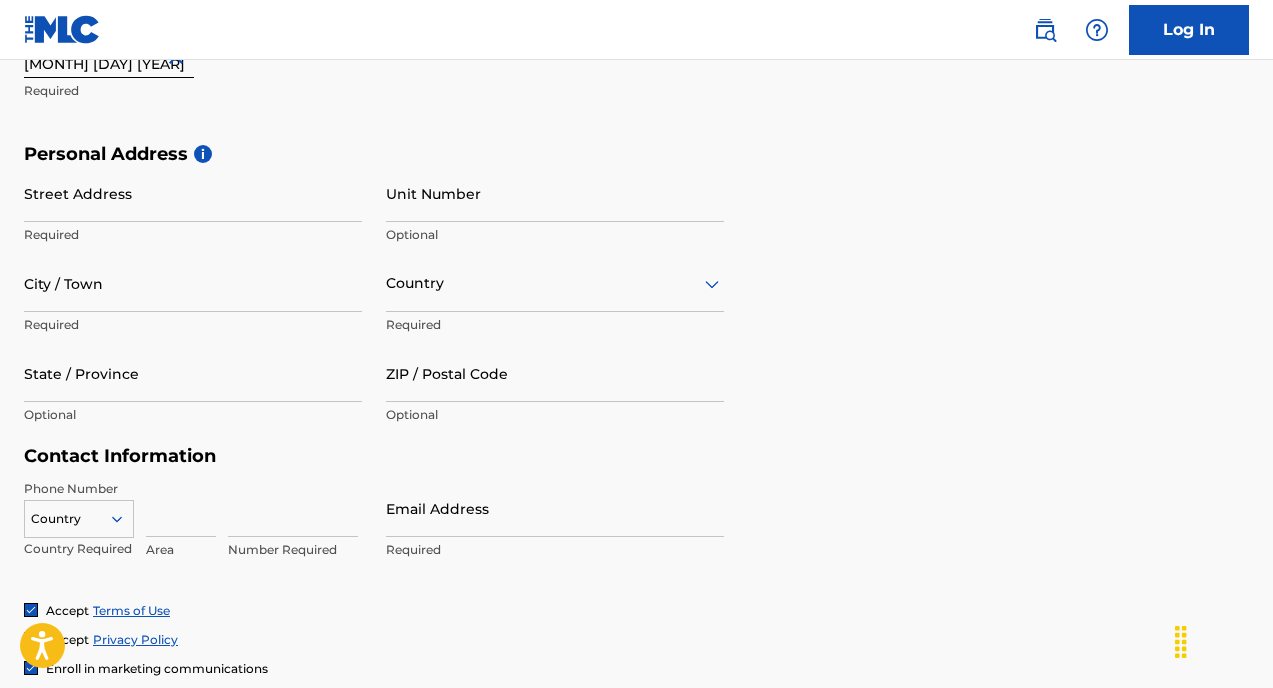 scroll, scrollTop: 606, scrollLeft: 0, axis: vertical 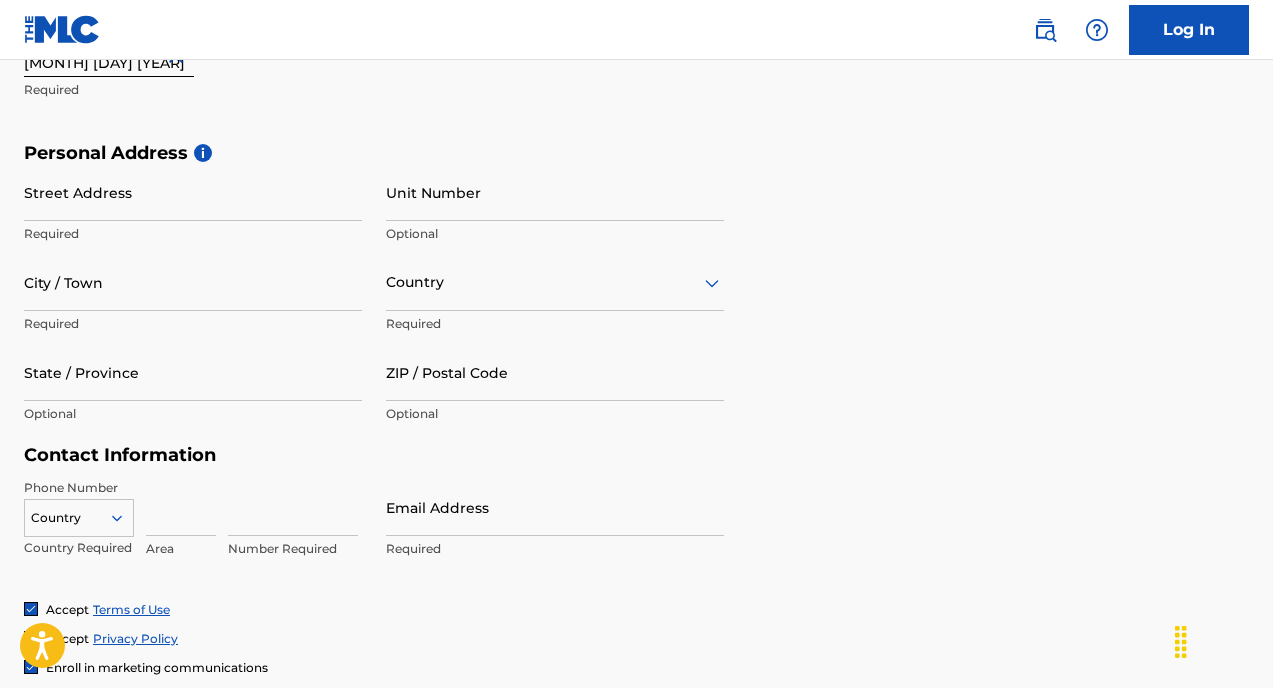 type on "July 7 1953" 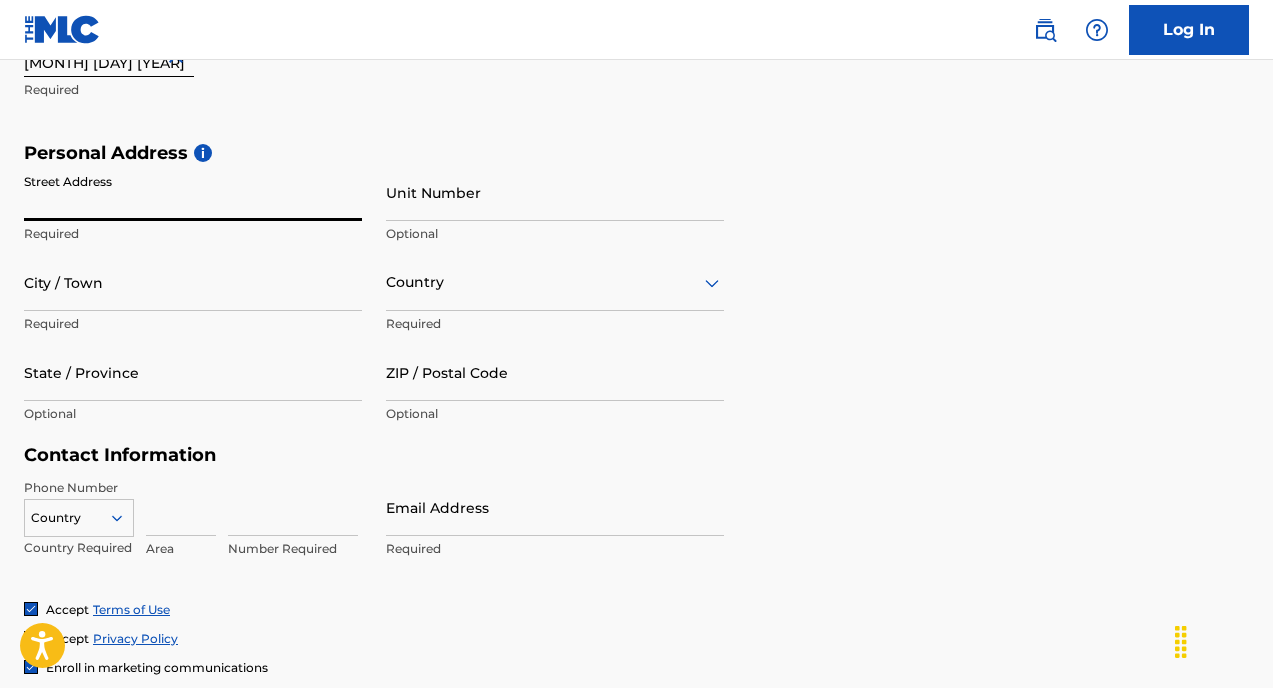 click on "Street Address" at bounding box center [193, 192] 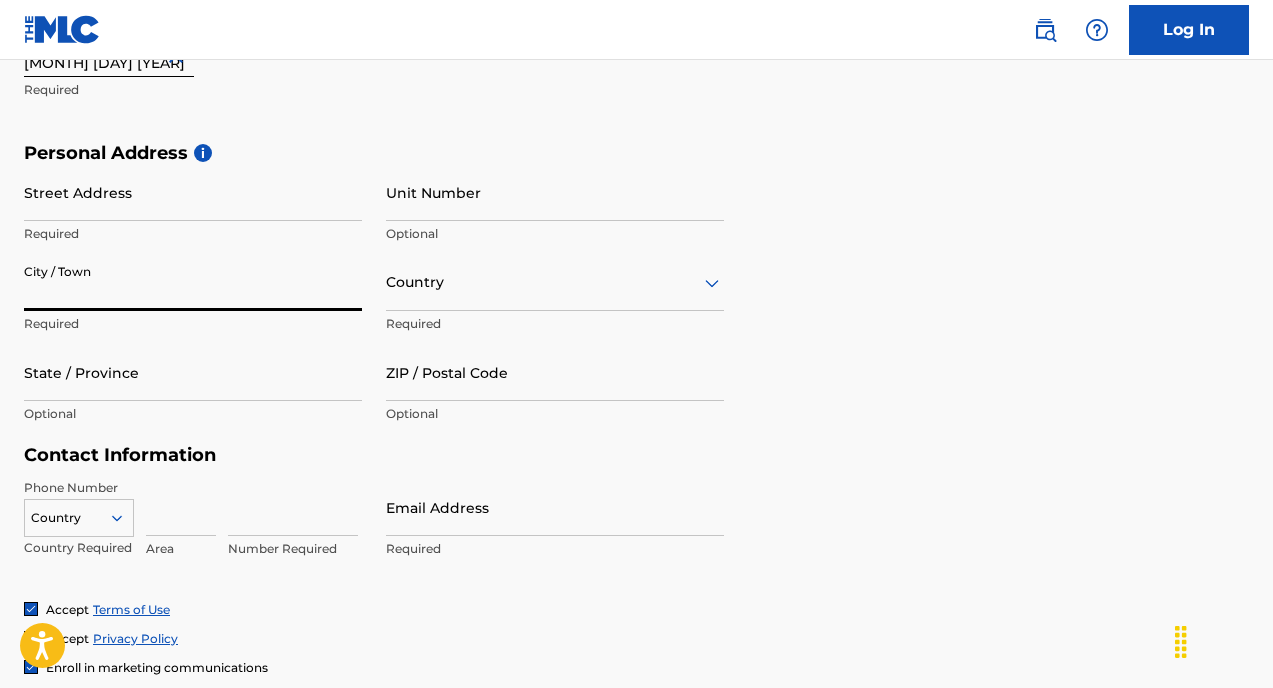 click on "City / Town" at bounding box center [193, 282] 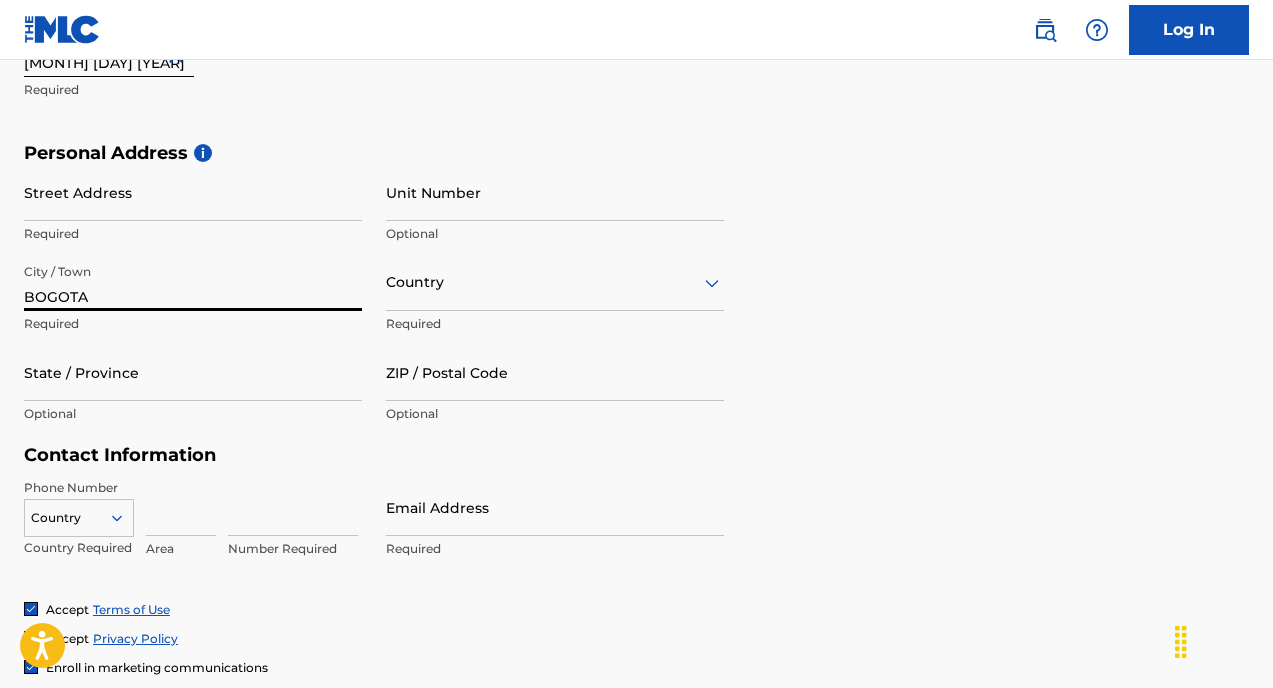 type on "BOGOTA" 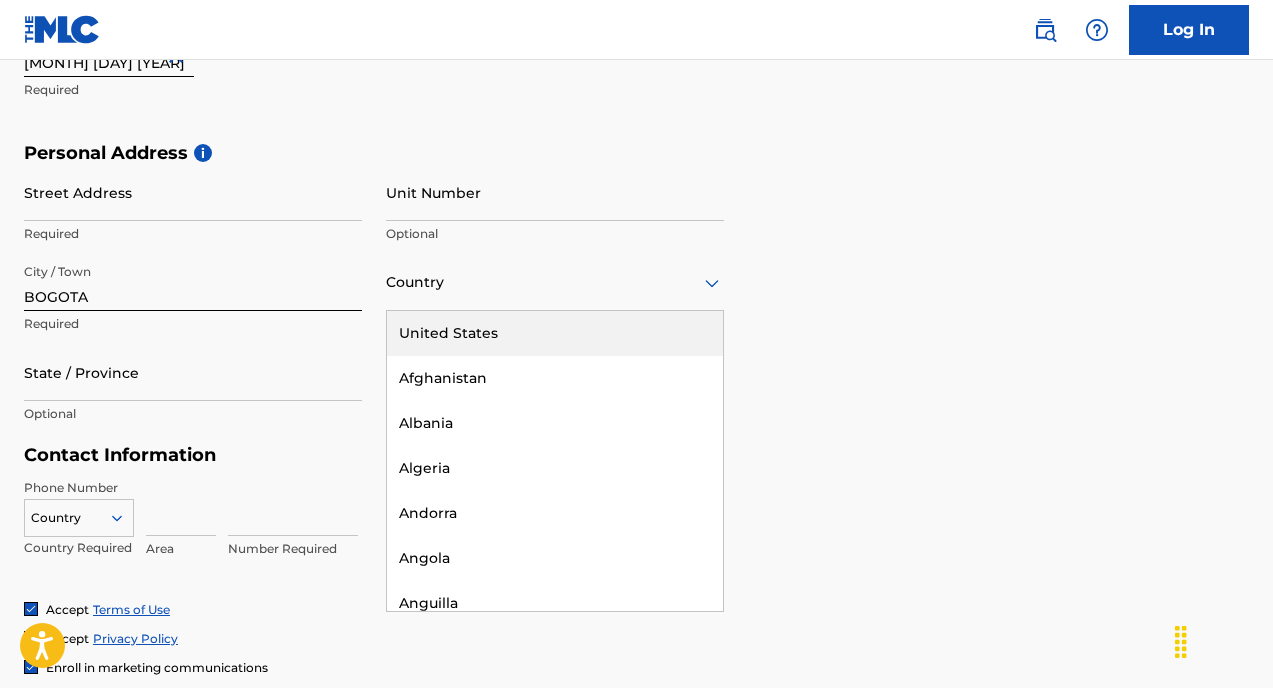 type on "C" 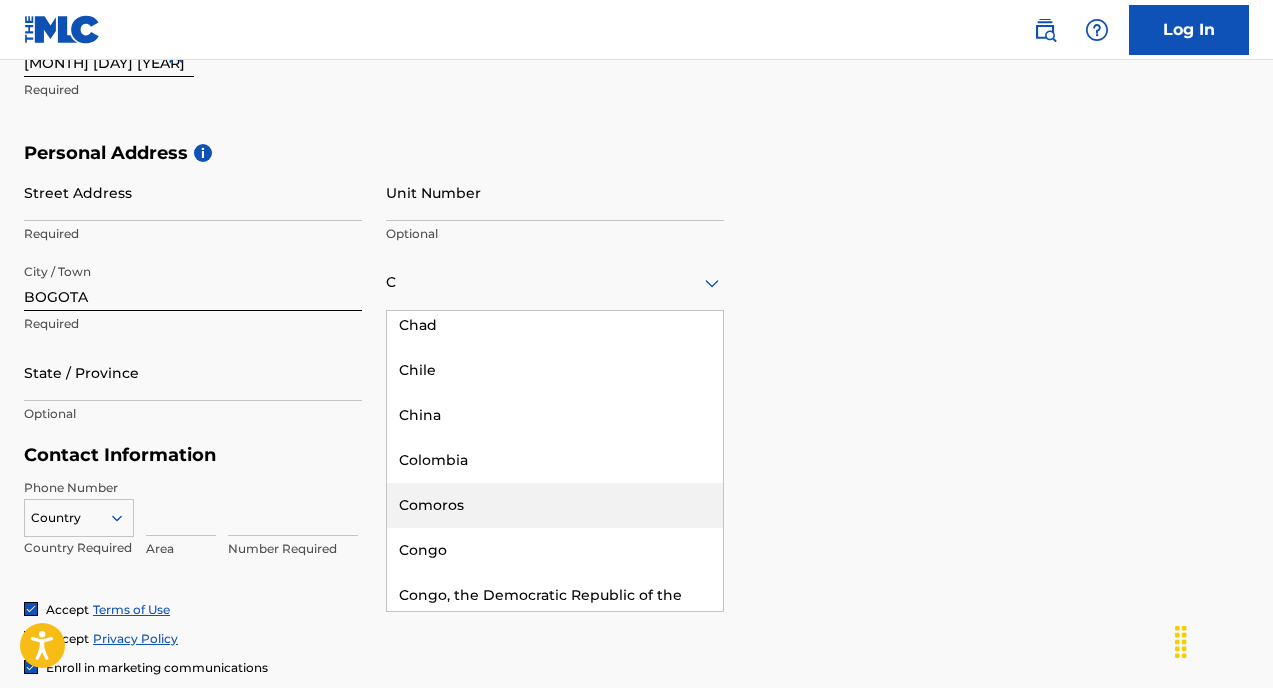 scroll, scrollTop: 276, scrollLeft: 0, axis: vertical 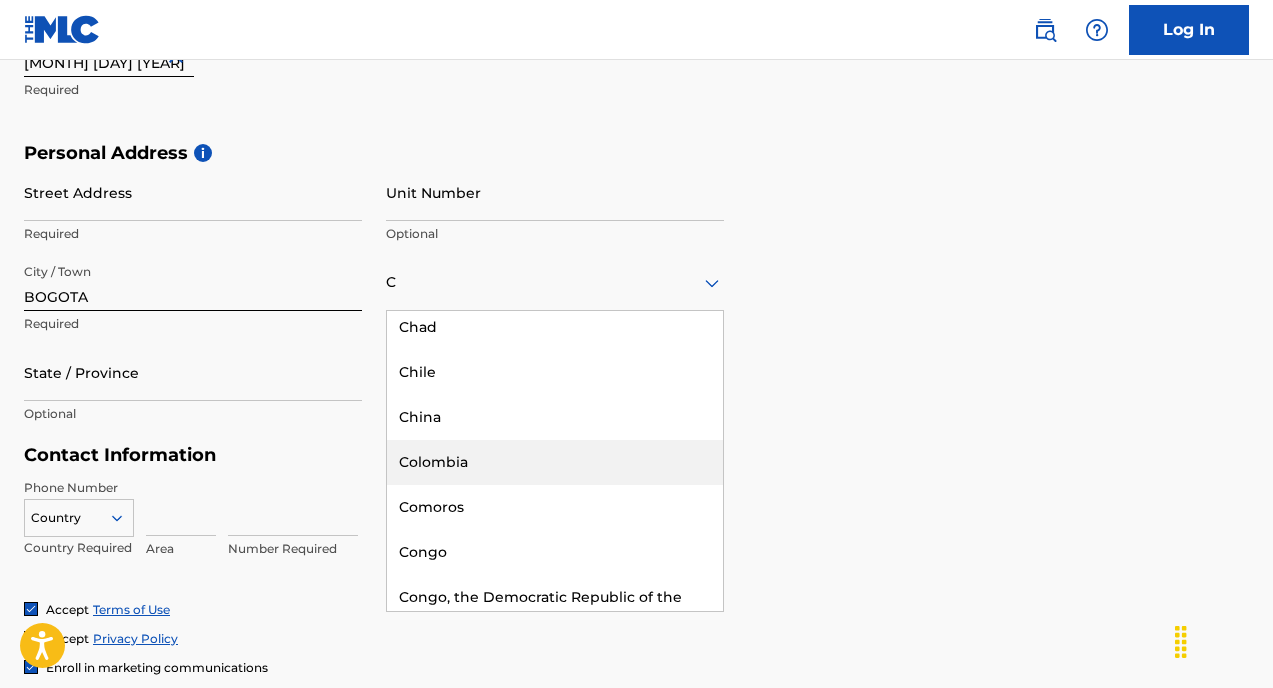 click on "Colombia" at bounding box center [555, 462] 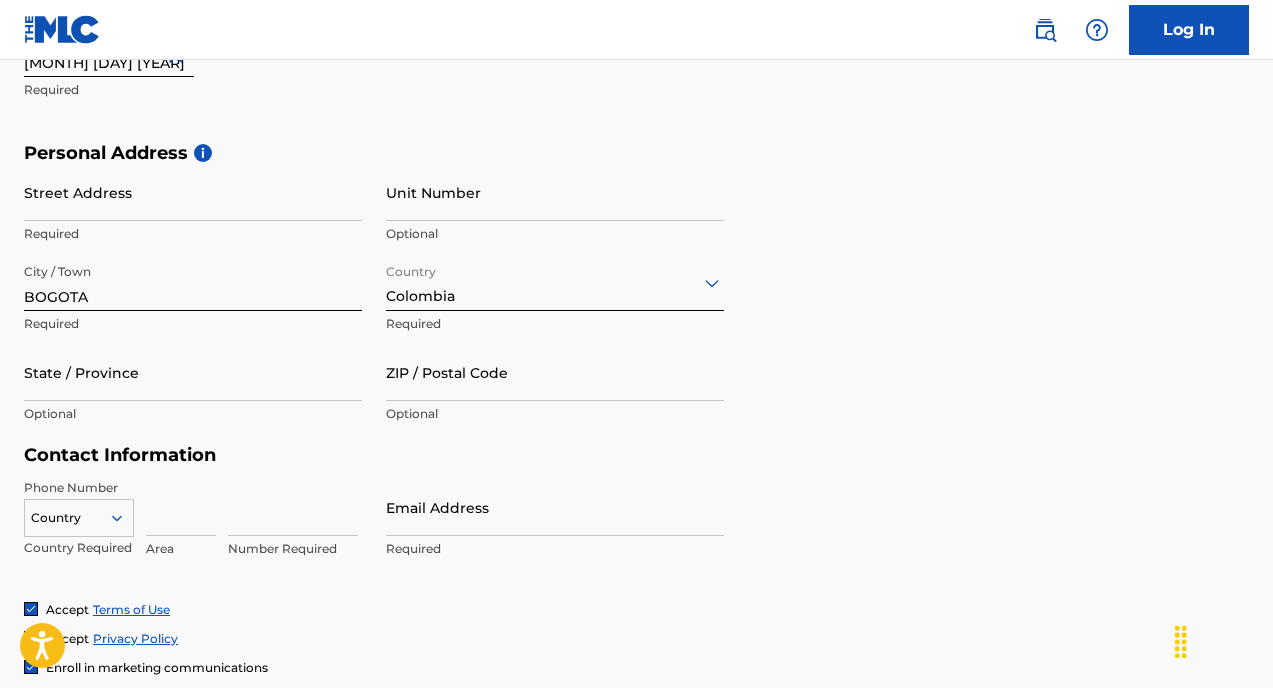 click on "State / Province" at bounding box center (193, 372) 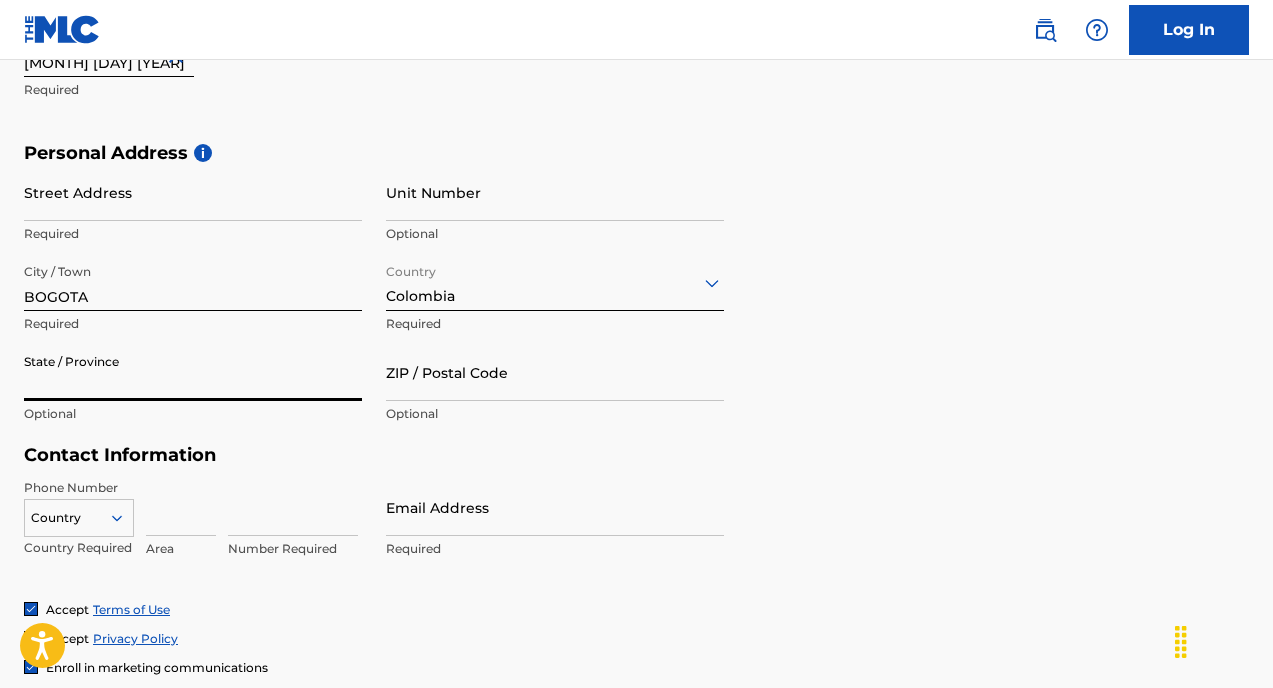 click on "BOGOTA" at bounding box center [193, 282] 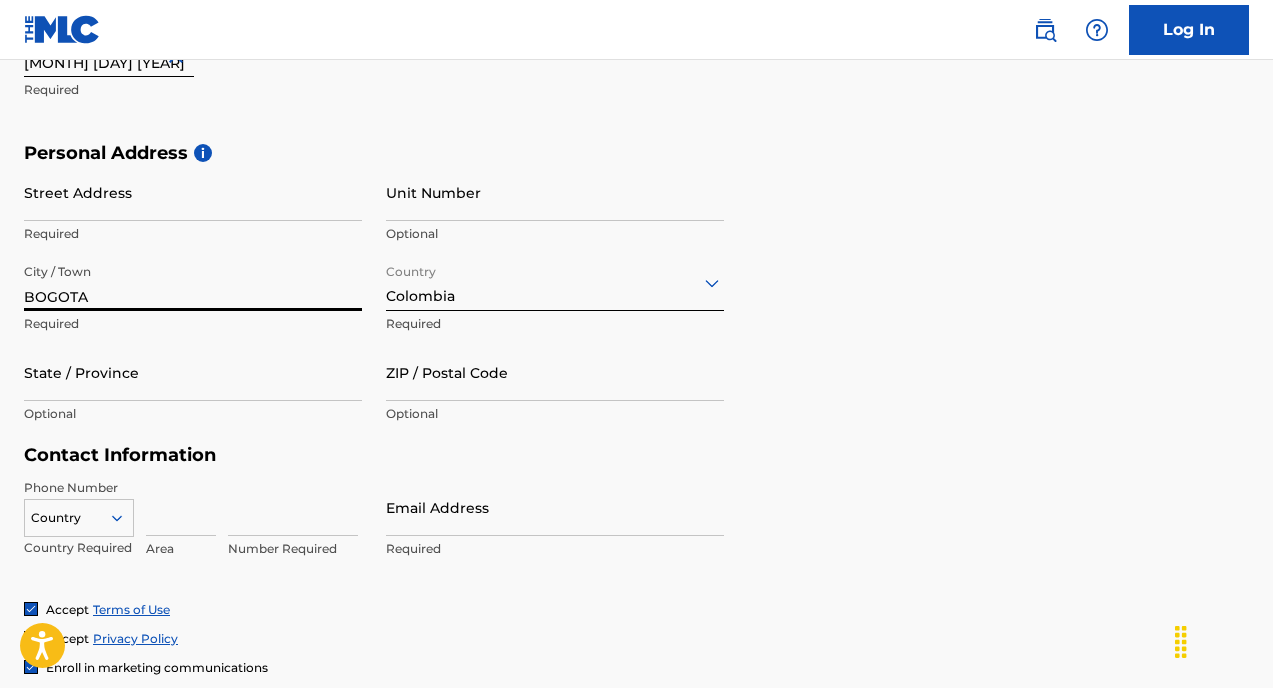 click on "BOGOTA" at bounding box center [193, 282] 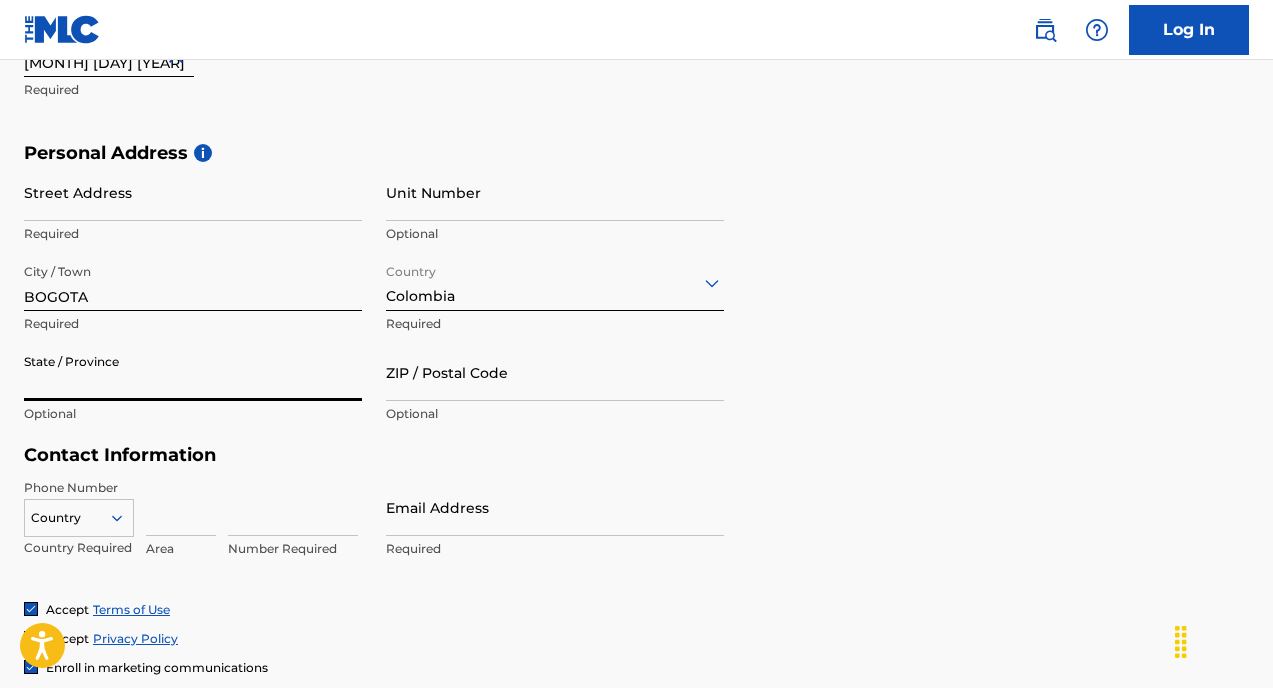 click on "State / Province" at bounding box center (193, 372) 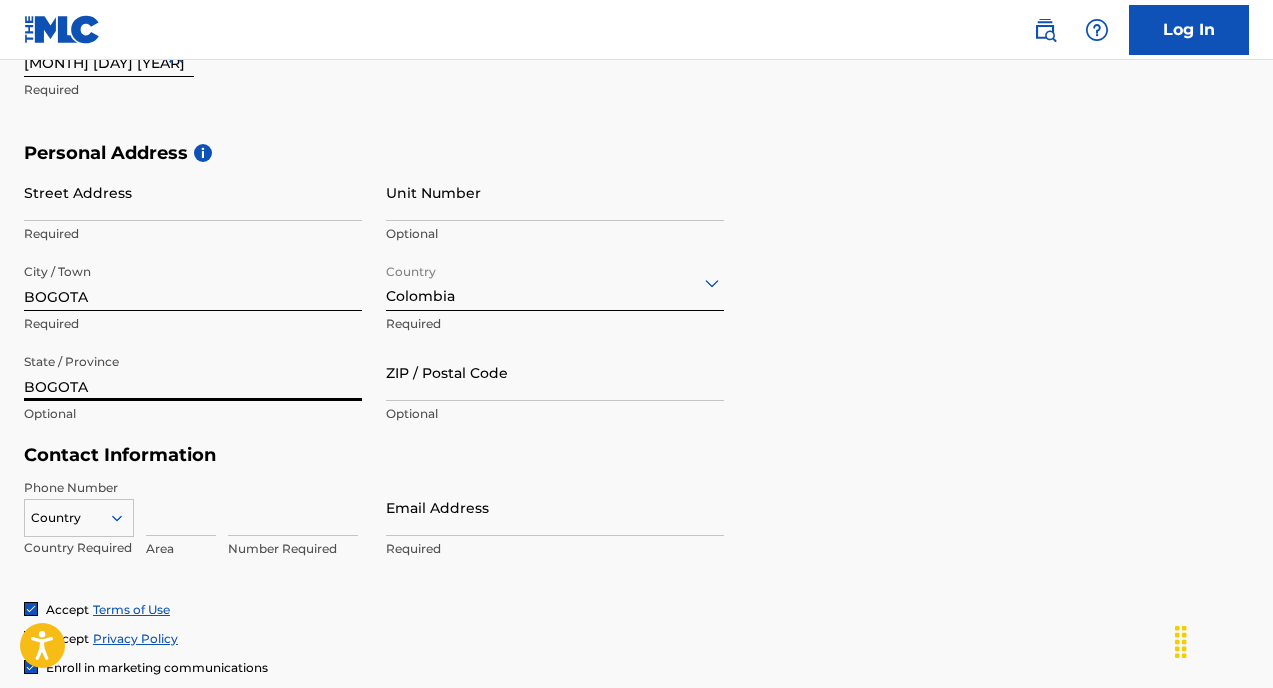 type on "BOGOTA" 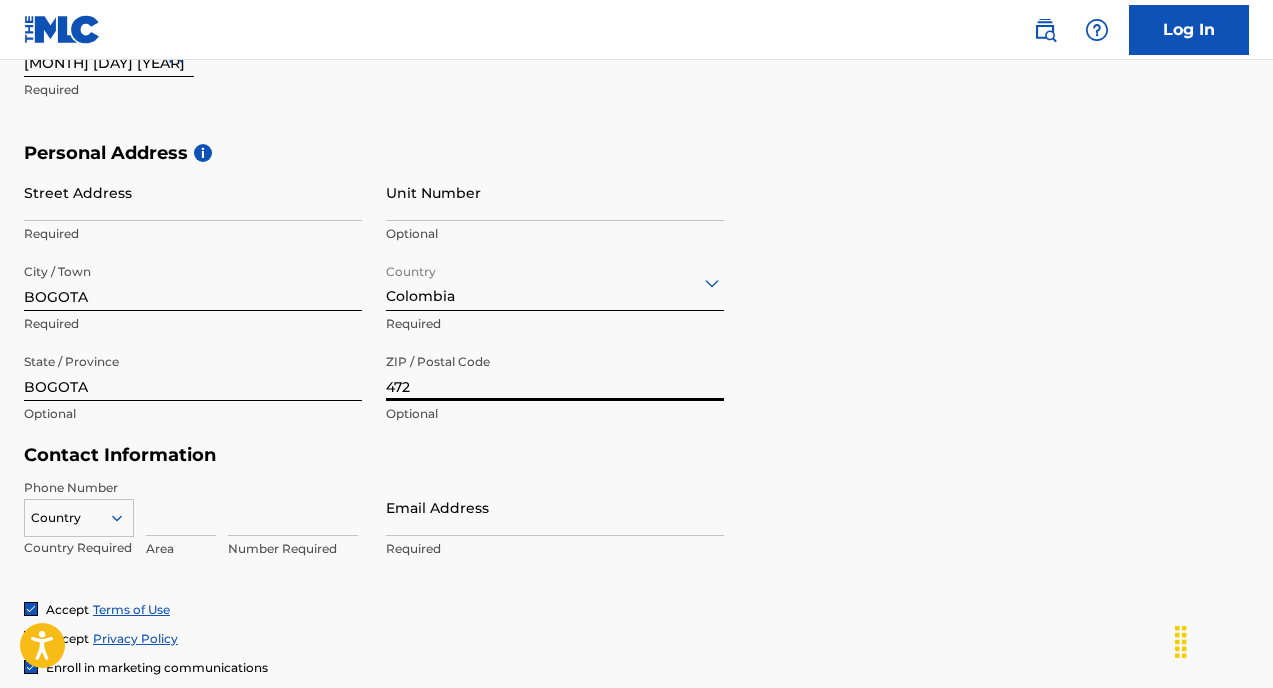 type on "472" 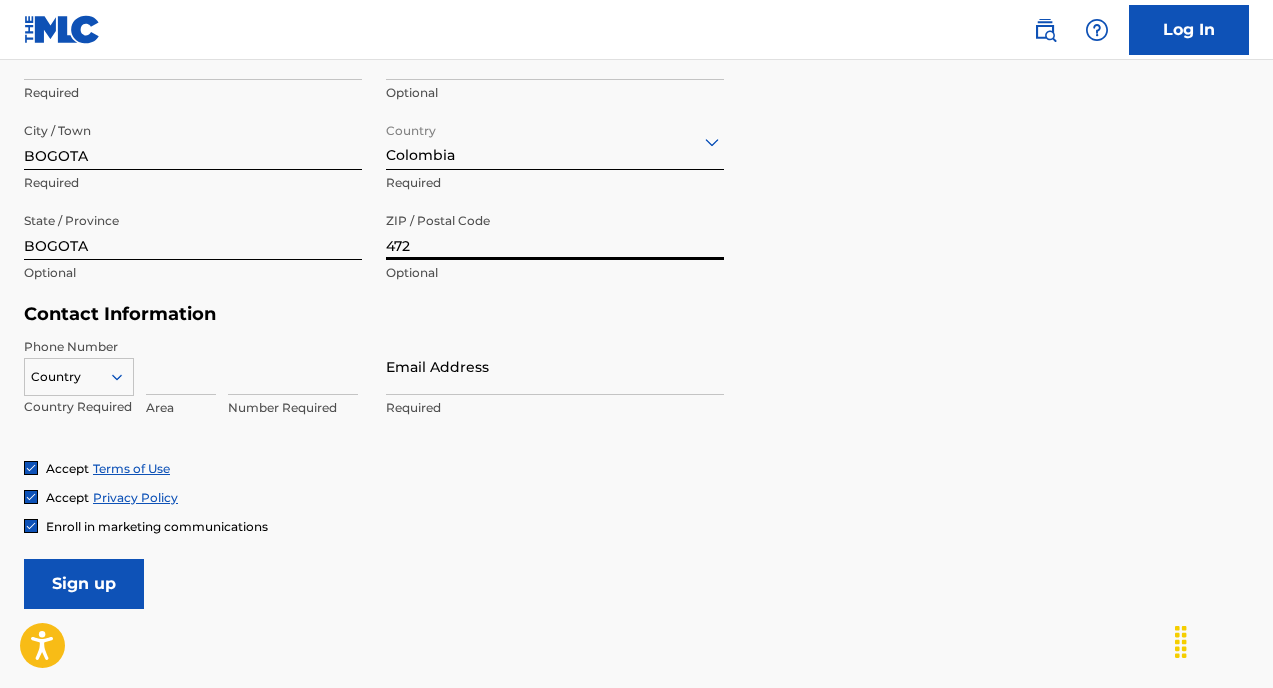 click on "Country" at bounding box center (79, 373) 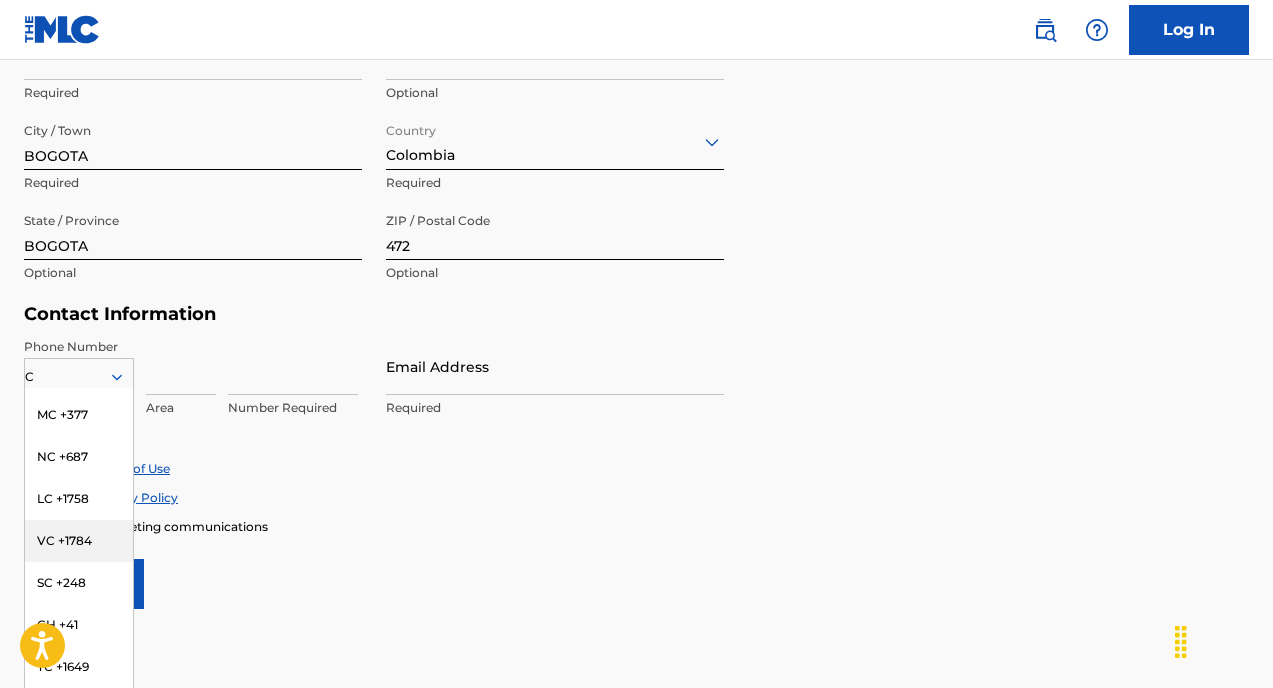 scroll, scrollTop: 0, scrollLeft: 0, axis: both 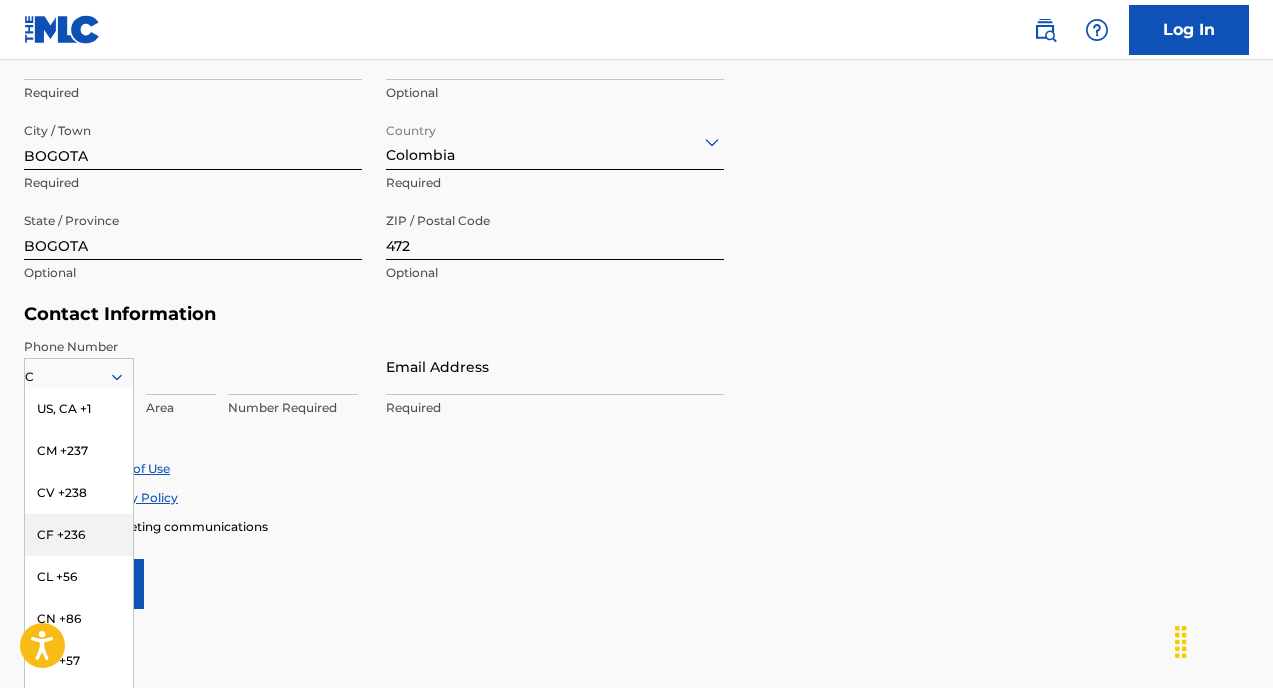 type on "CC" 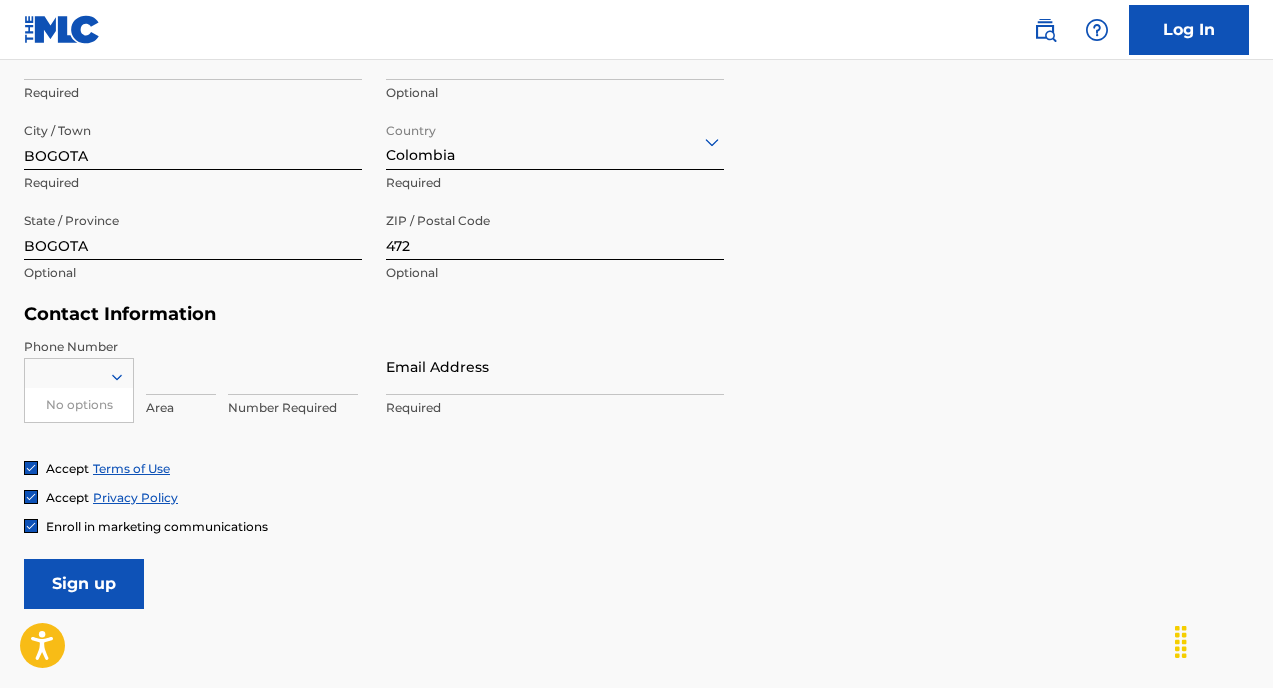 click at bounding box center [79, 377] 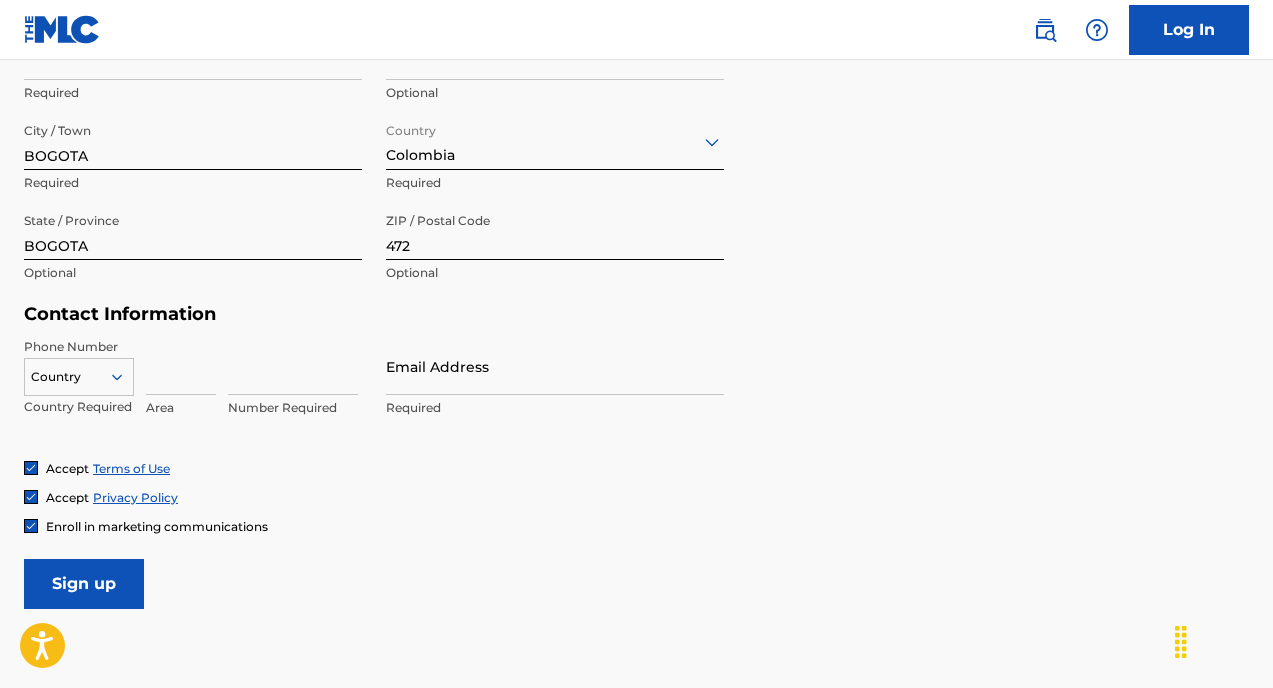 click at bounding box center (79, 377) 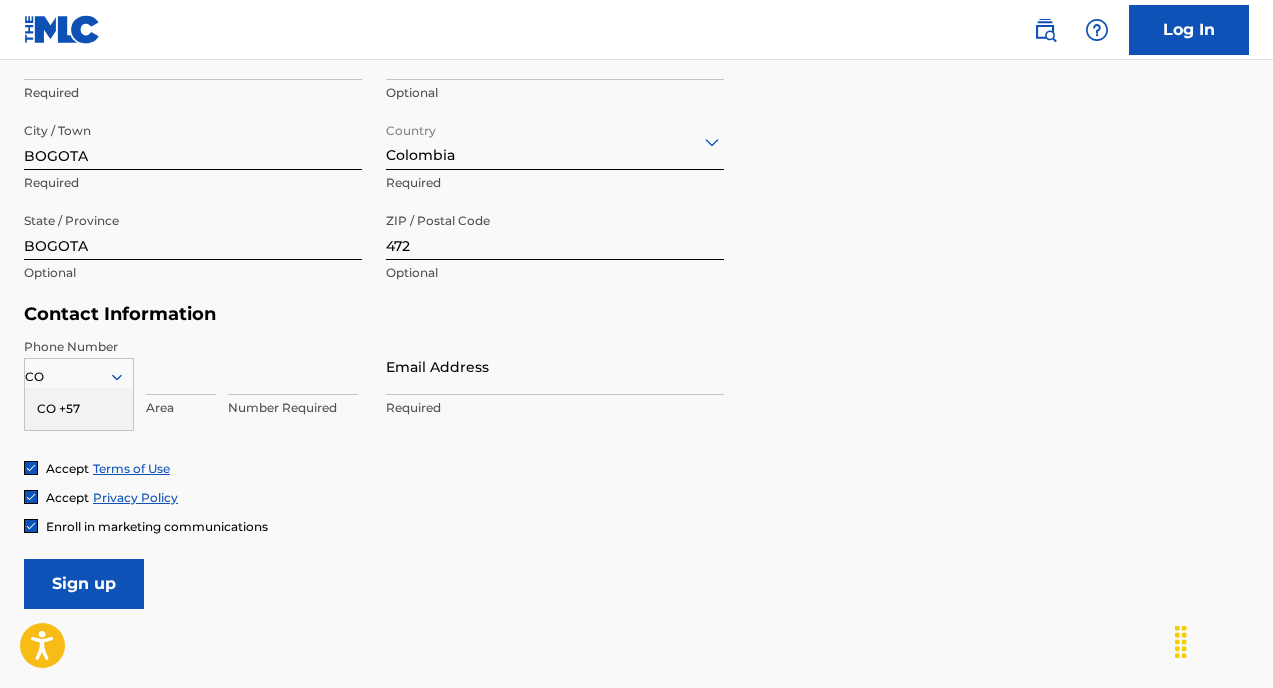 type on "COL" 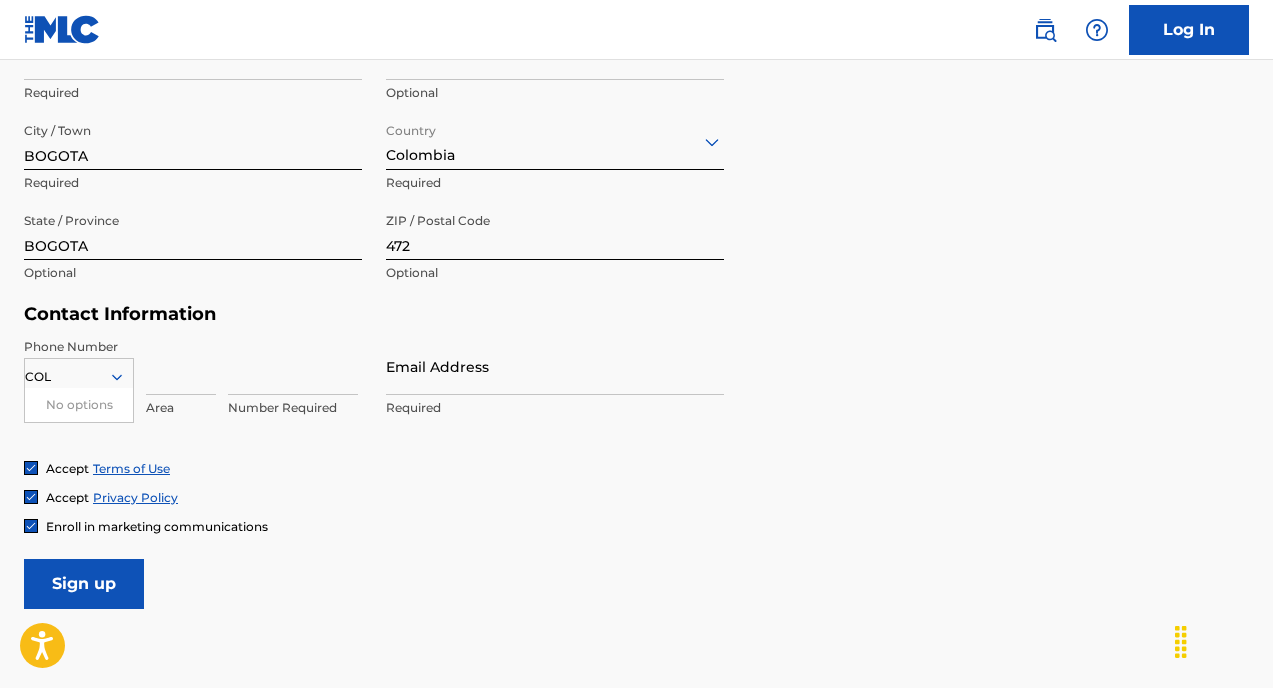 click on "COL" at bounding box center [79, 377] 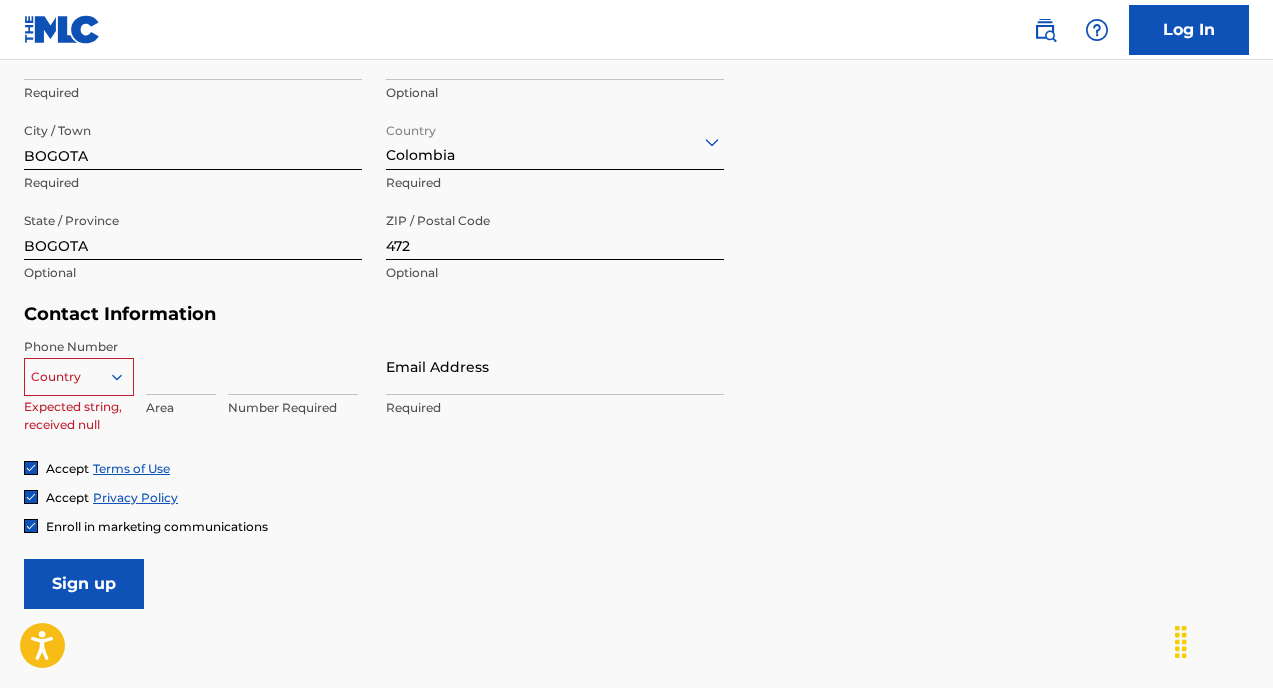 click at bounding box center (79, 377) 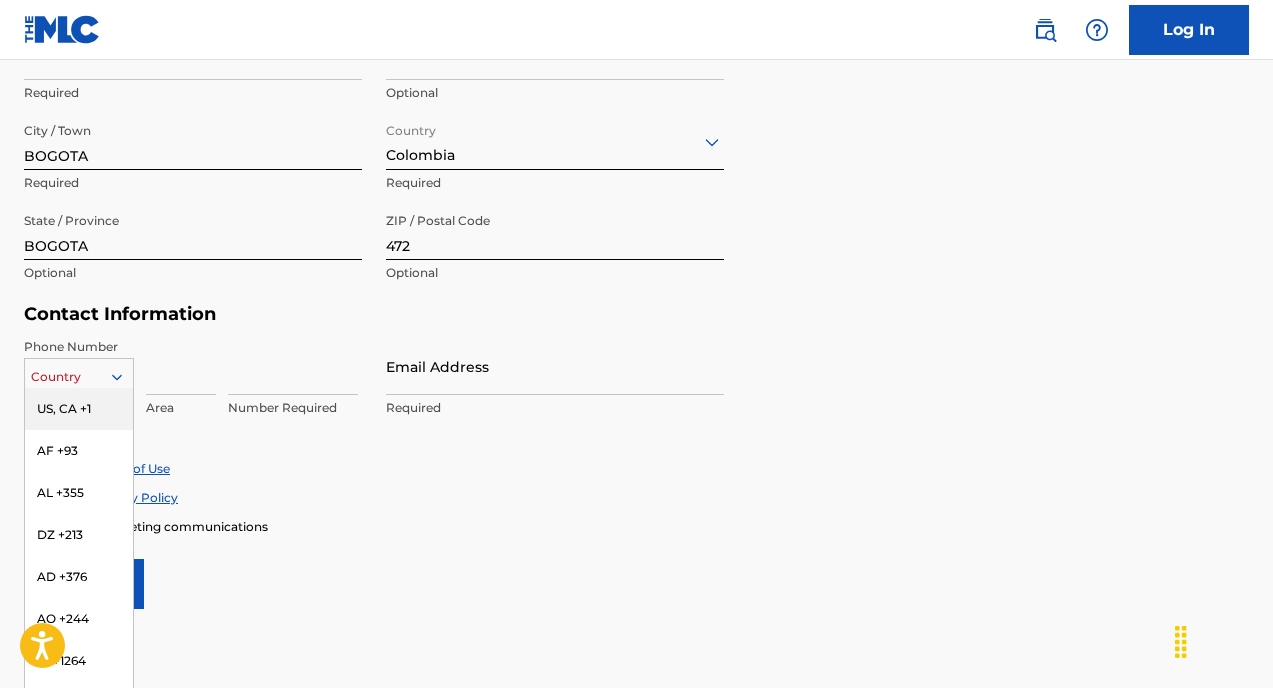 type on "C" 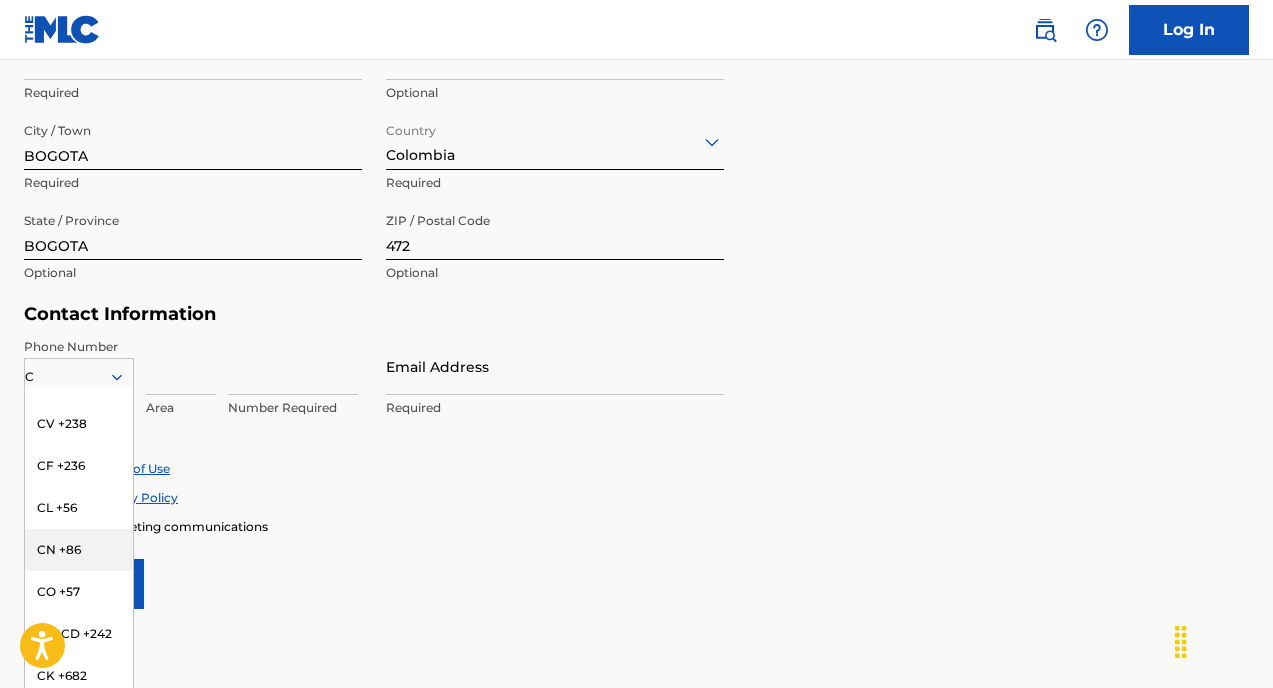 scroll, scrollTop: 102, scrollLeft: 0, axis: vertical 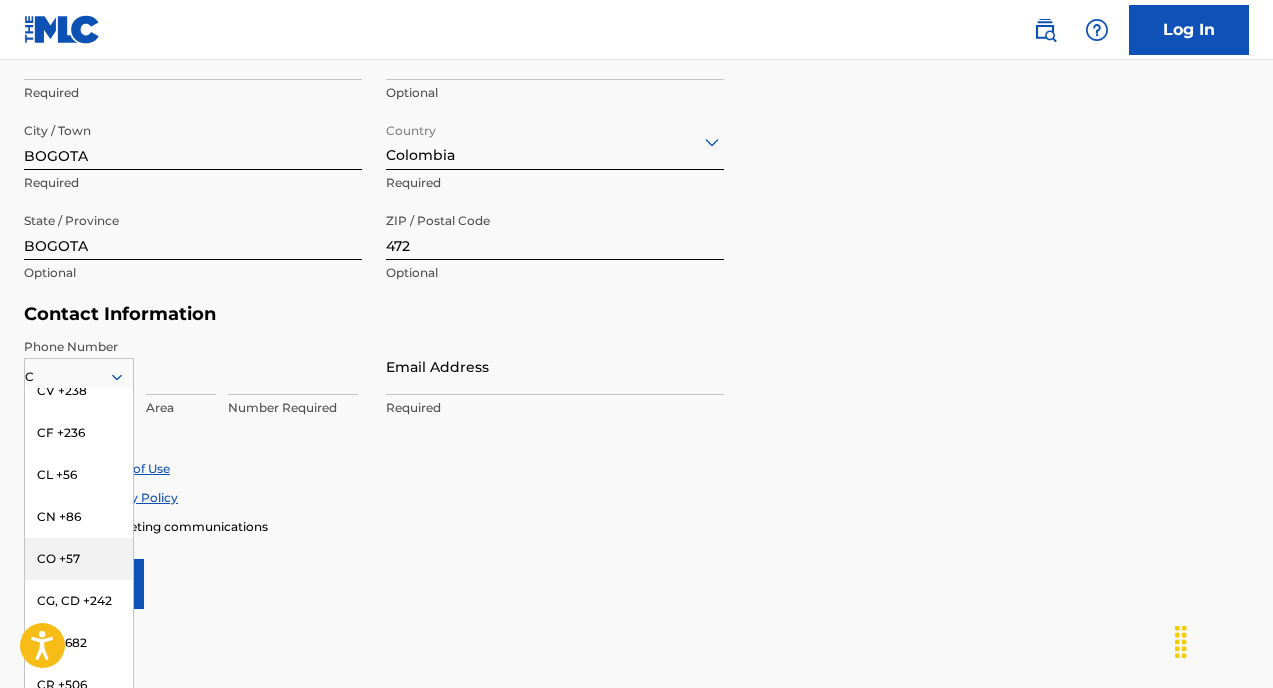 click on "CO +57" at bounding box center (79, 559) 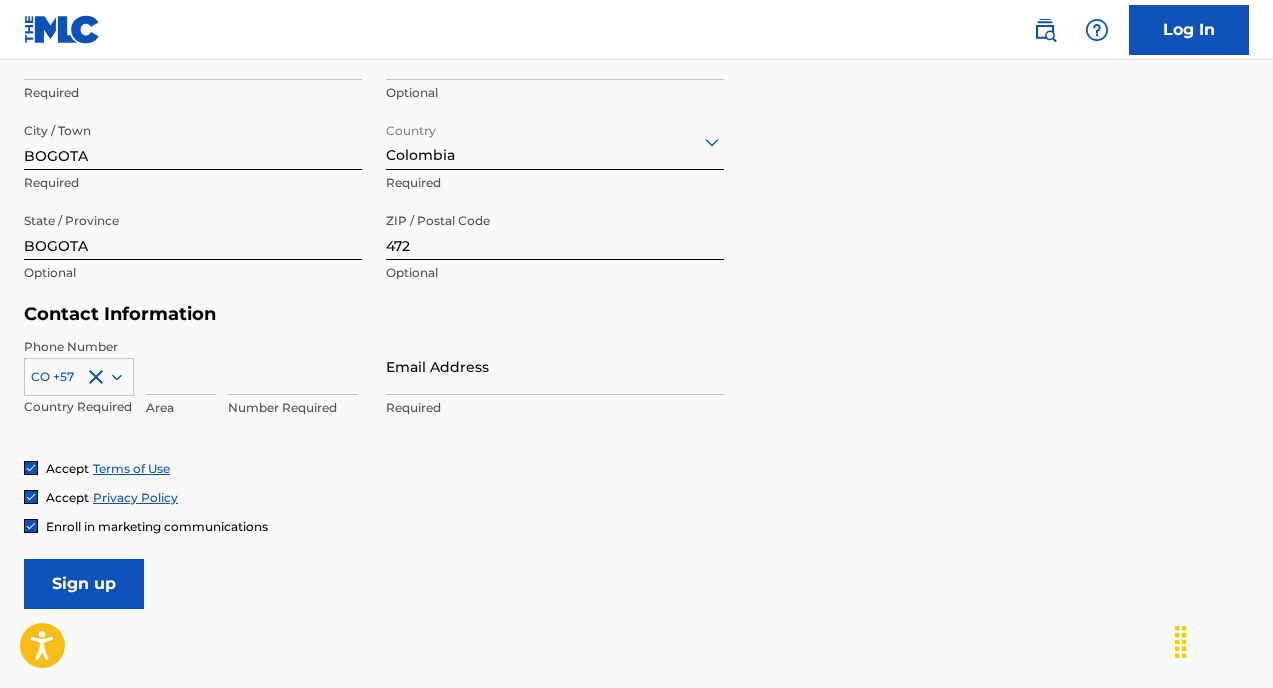 click on "Email Address" at bounding box center (555, 366) 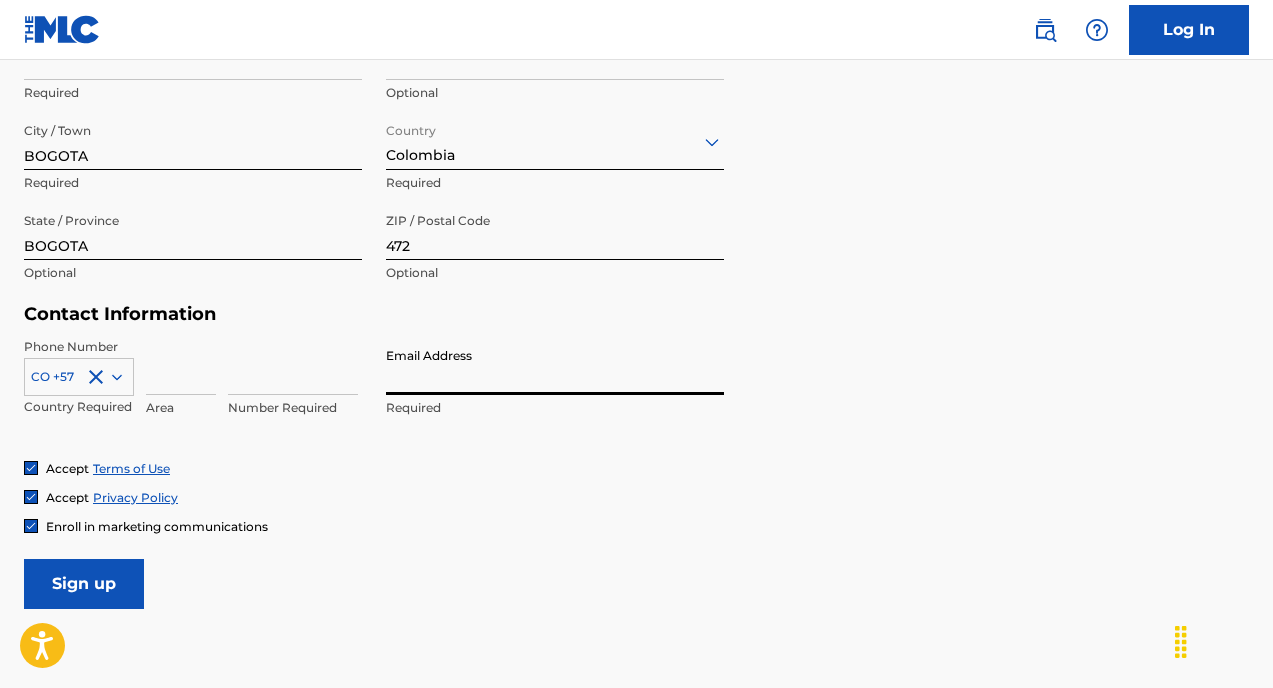paste on "[LAST][EMAIL]" 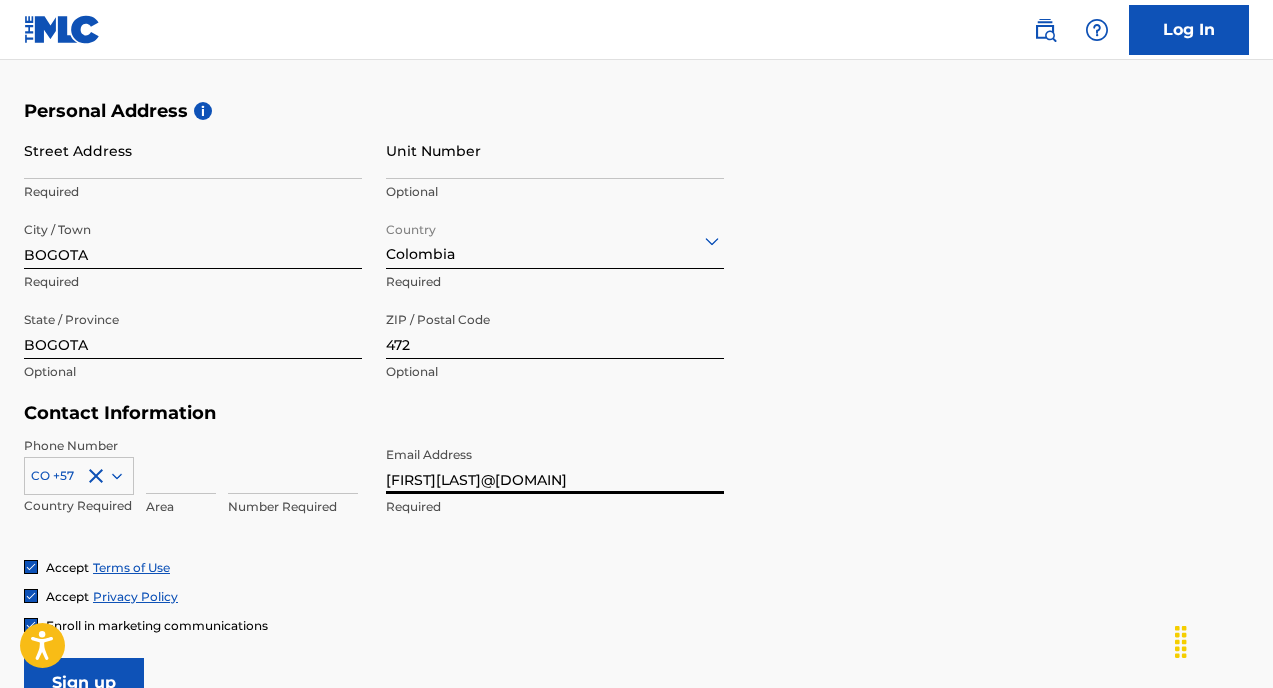 scroll, scrollTop: 460, scrollLeft: 0, axis: vertical 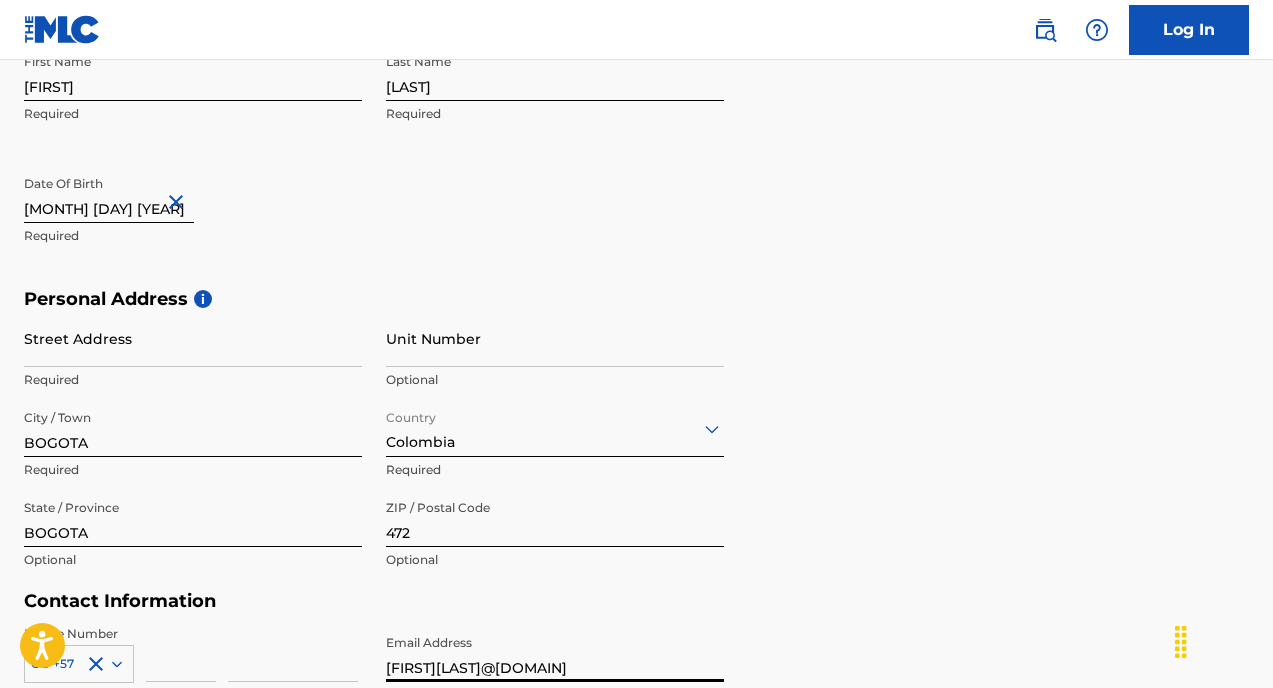 type on "[LAST][EMAIL]" 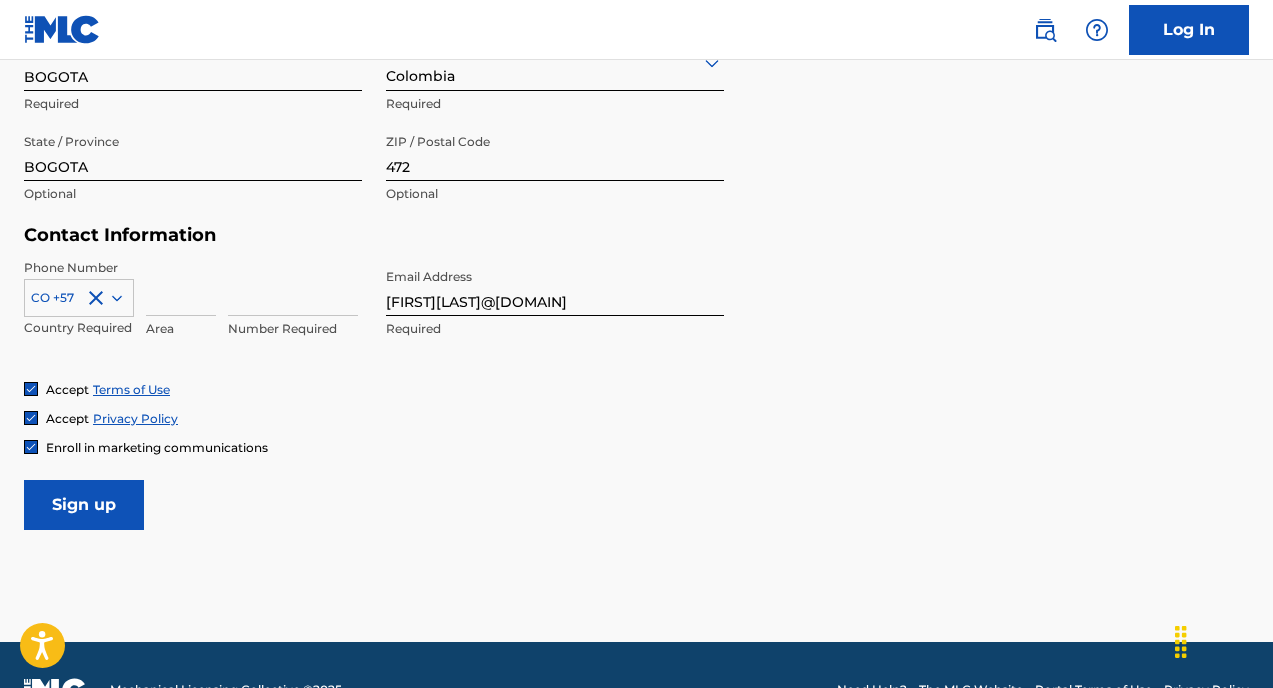 scroll, scrollTop: 827, scrollLeft: 0, axis: vertical 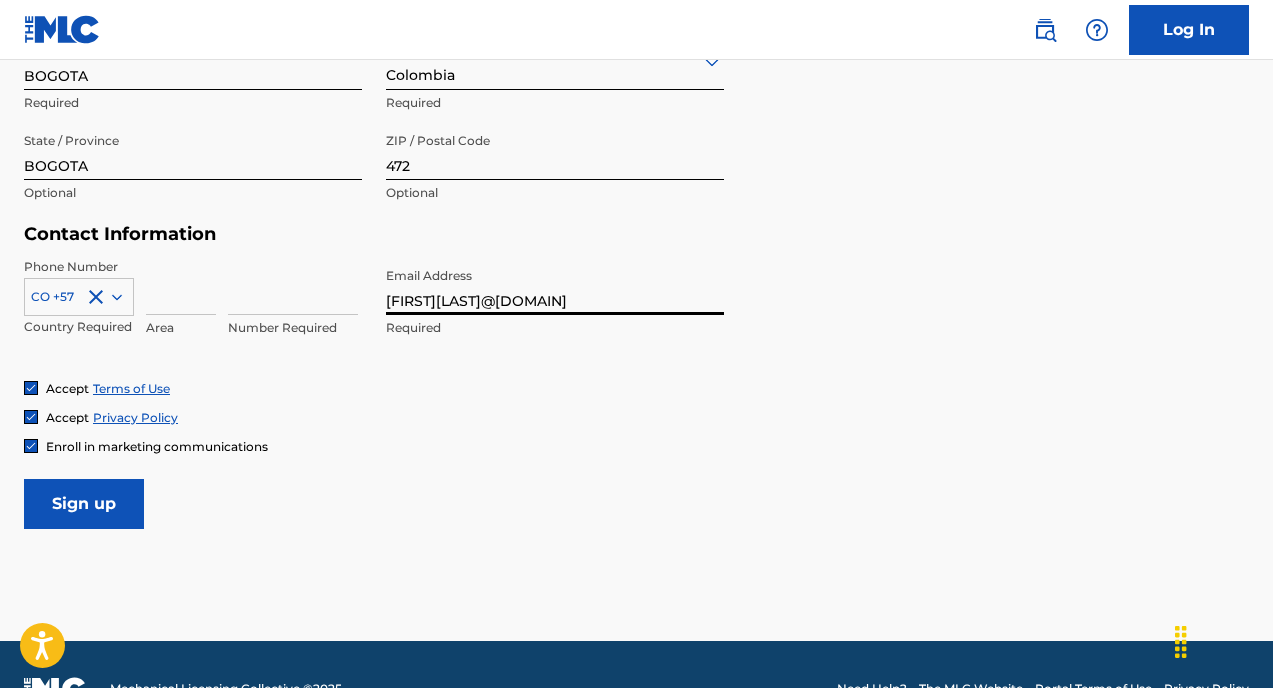 click at bounding box center (181, 286) 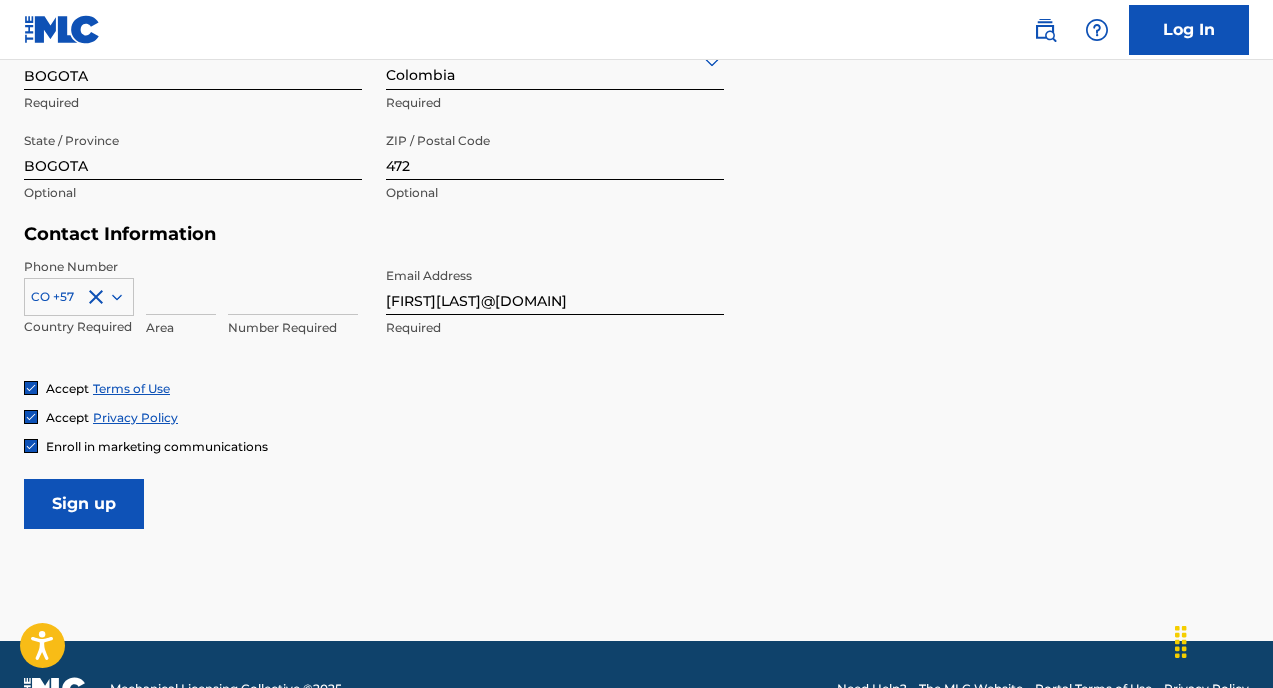 click at bounding box center (293, 286) 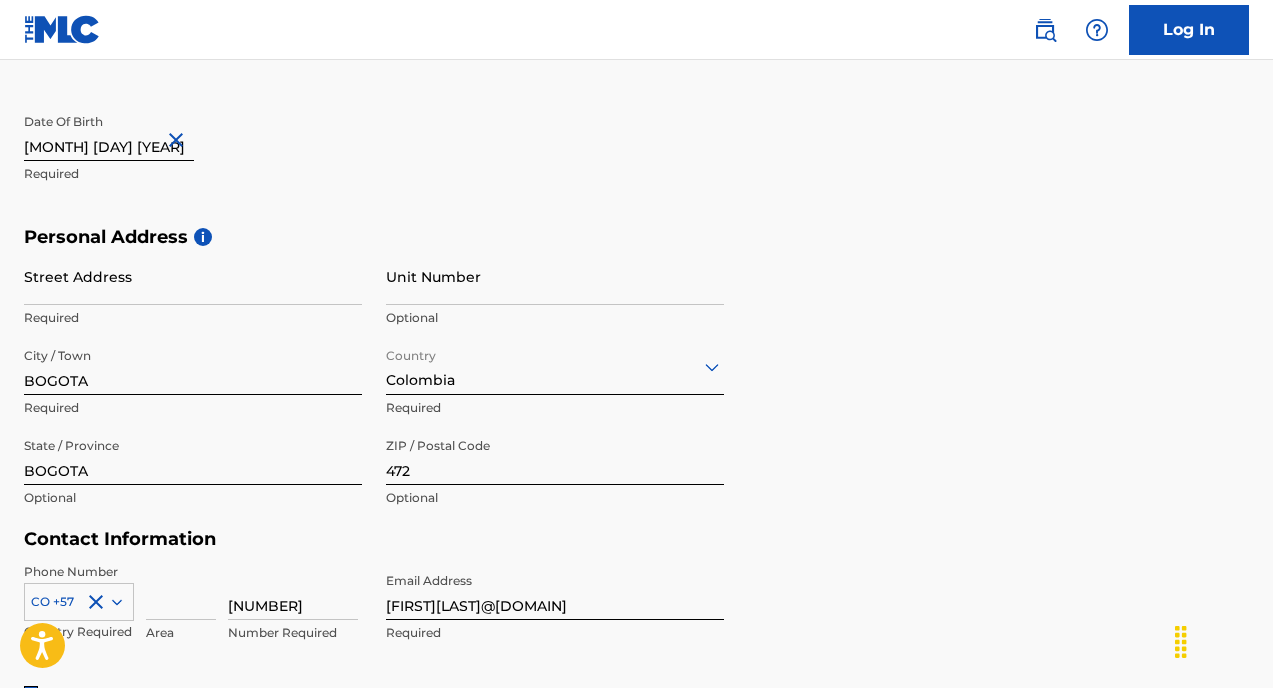 scroll, scrollTop: 482, scrollLeft: 0, axis: vertical 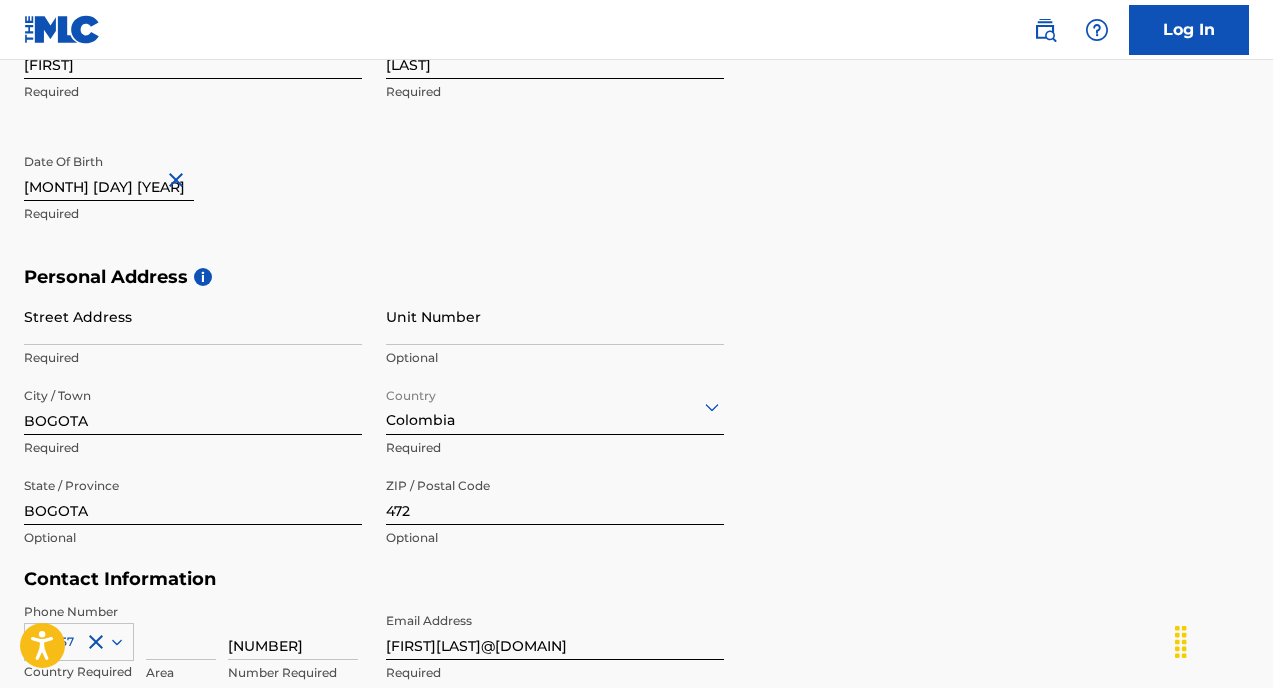 type on "3133328008" 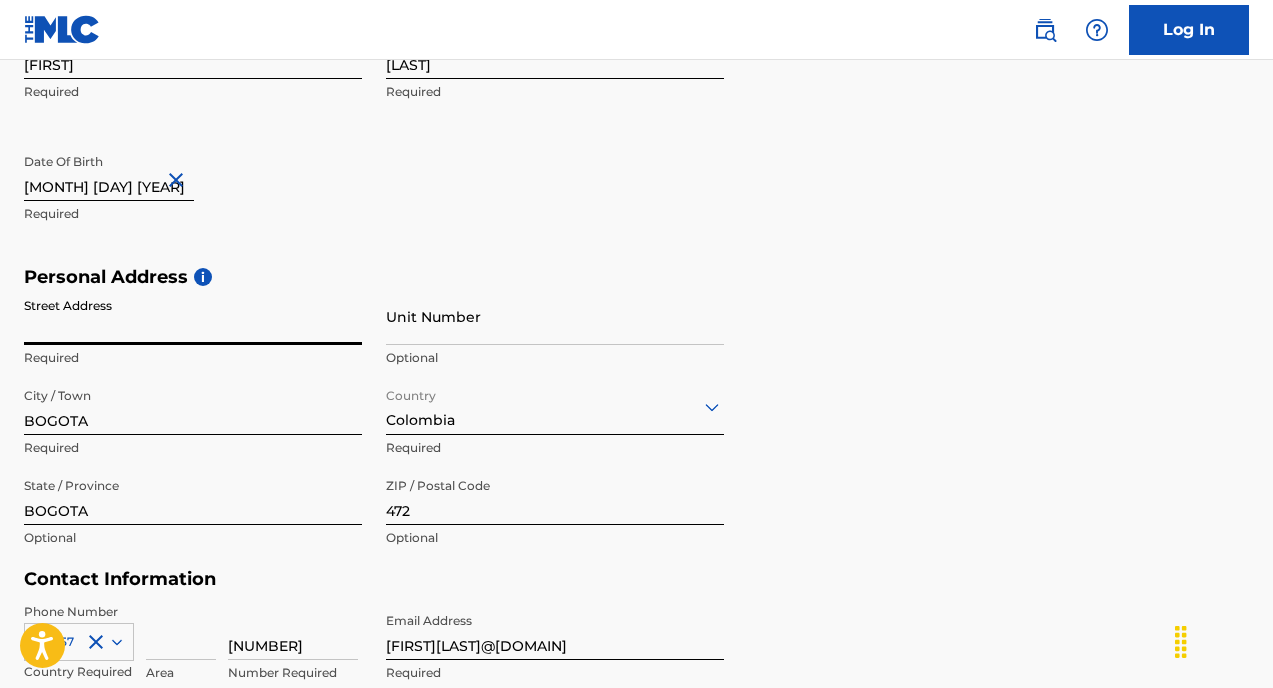 click on "Street Address" at bounding box center [193, 316] 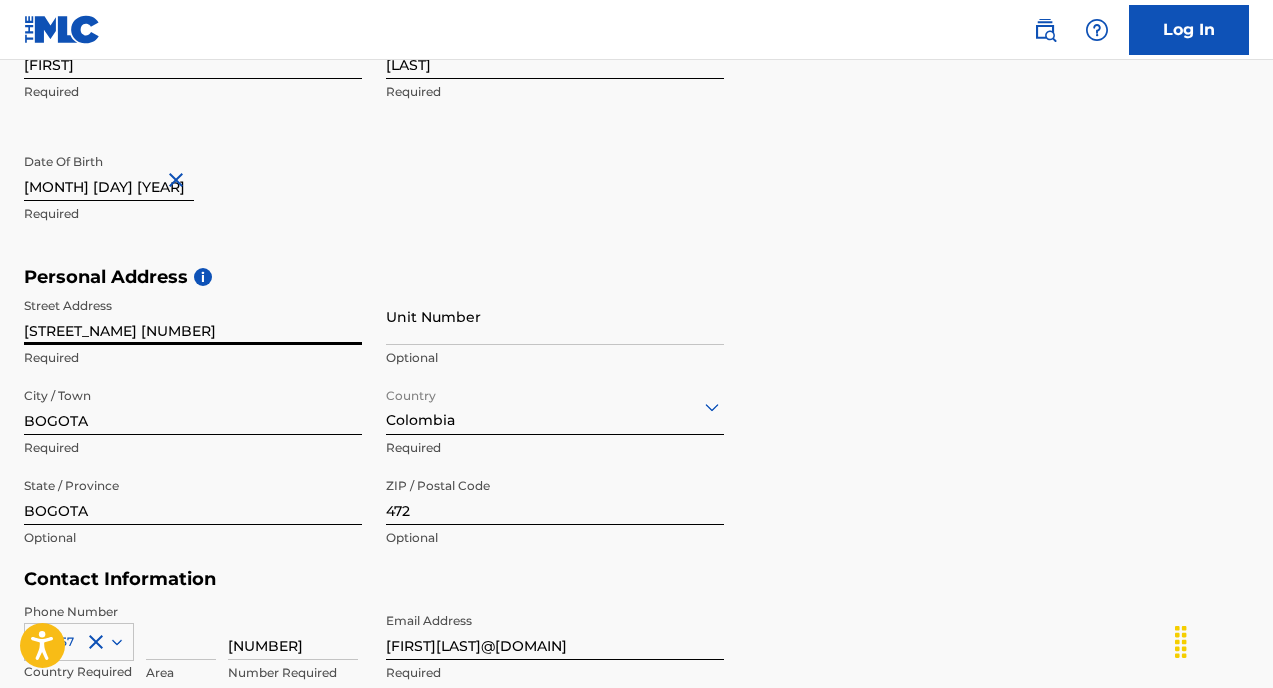 type on "[TEXT]" 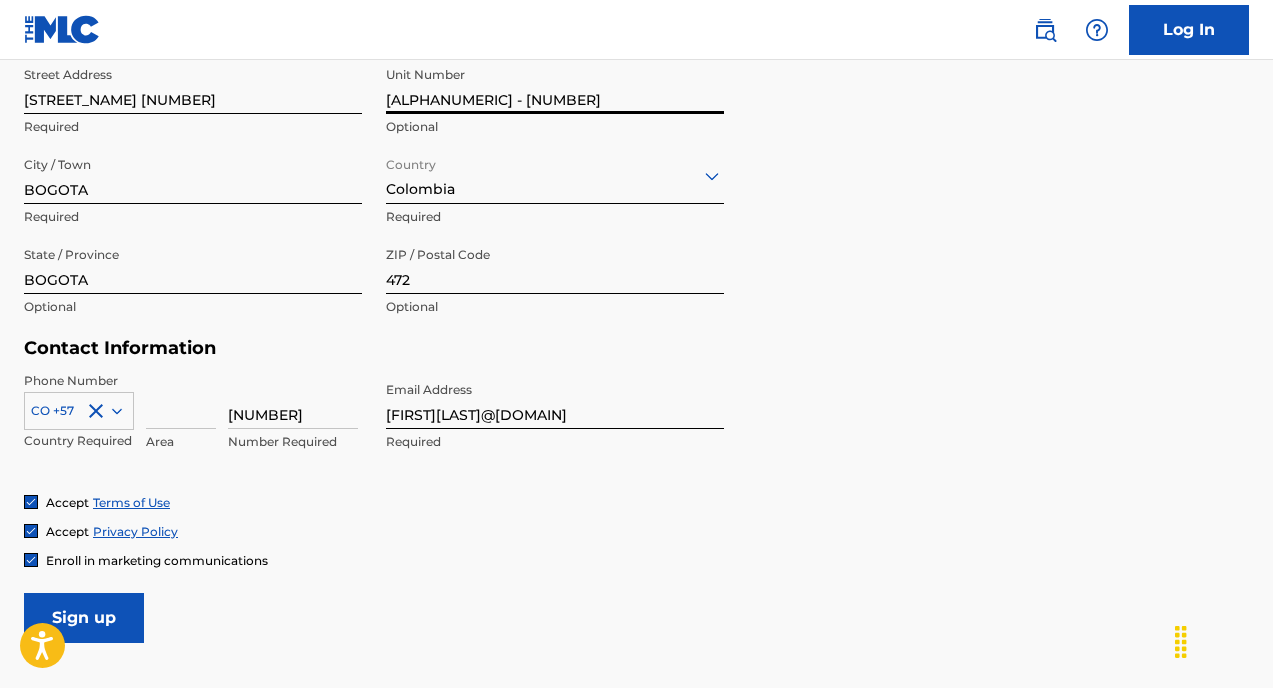 scroll, scrollTop: 722, scrollLeft: 0, axis: vertical 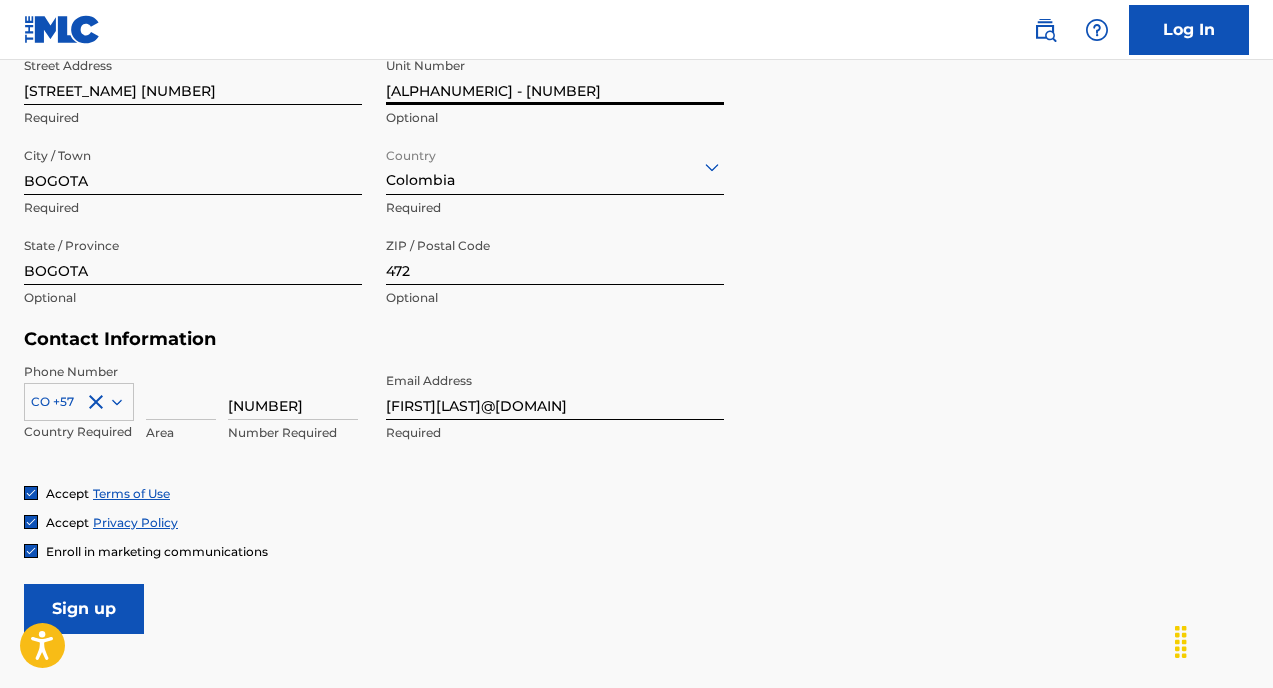 type on "[NUMBER] - [NUMBER]" 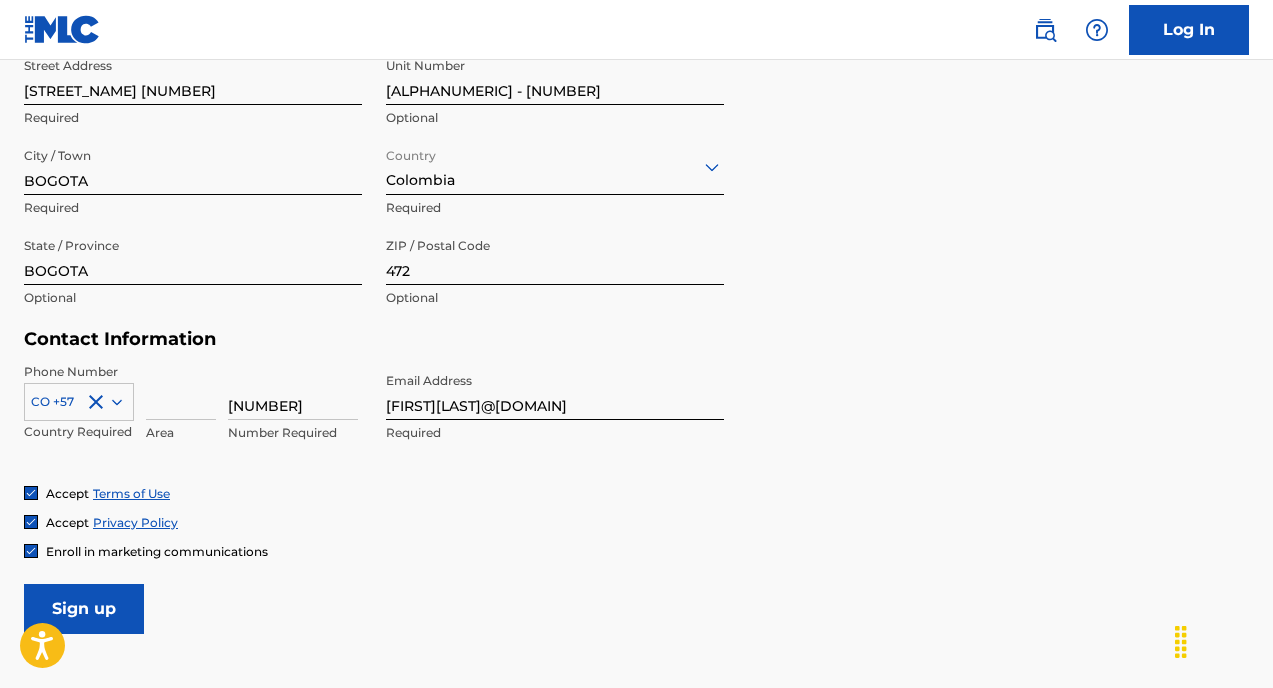 click on "Sign up" at bounding box center (84, 609) 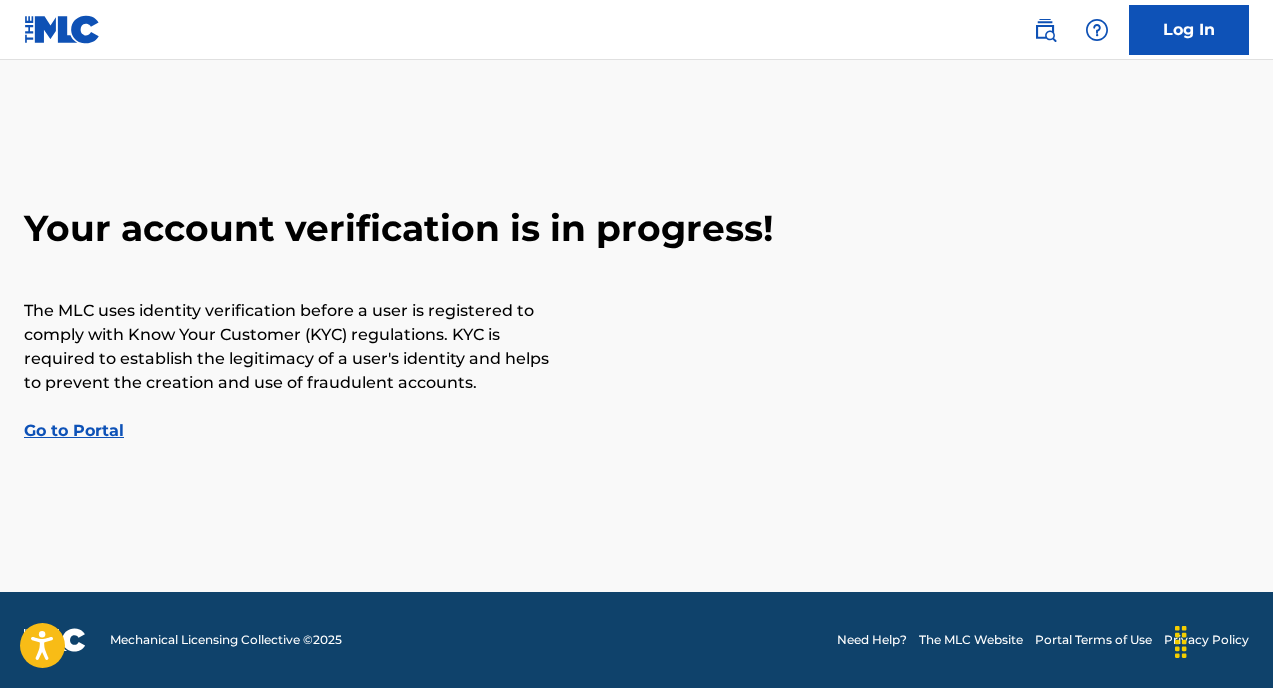 scroll, scrollTop: 0, scrollLeft: 0, axis: both 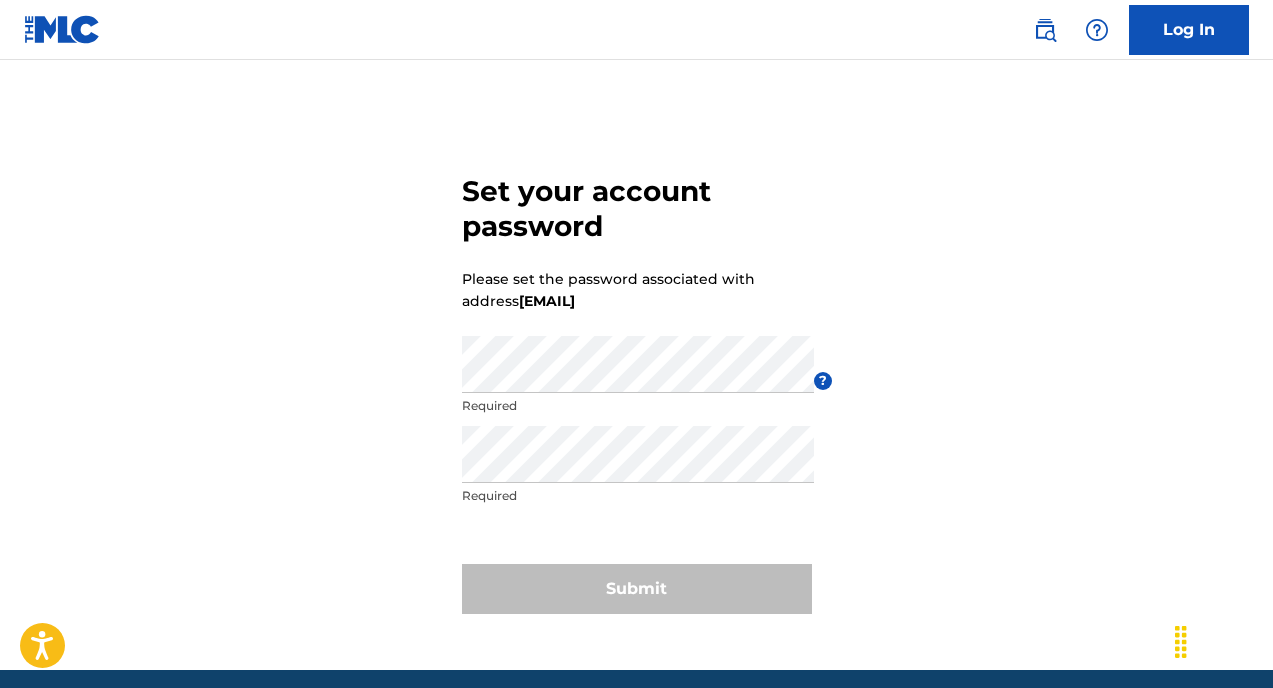 click on "Set your account password Please set the password associated with   address  hernandobecerraderechos@gmail.com Password   Required ? Re enter password   Required Submit" at bounding box center [636, 390] 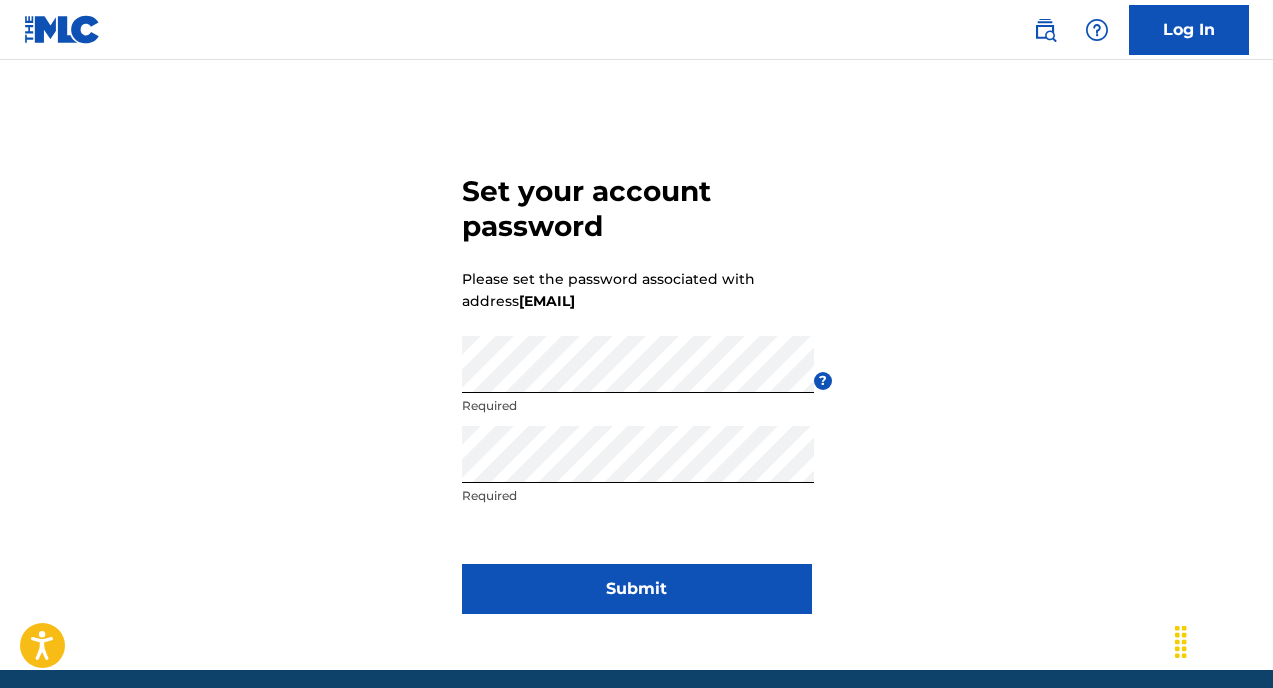 click on "Submit" at bounding box center (637, 589) 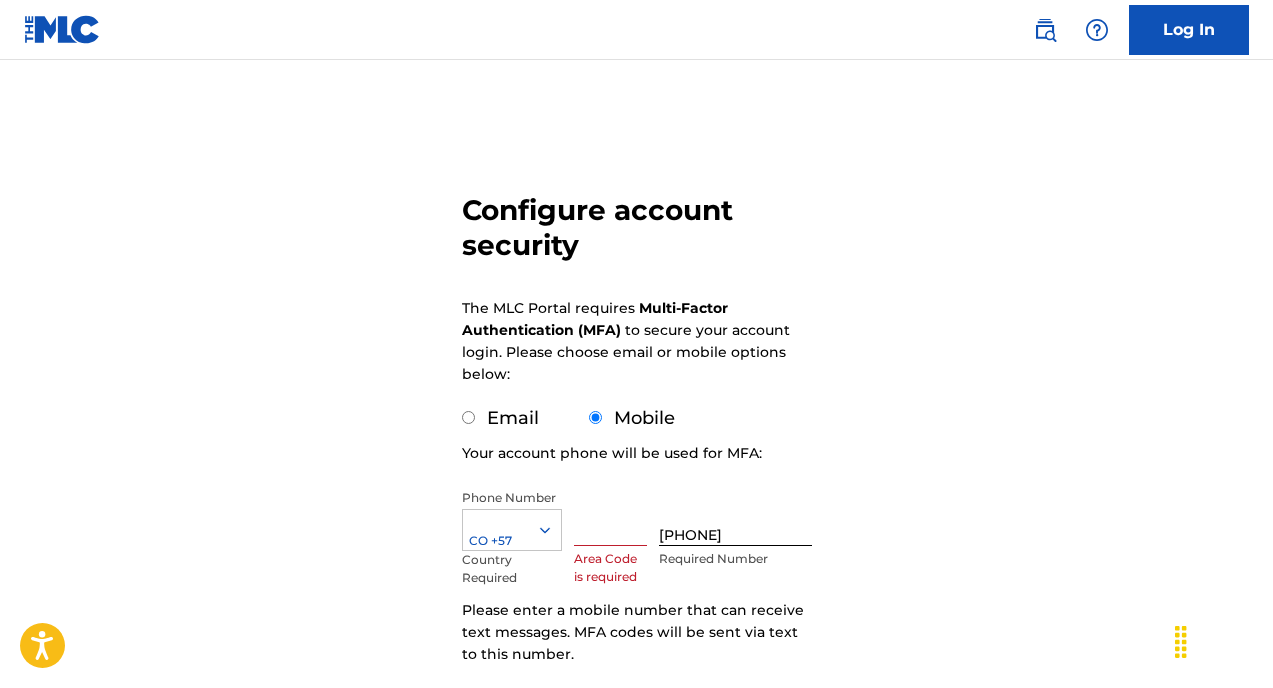 scroll, scrollTop: 90, scrollLeft: 0, axis: vertical 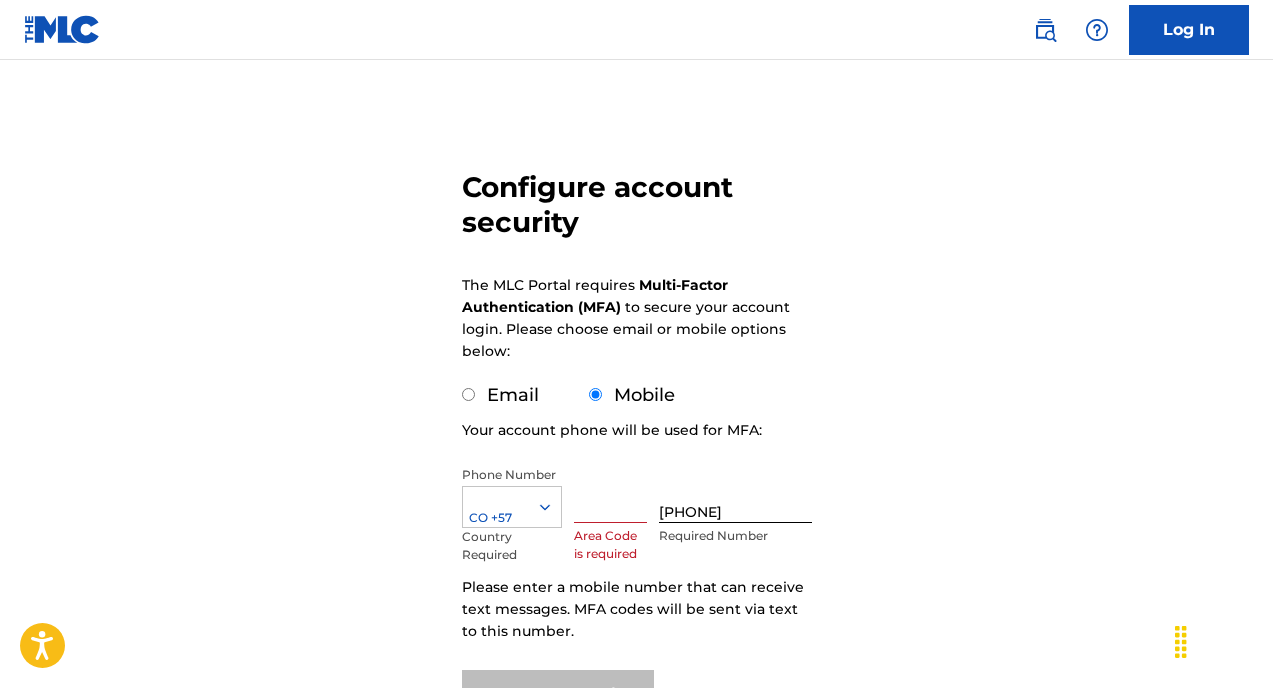 click on "Email" at bounding box center (500, 395) 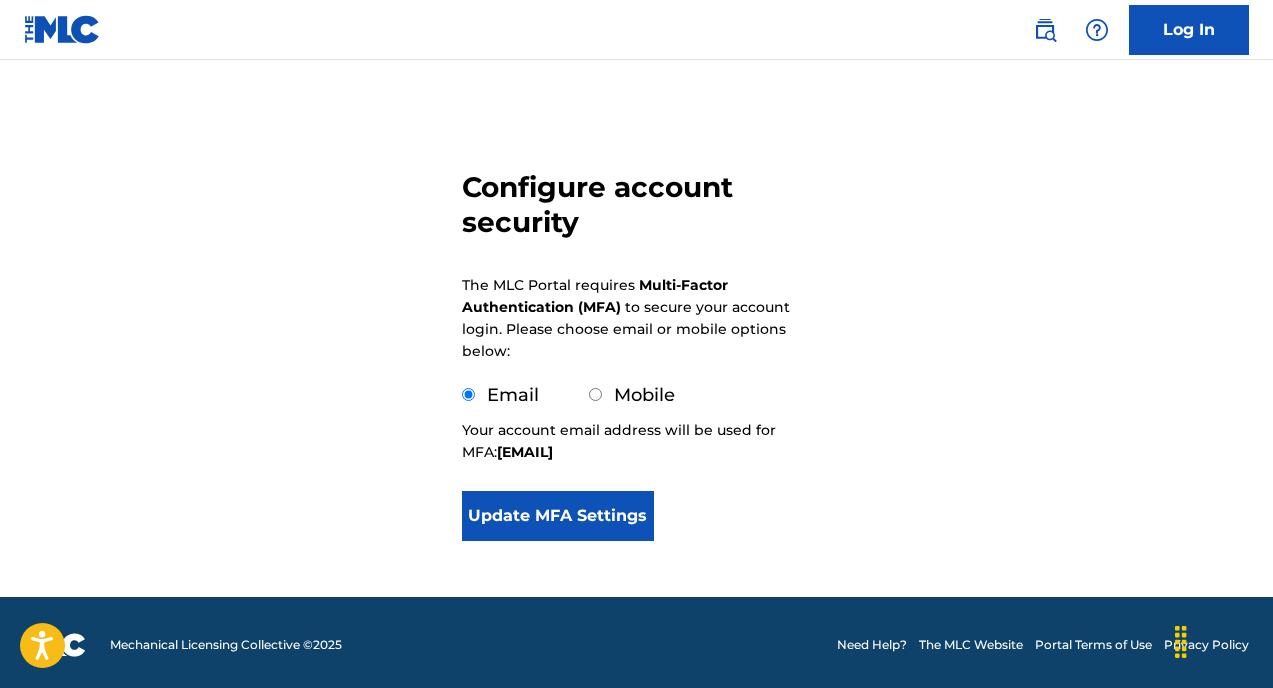 scroll, scrollTop: 95, scrollLeft: 0, axis: vertical 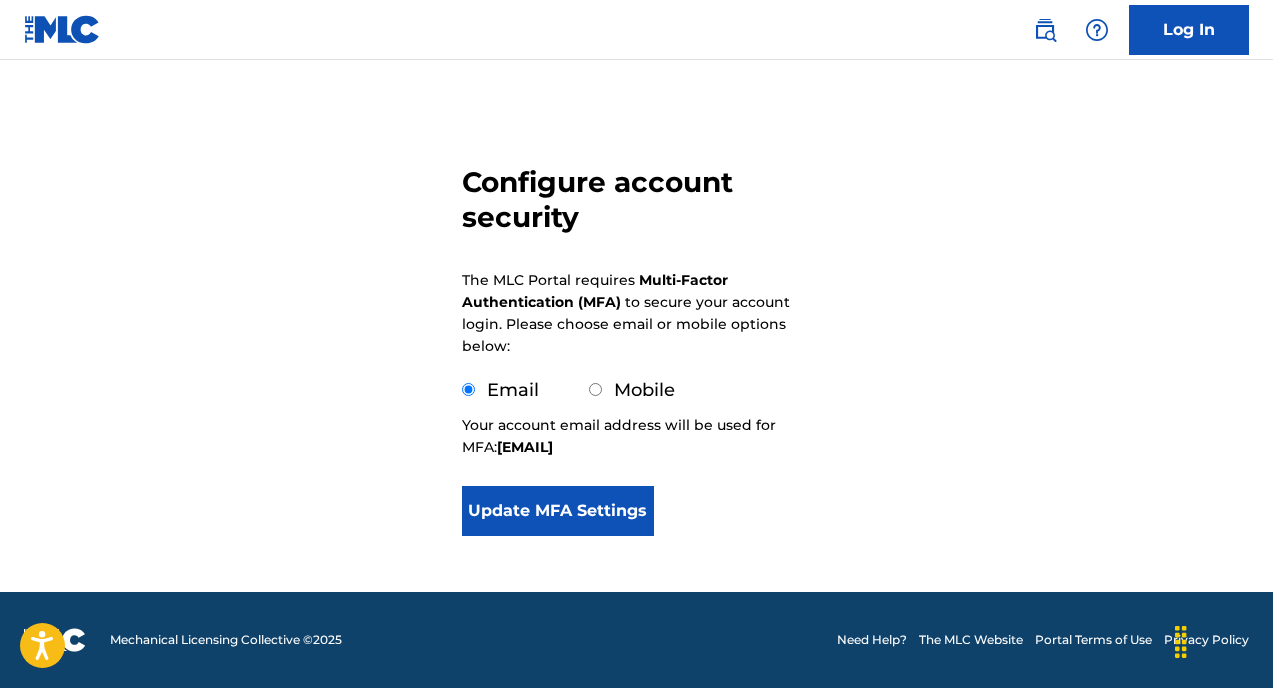 click on "Update MFA Settings" at bounding box center [558, 511] 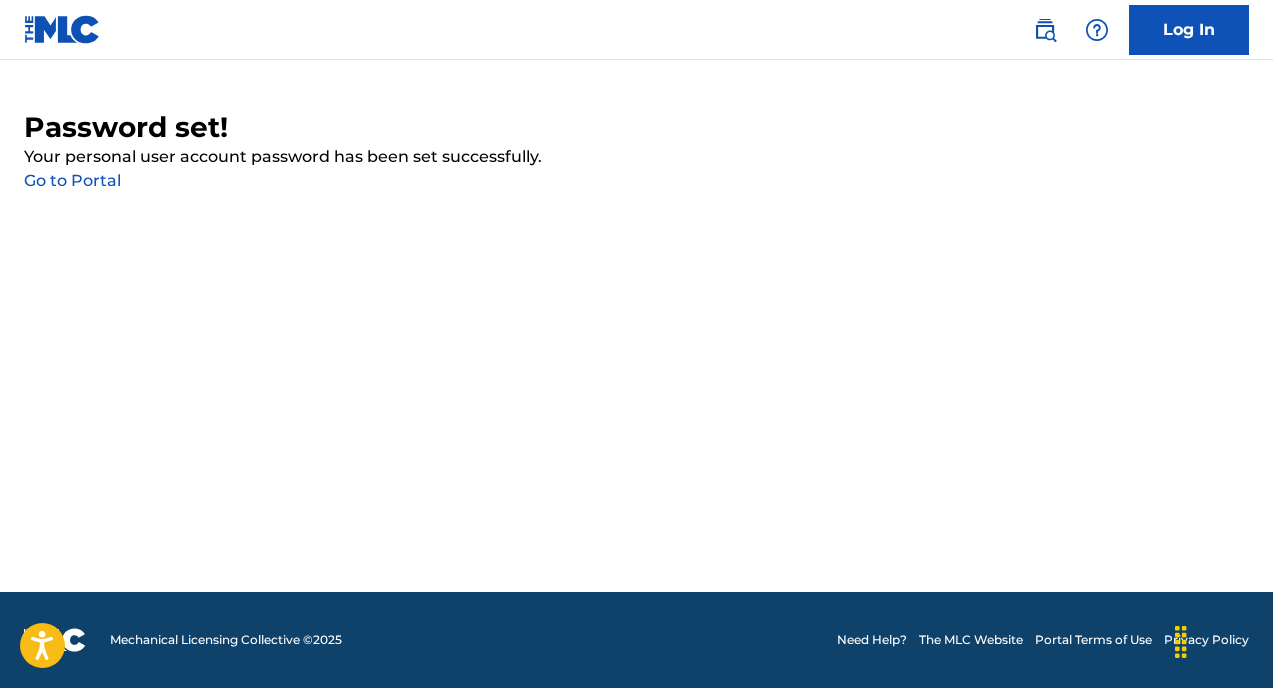 click on "Go to Portal" at bounding box center (72, 180) 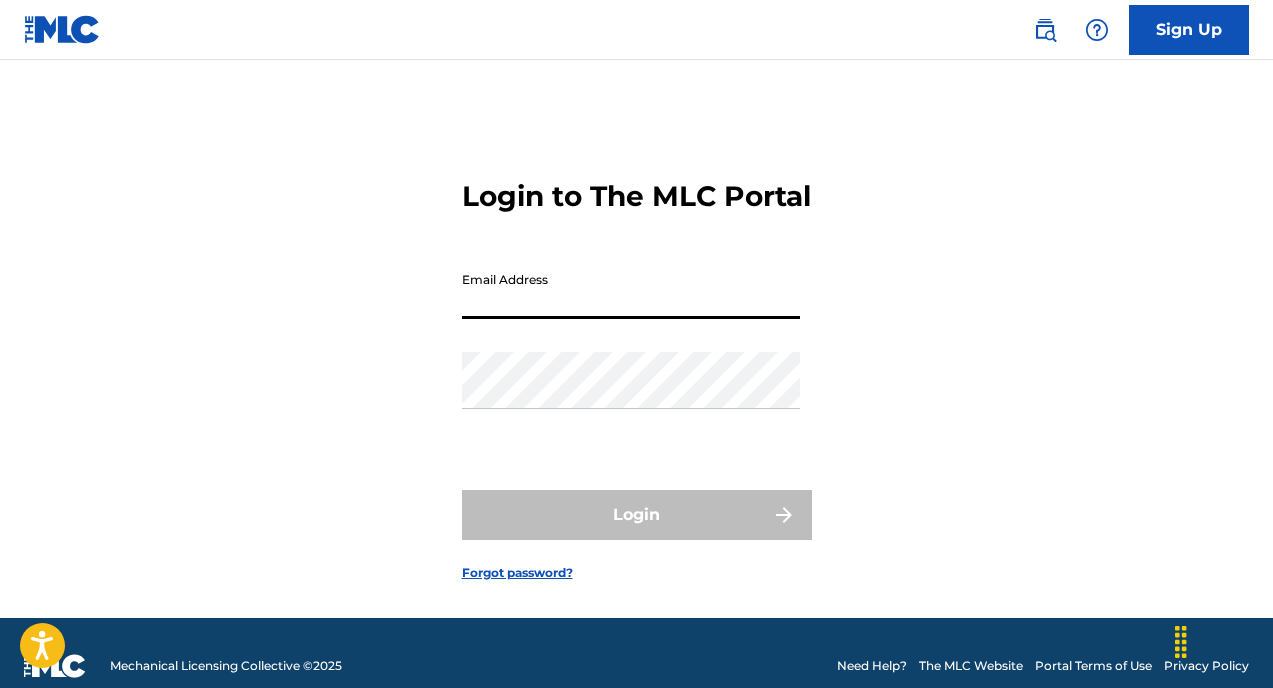 click on "Email Address" at bounding box center (631, 290) 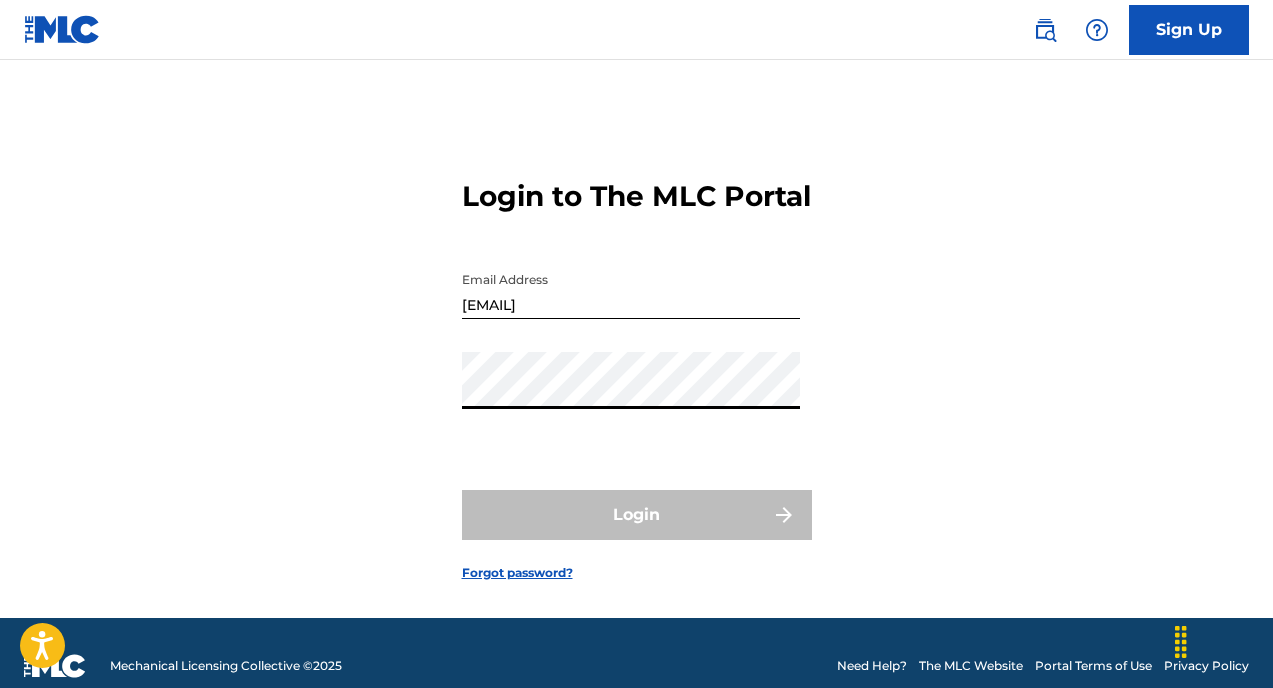 type on "HERNANDO BECERRA" 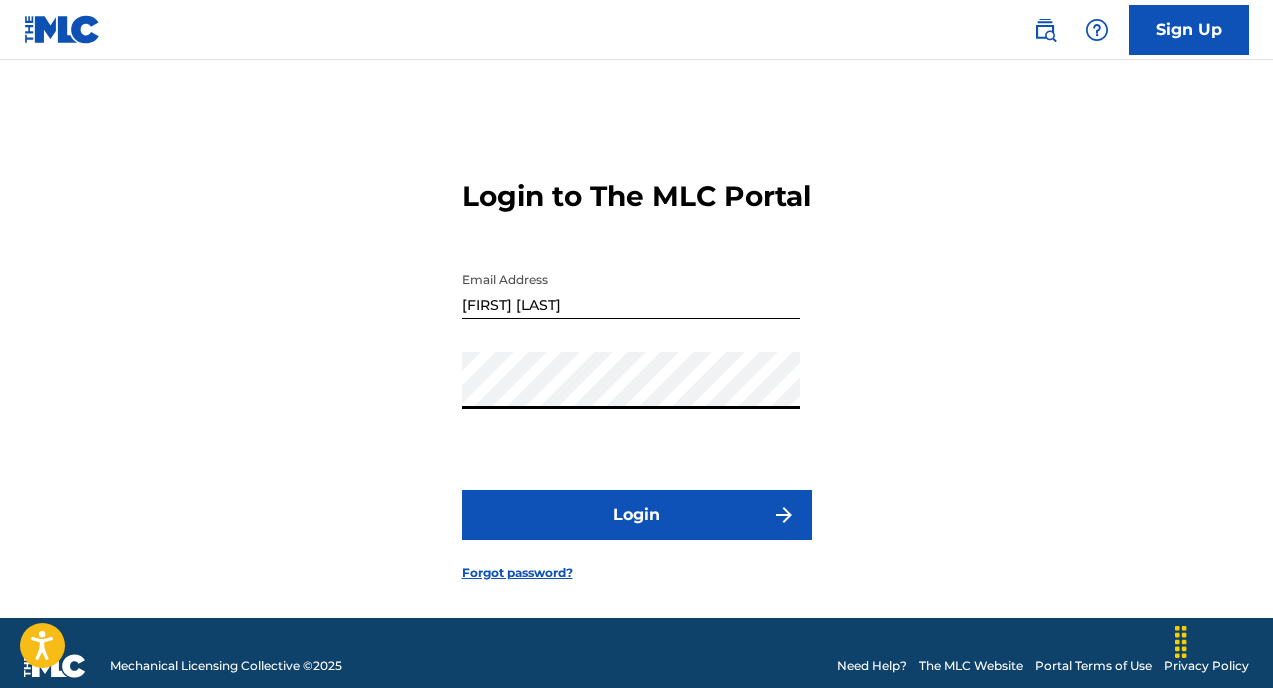 click on "Login" at bounding box center [637, 515] 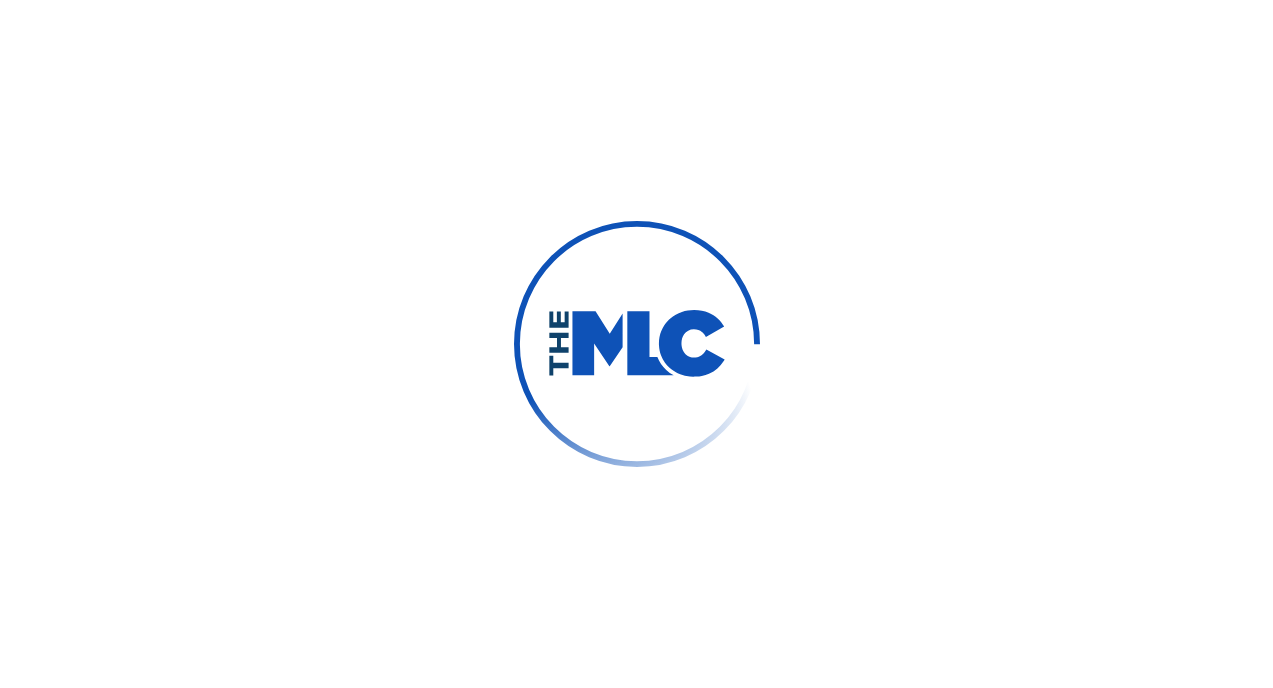 scroll, scrollTop: 0, scrollLeft: 0, axis: both 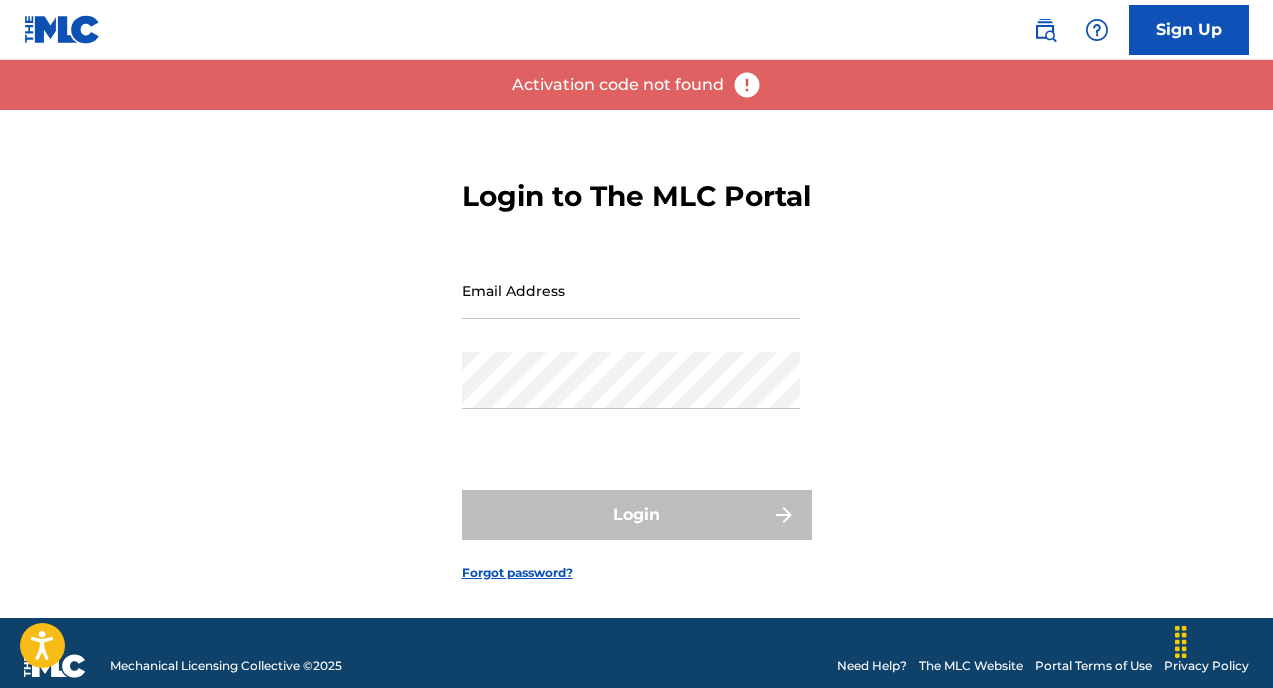 click on "Sign Up" at bounding box center (1189, 30) 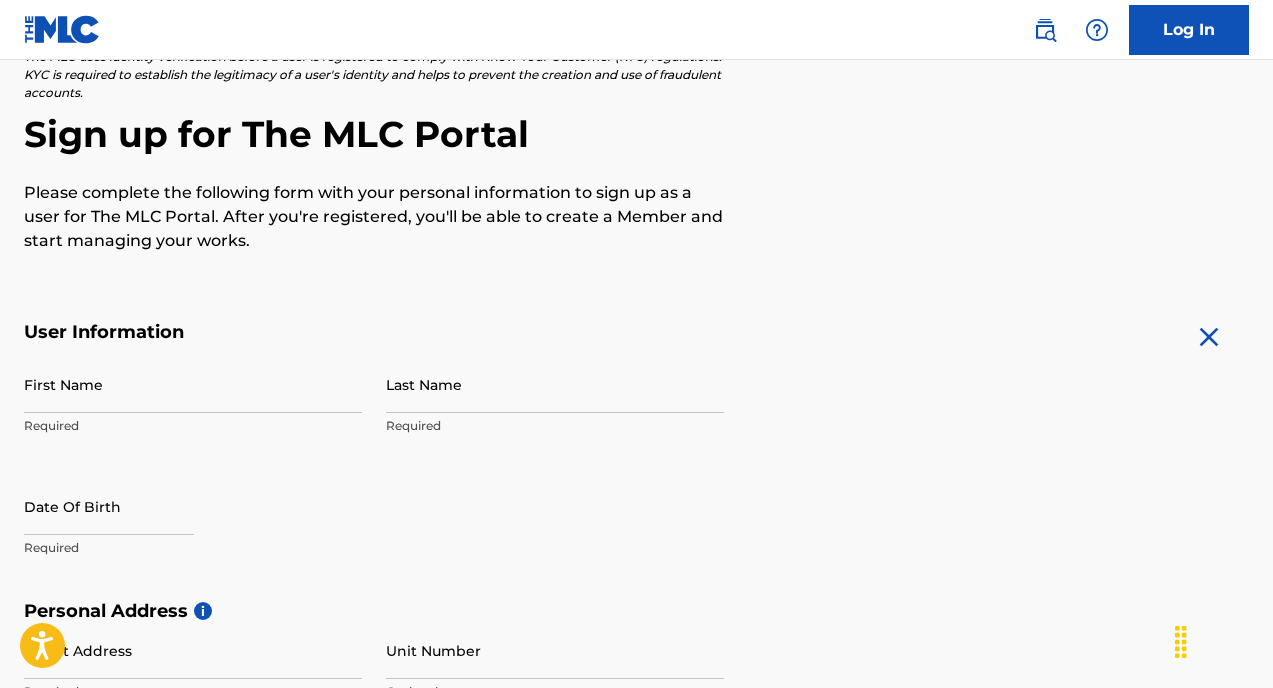 scroll, scrollTop: 267, scrollLeft: 0, axis: vertical 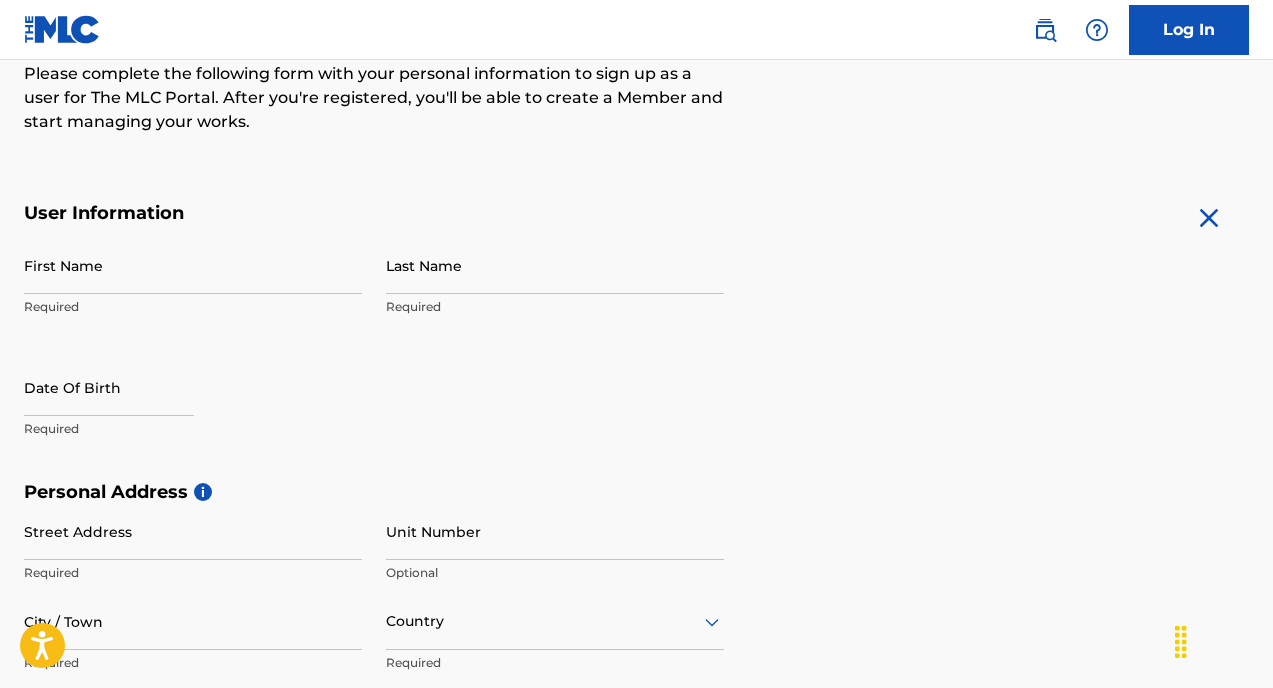 click on "Required" at bounding box center (193, 307) 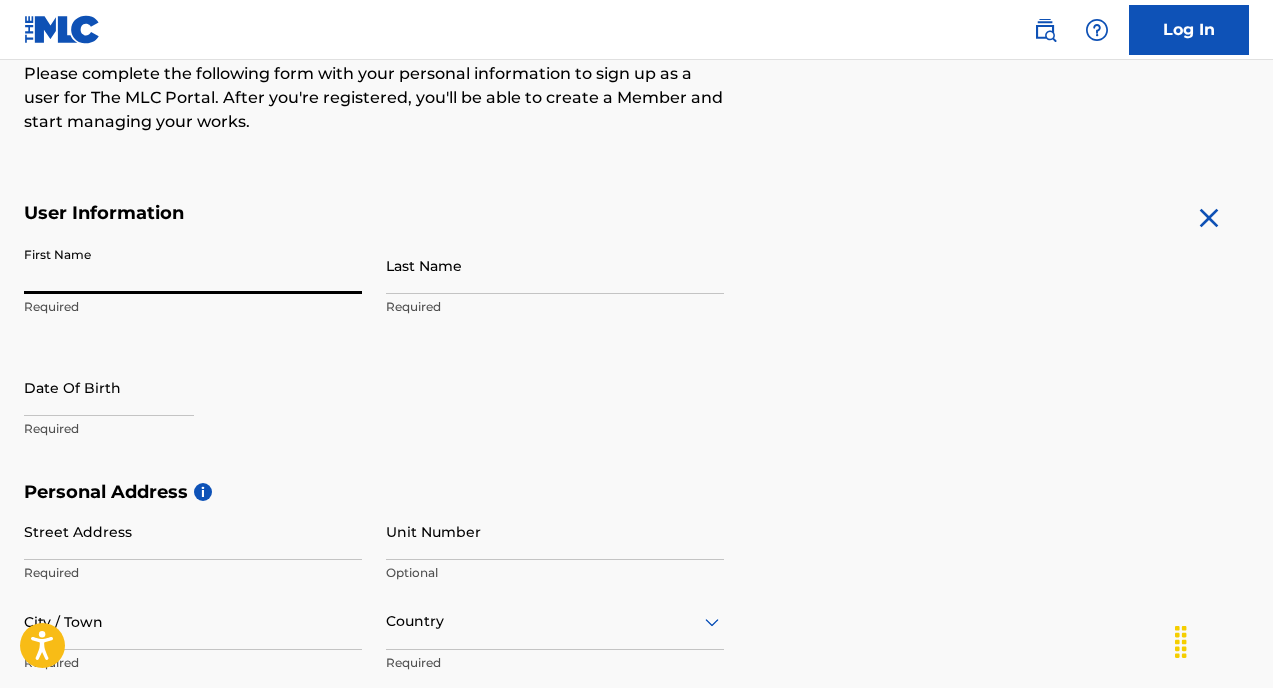 click on "First Name" at bounding box center [193, 265] 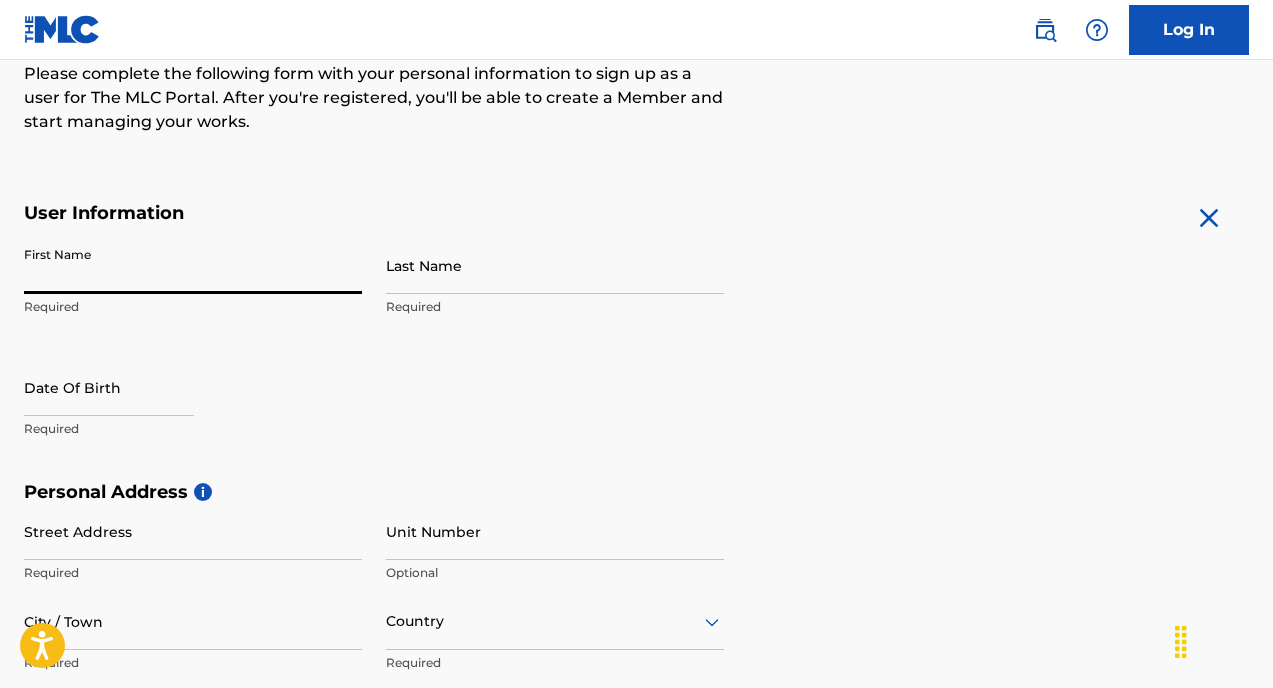 type on "[FIRST]" 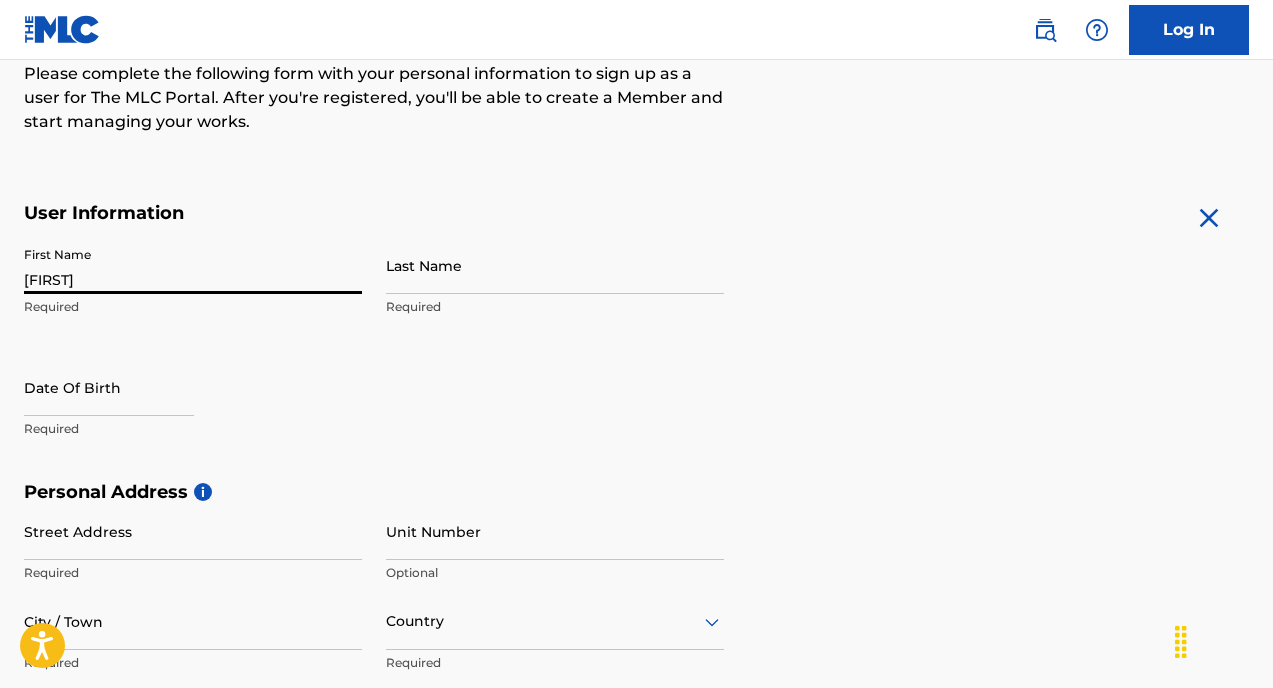 type on "[LAST]" 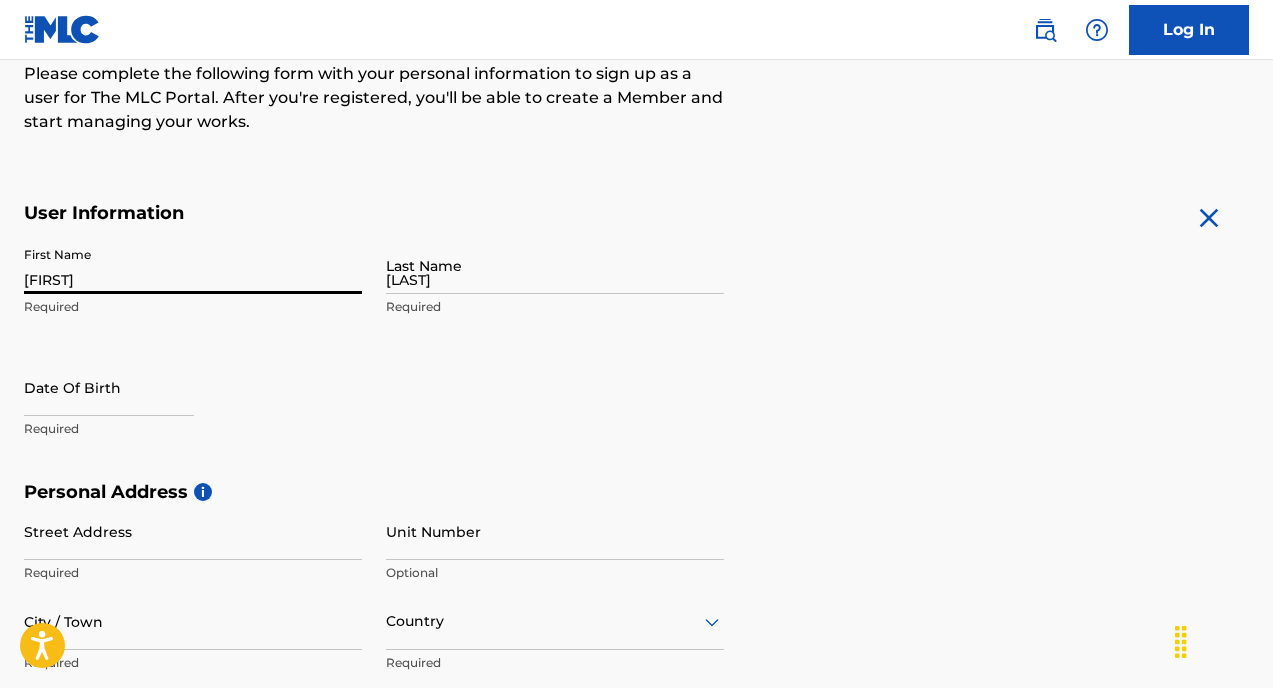 type on "[STREET_NAME] [NUMBER]" 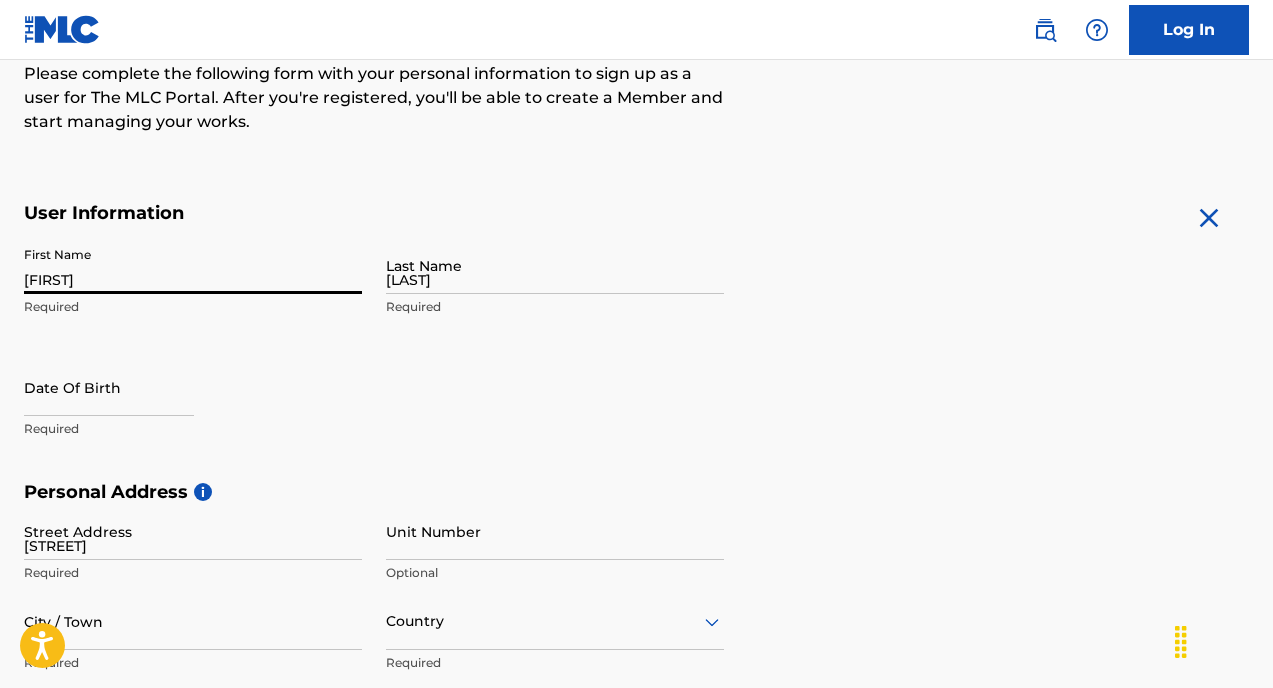type on "[ALPHANUMERIC] - [NUMBER]" 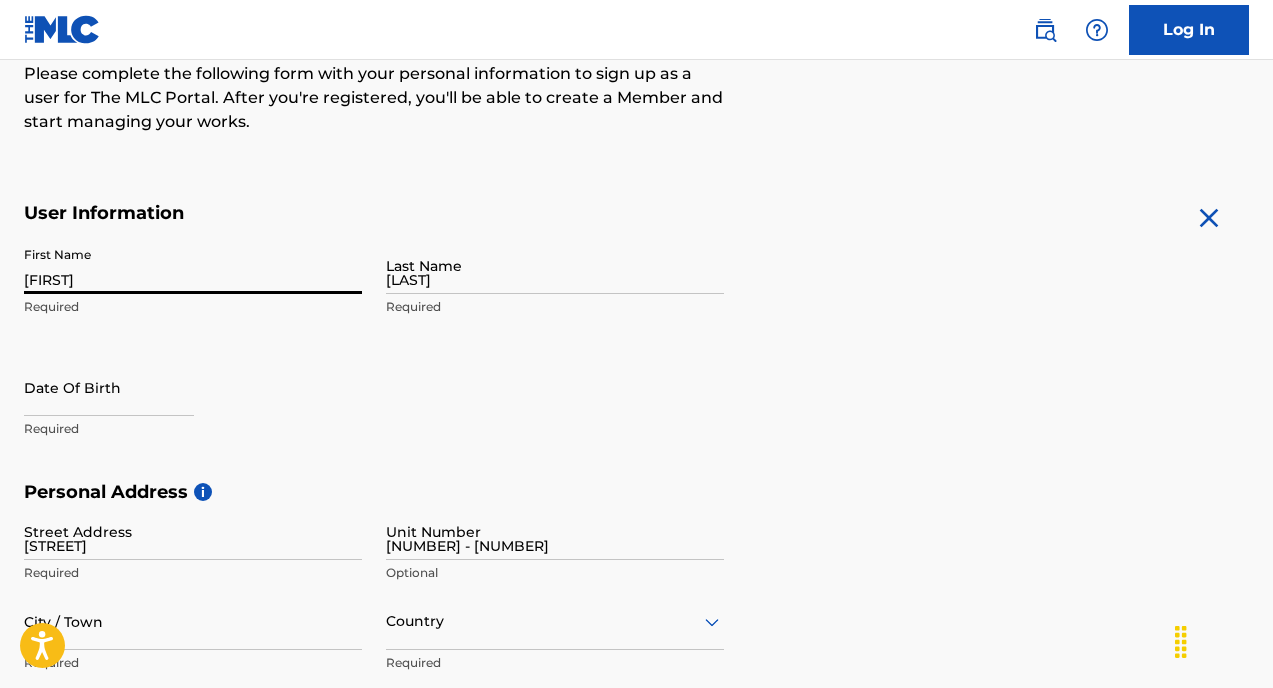 type on "BOGOTA" 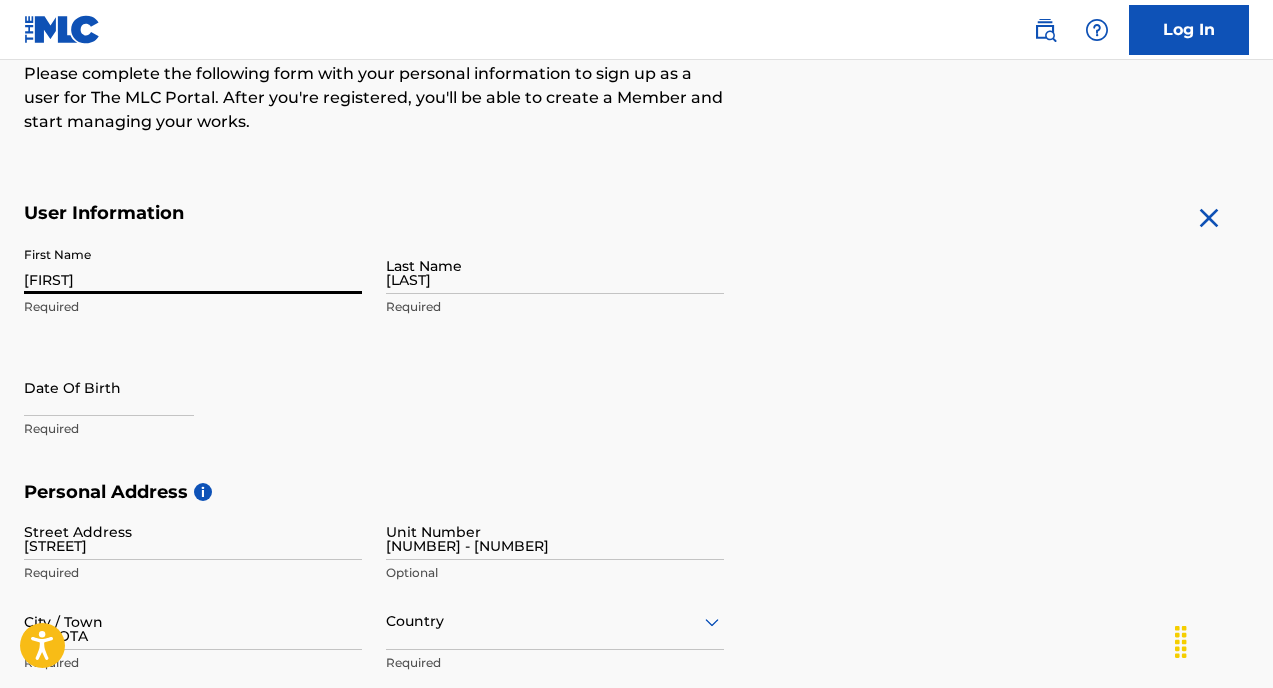 type on "Colombia" 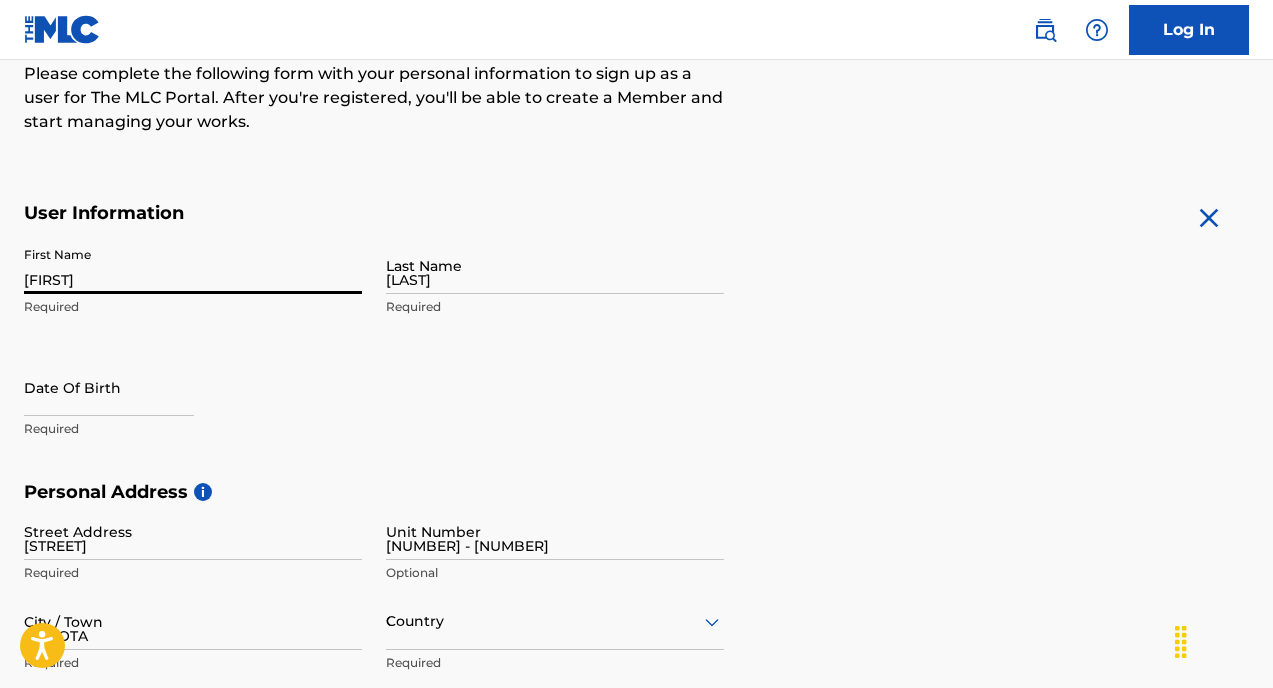 type on "BOGOTA" 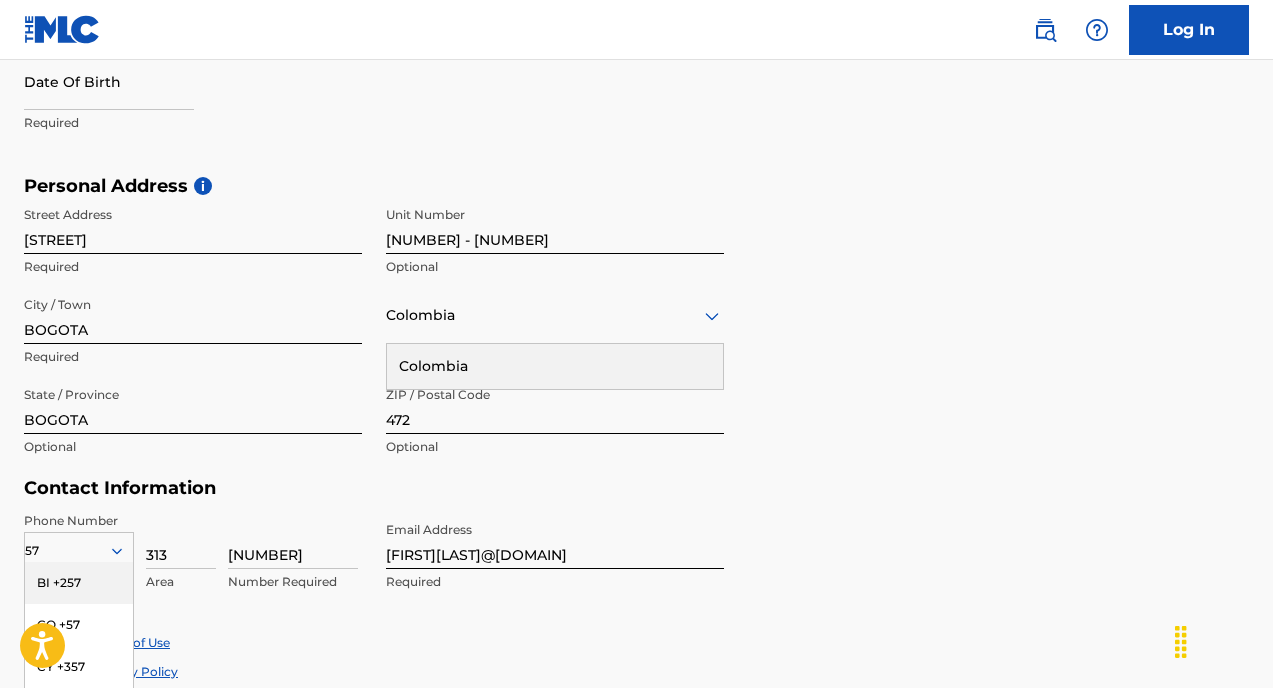 scroll, scrollTop: 777, scrollLeft: 0, axis: vertical 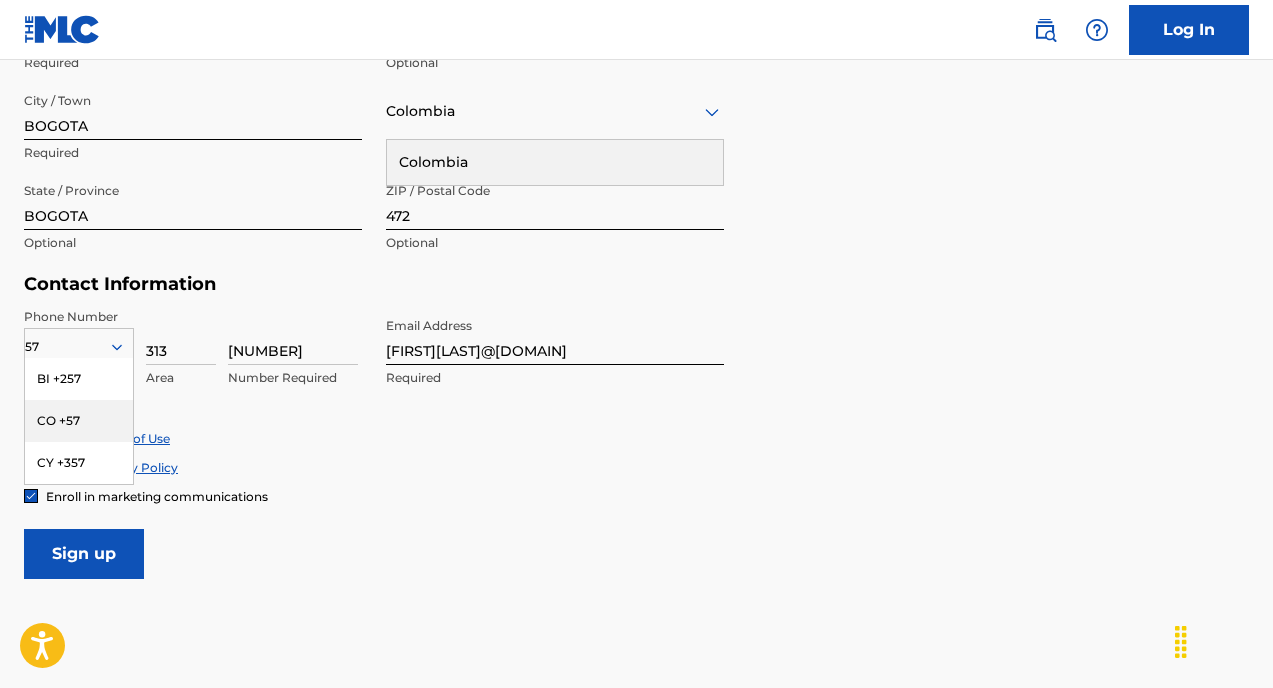click on "CO +57" at bounding box center [79, 421] 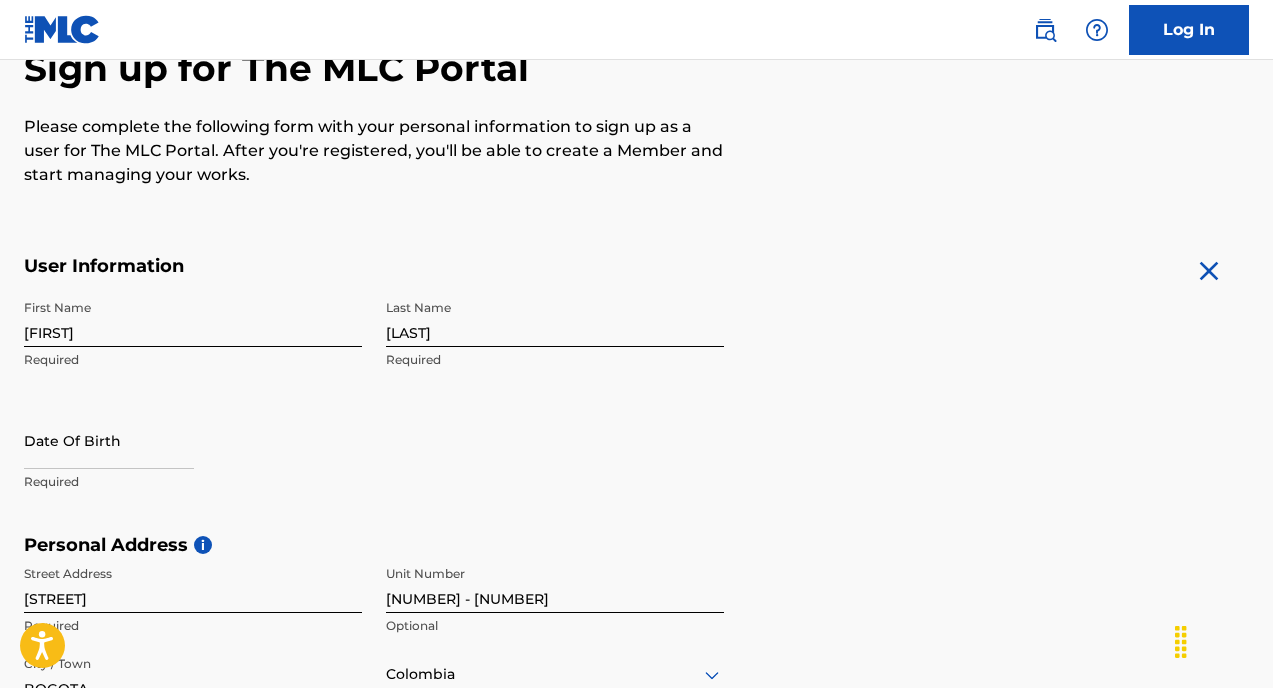 scroll, scrollTop: 150, scrollLeft: 0, axis: vertical 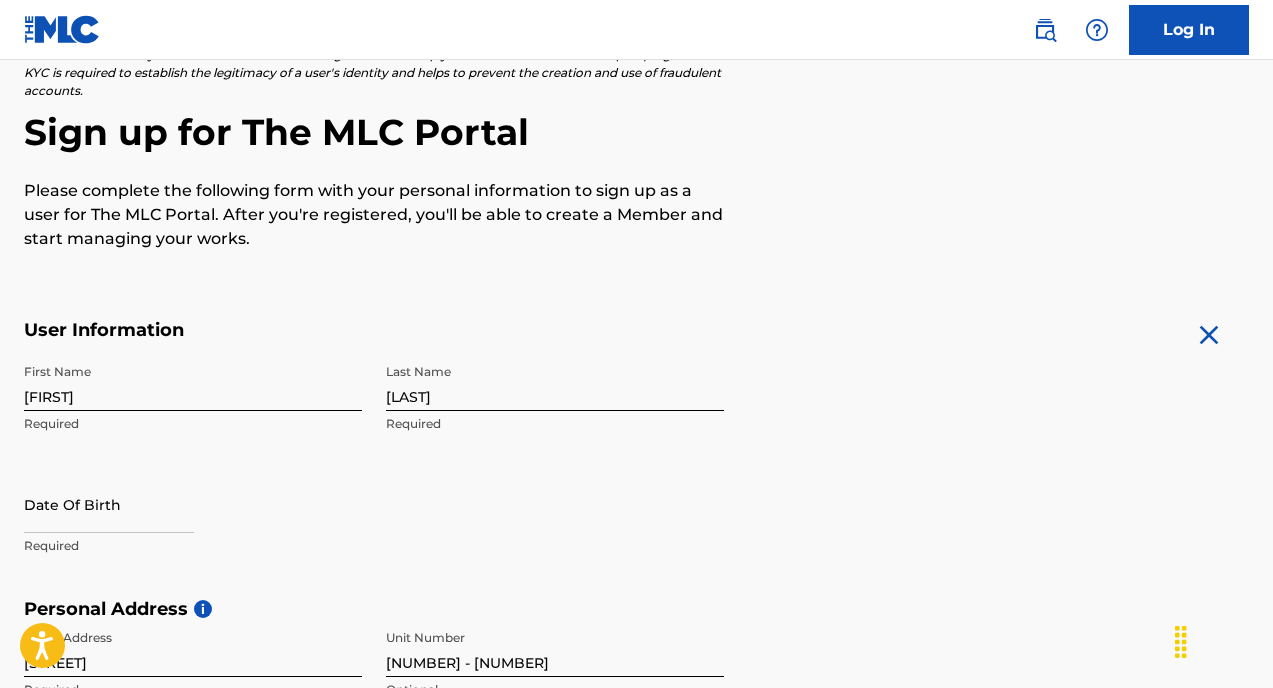 select on "7" 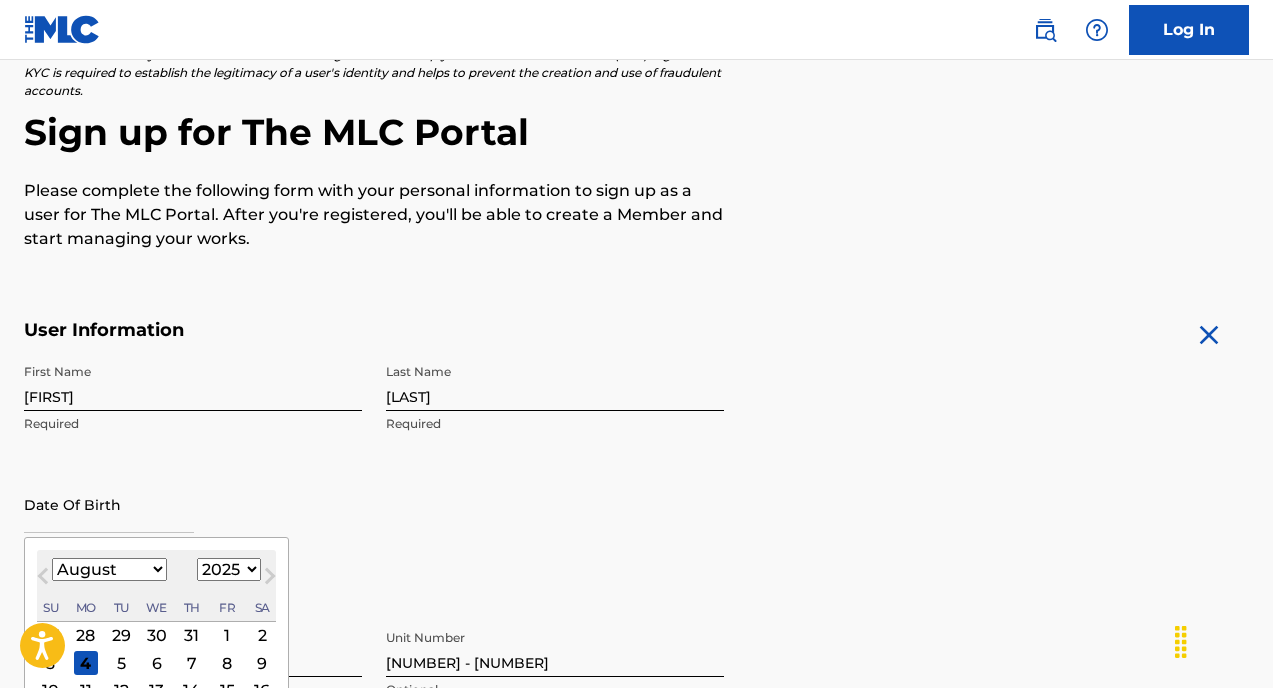 click at bounding box center [109, 504] 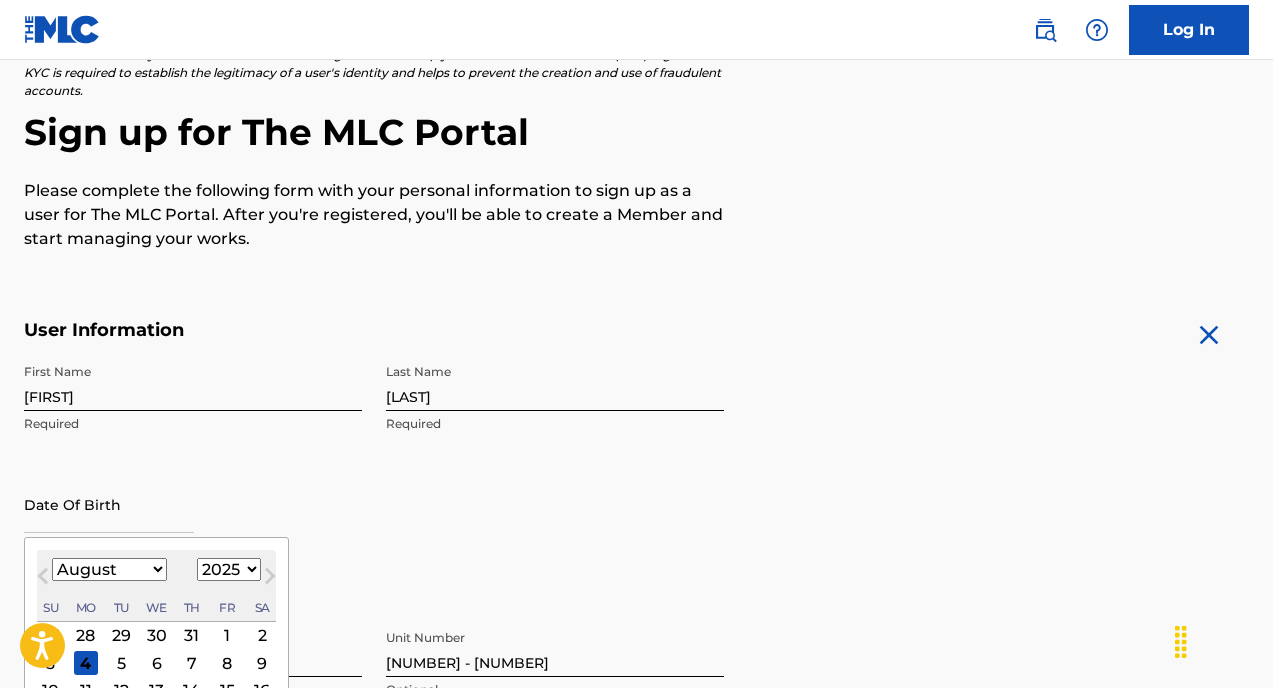 select on "6" 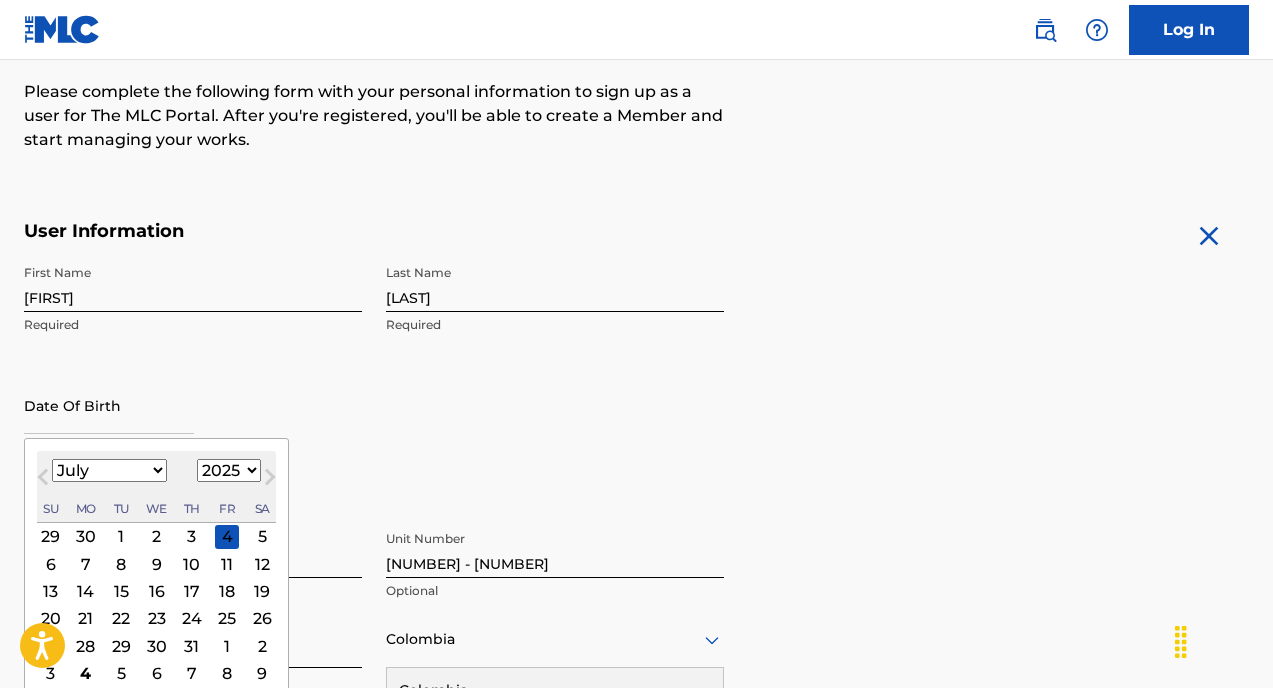 scroll, scrollTop: 250, scrollLeft: 0, axis: vertical 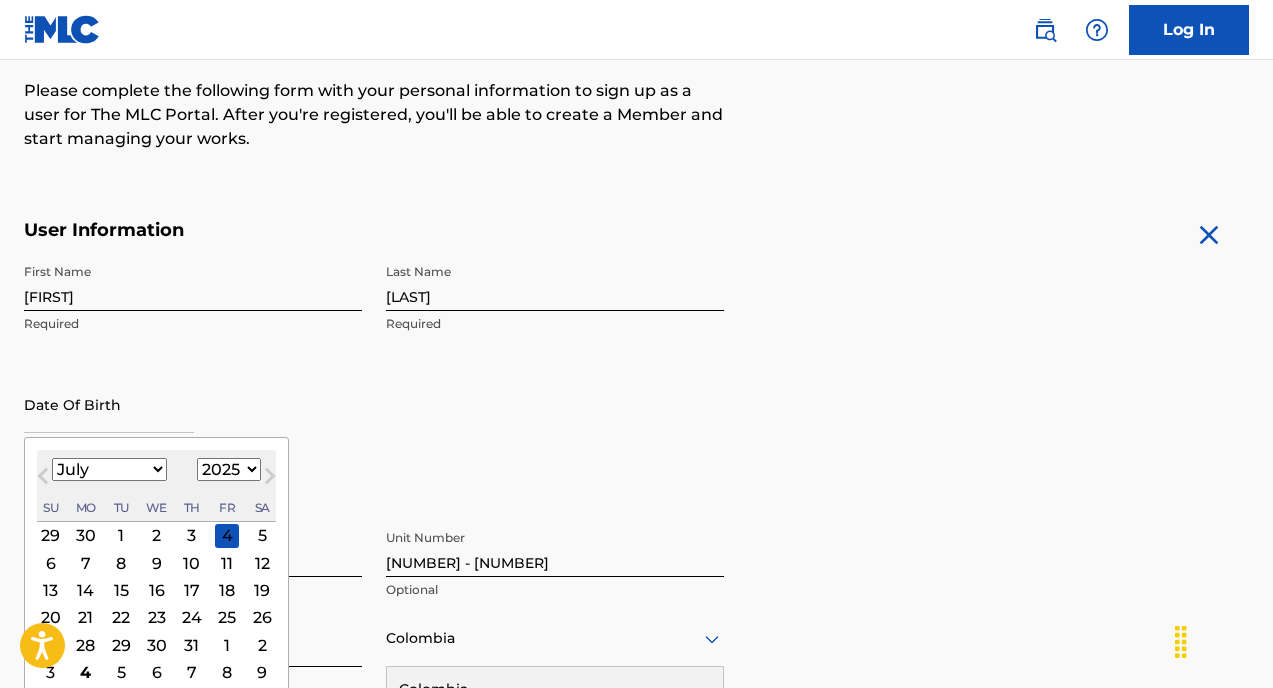 click on "7" at bounding box center [86, 563] 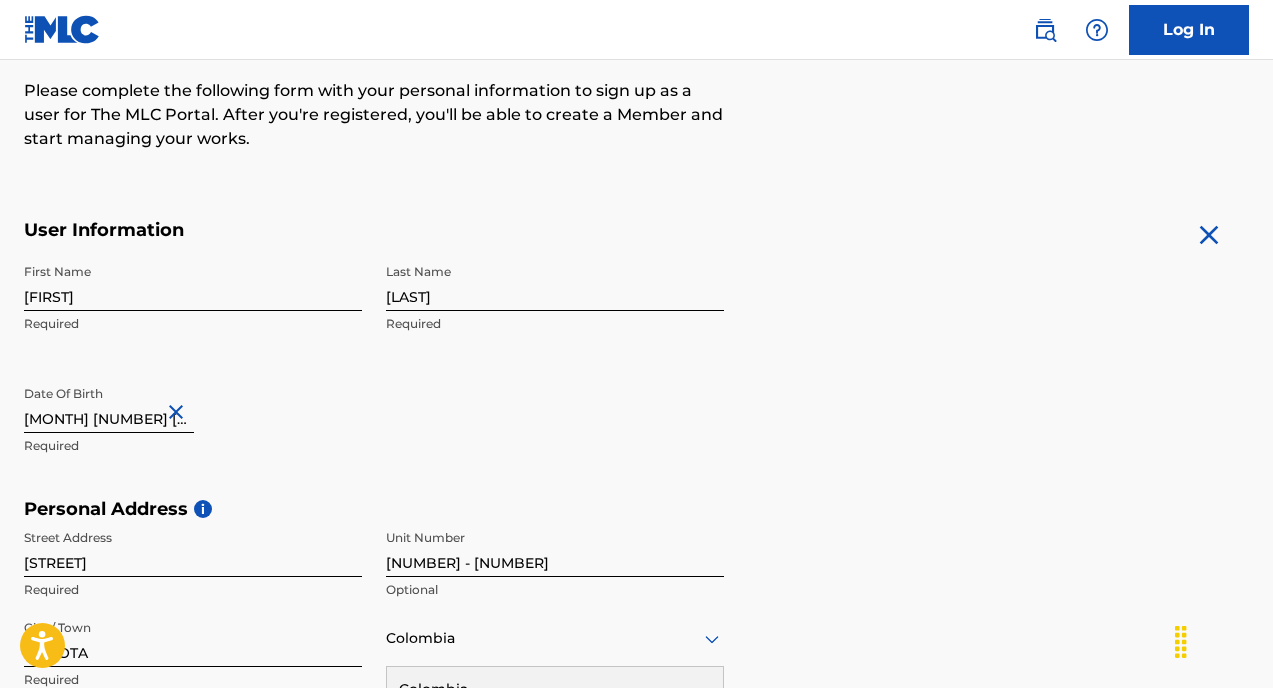 click on "July 7 2025" at bounding box center [109, 404] 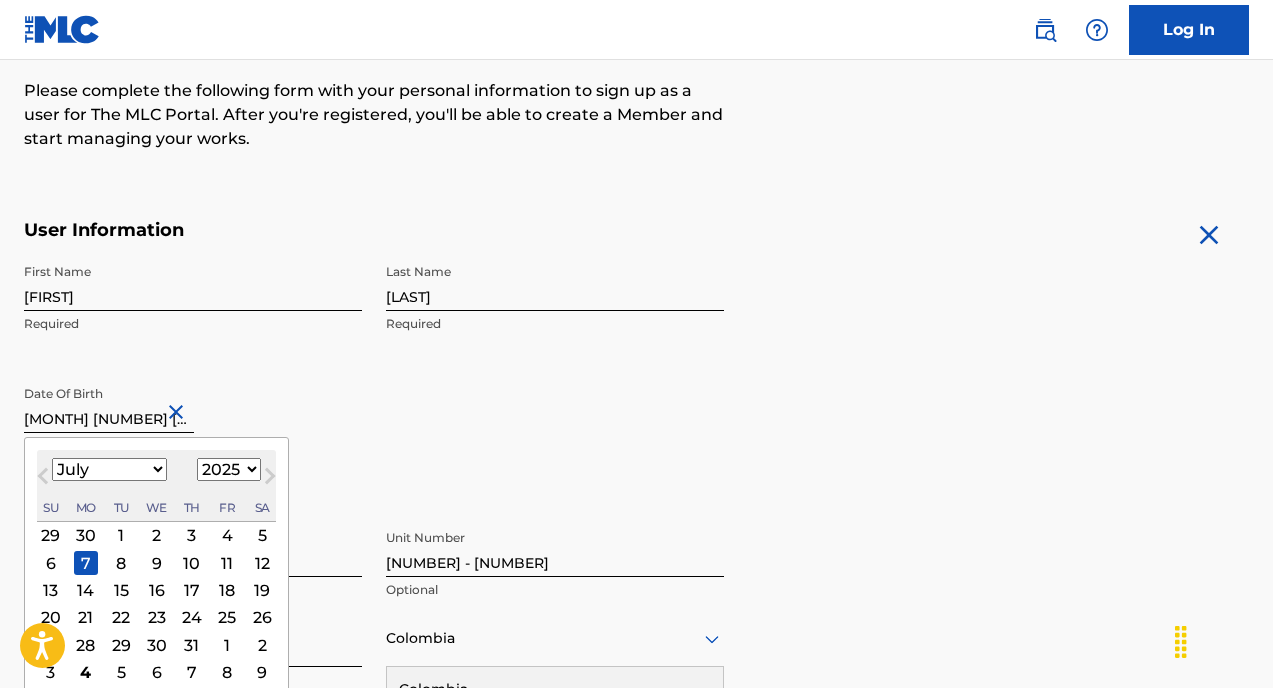 click on "July 7 2025" at bounding box center (109, 404) 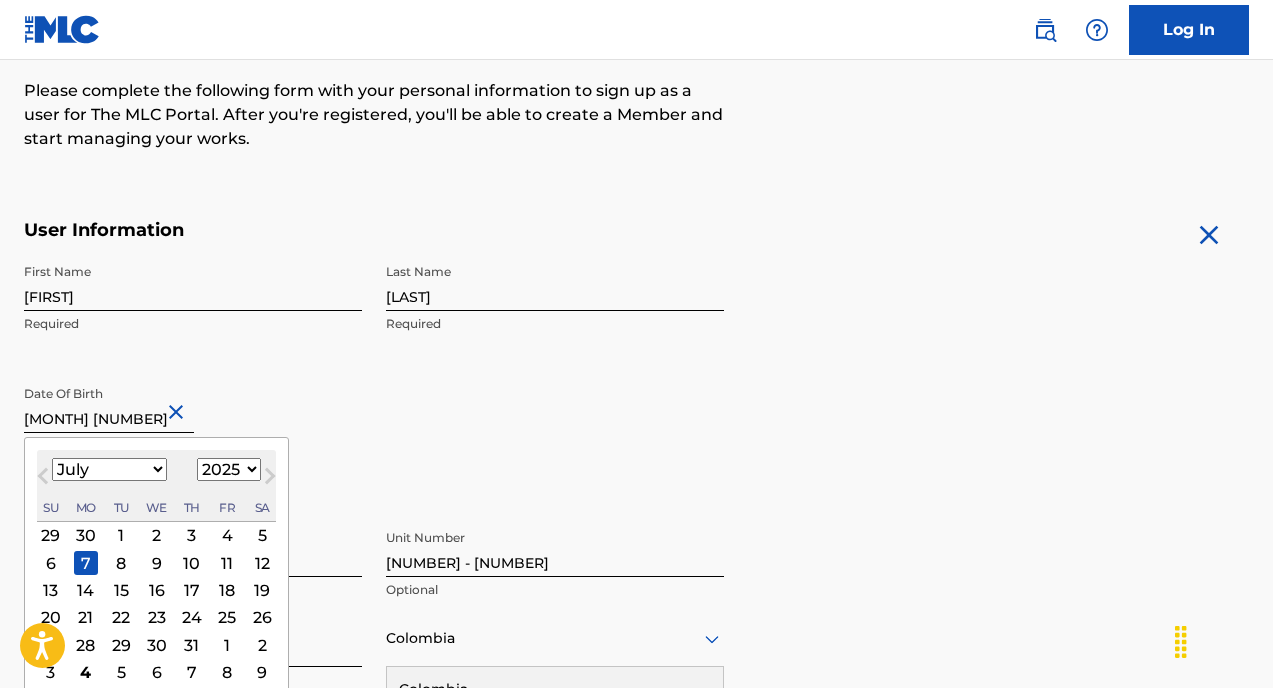 type on "July 7 1953" 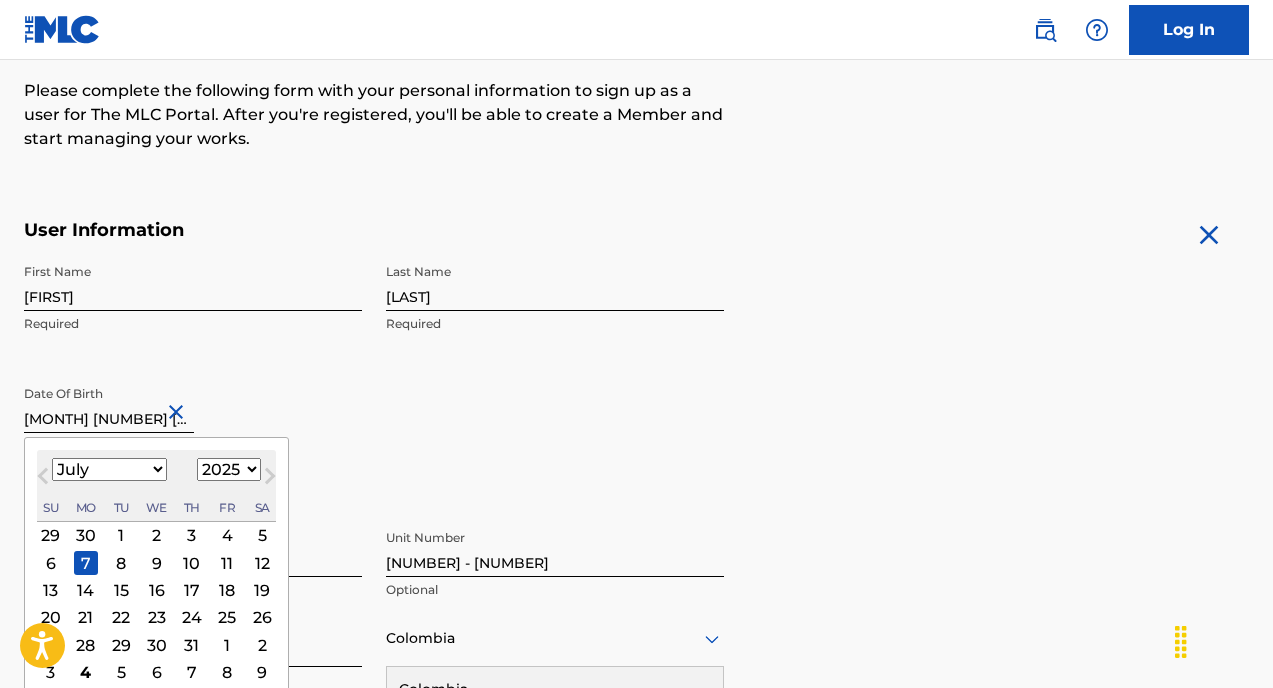 select on "1953" 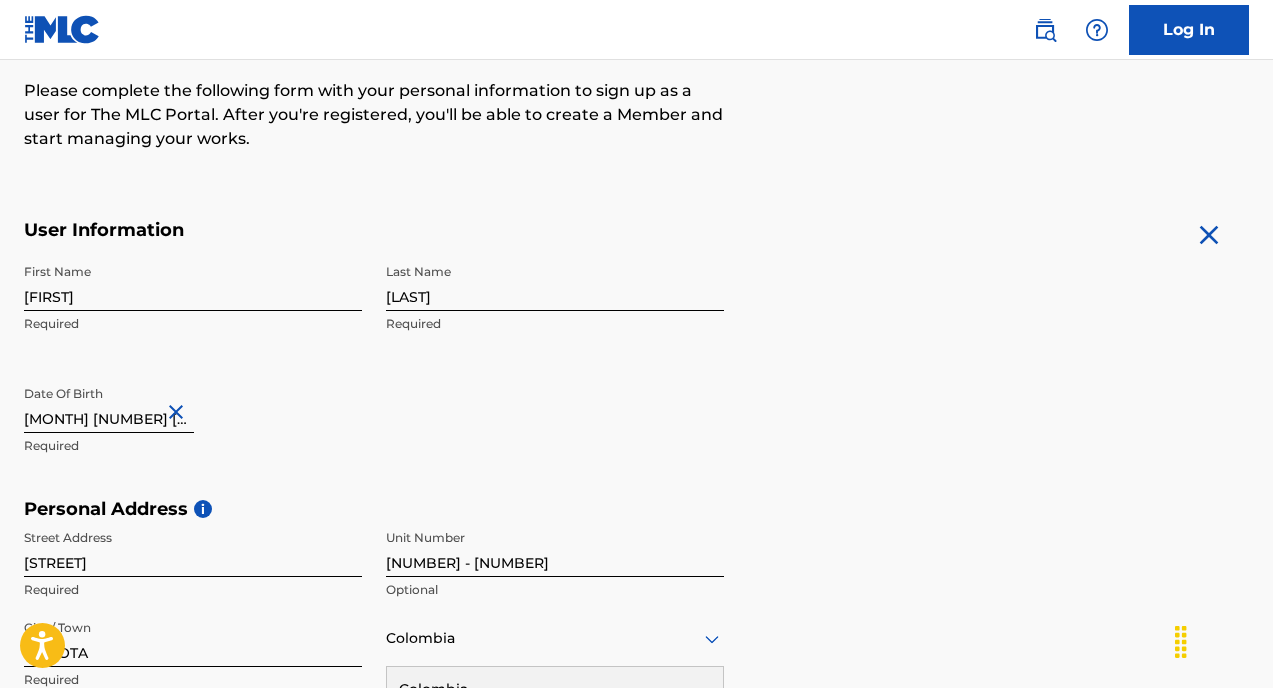 click on "Date Of Birth July 7 1953 Required" at bounding box center (193, 421) 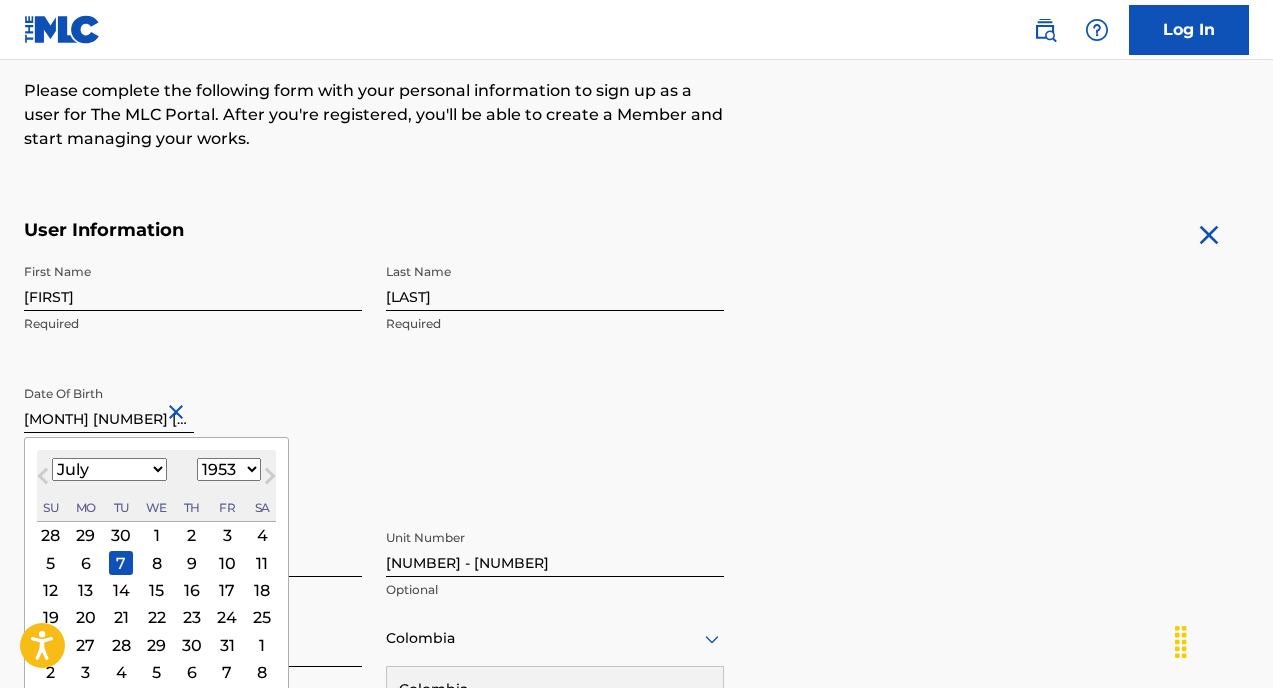 click on "July 7 1953" at bounding box center [109, 404] 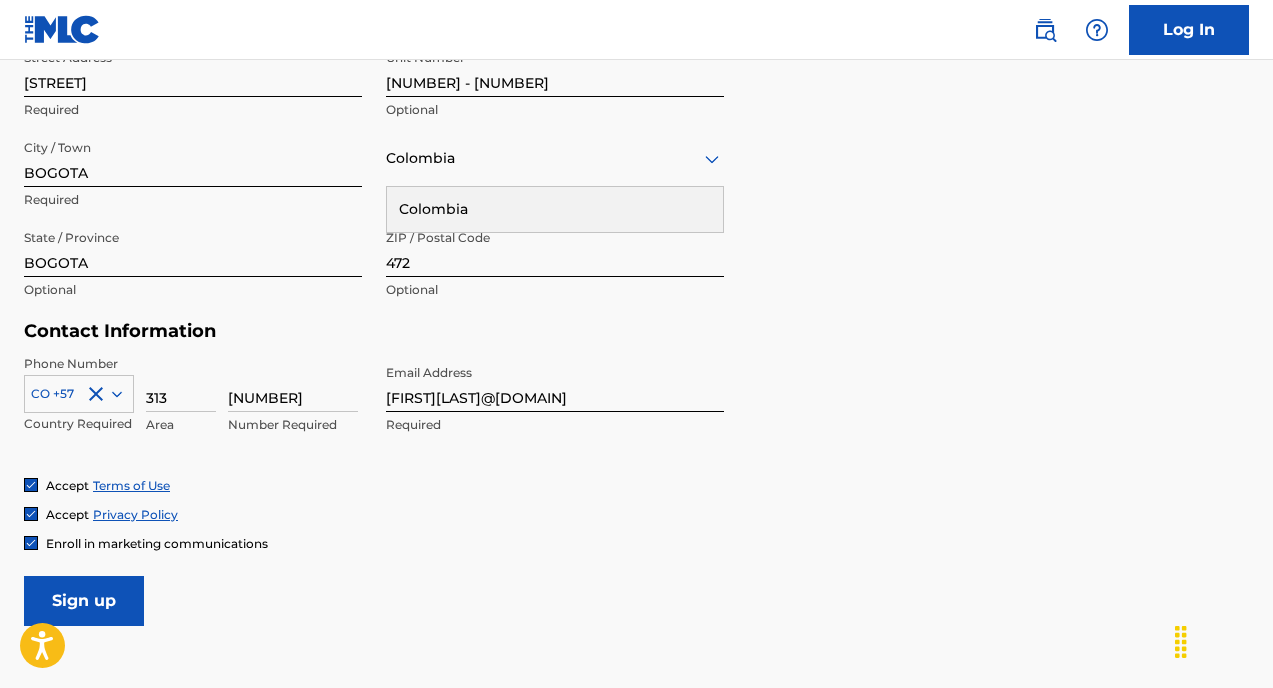 scroll, scrollTop: 875, scrollLeft: 0, axis: vertical 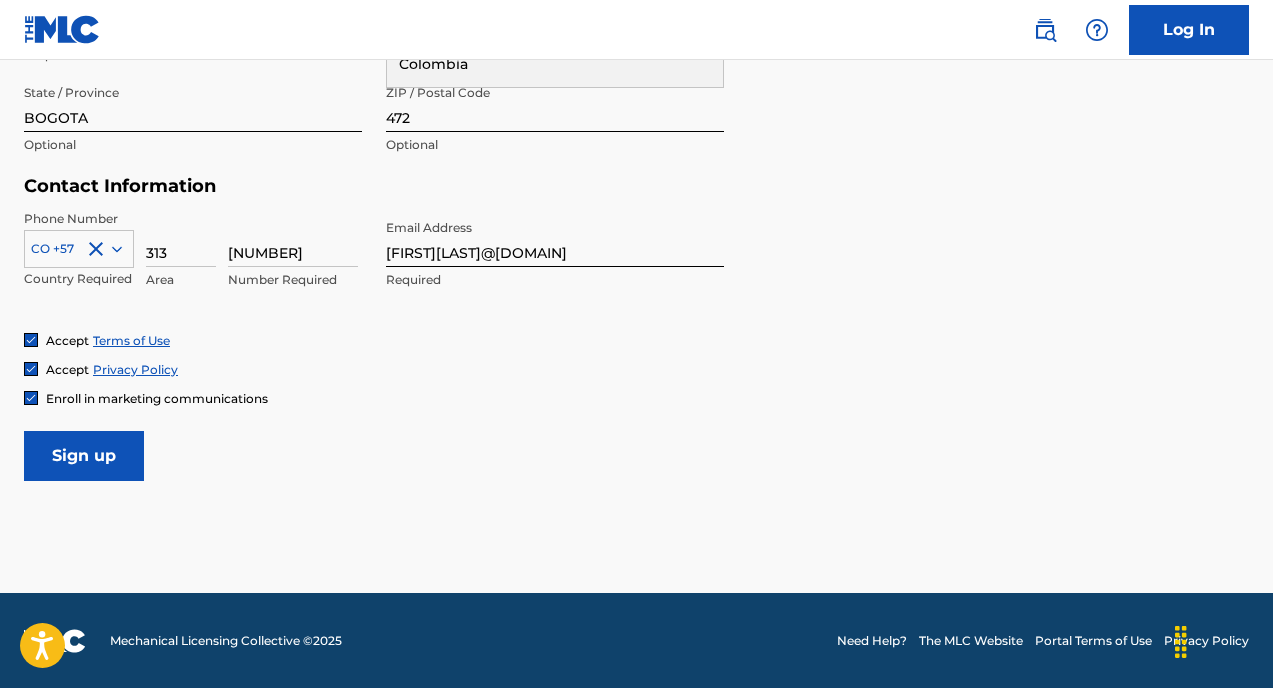 click on "Sign up" at bounding box center (84, 456) 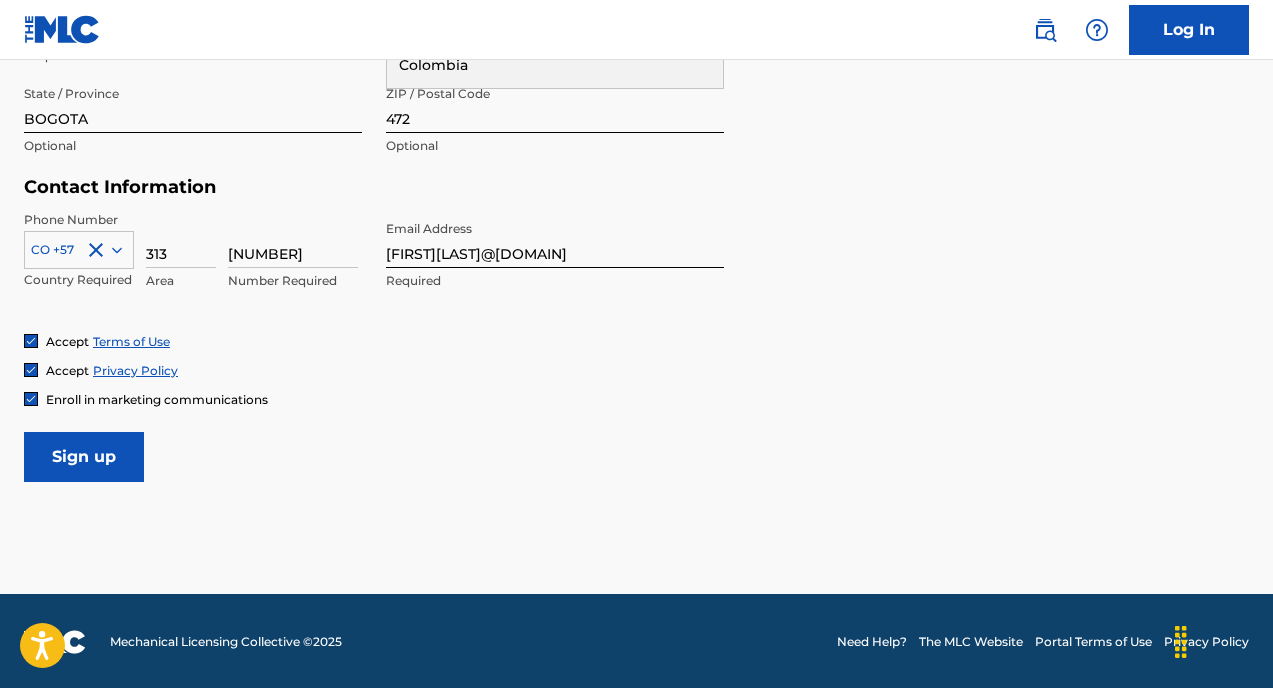 scroll, scrollTop: 875, scrollLeft: 0, axis: vertical 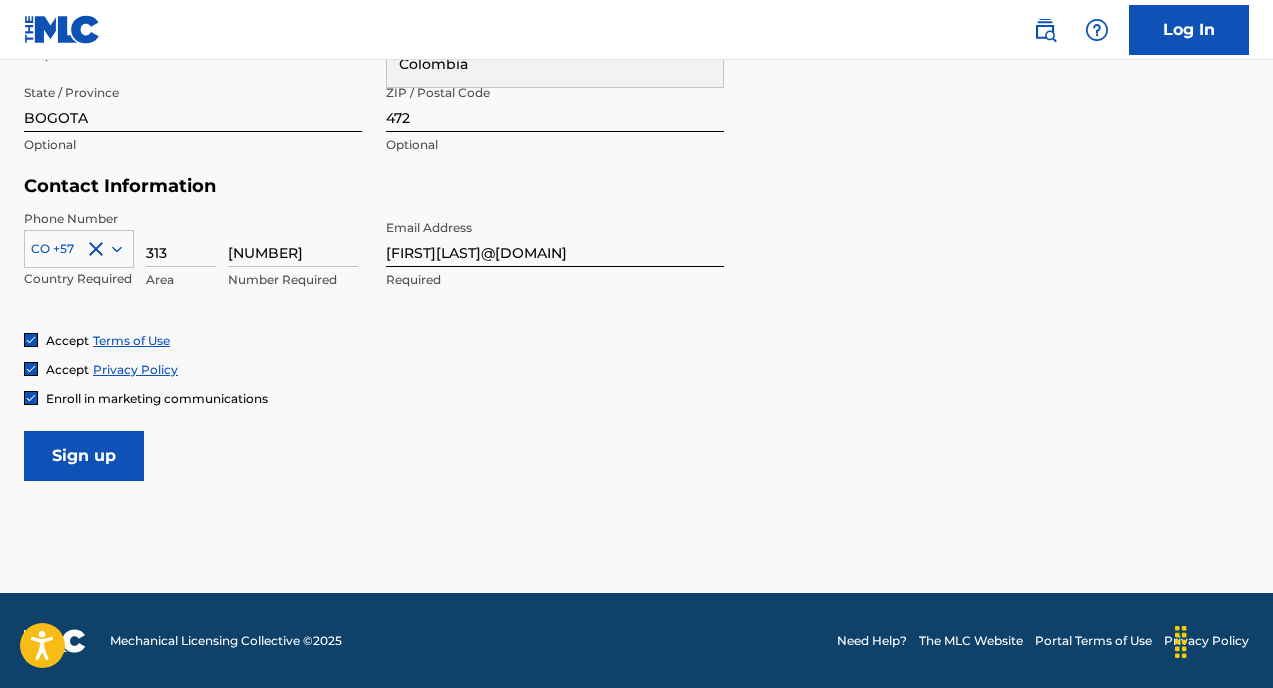 click on "Sign up" at bounding box center [84, 456] 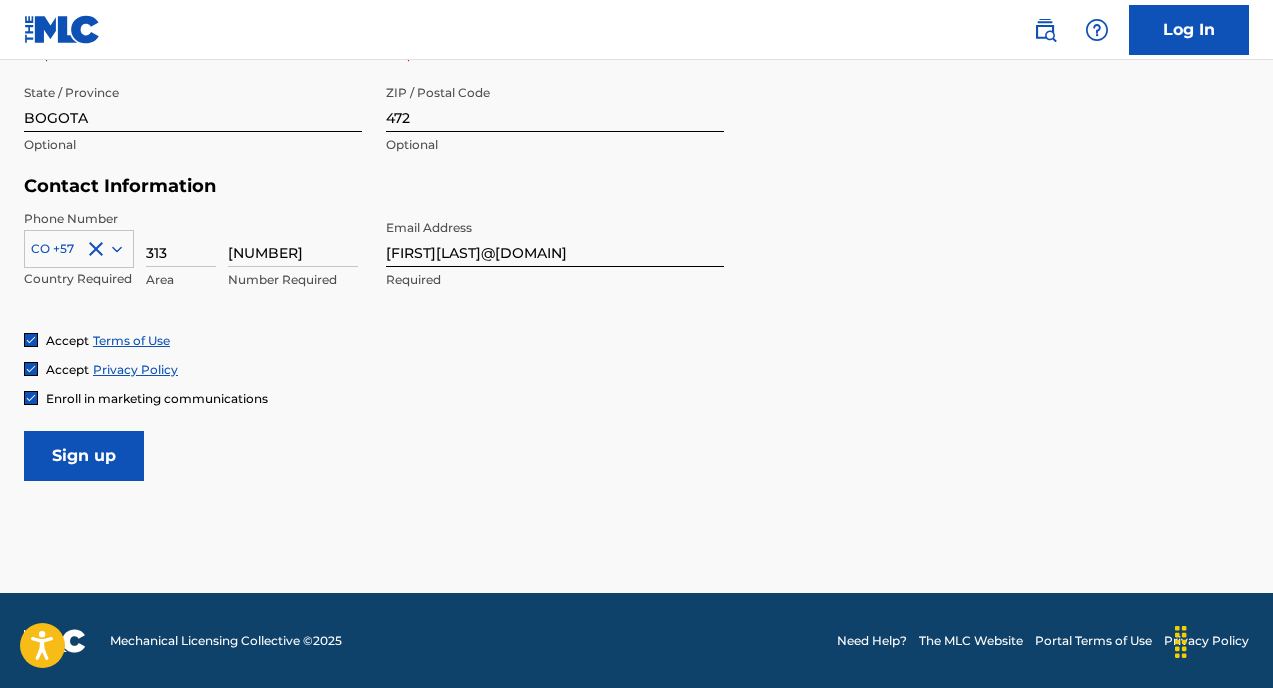scroll, scrollTop: 0, scrollLeft: 0, axis: both 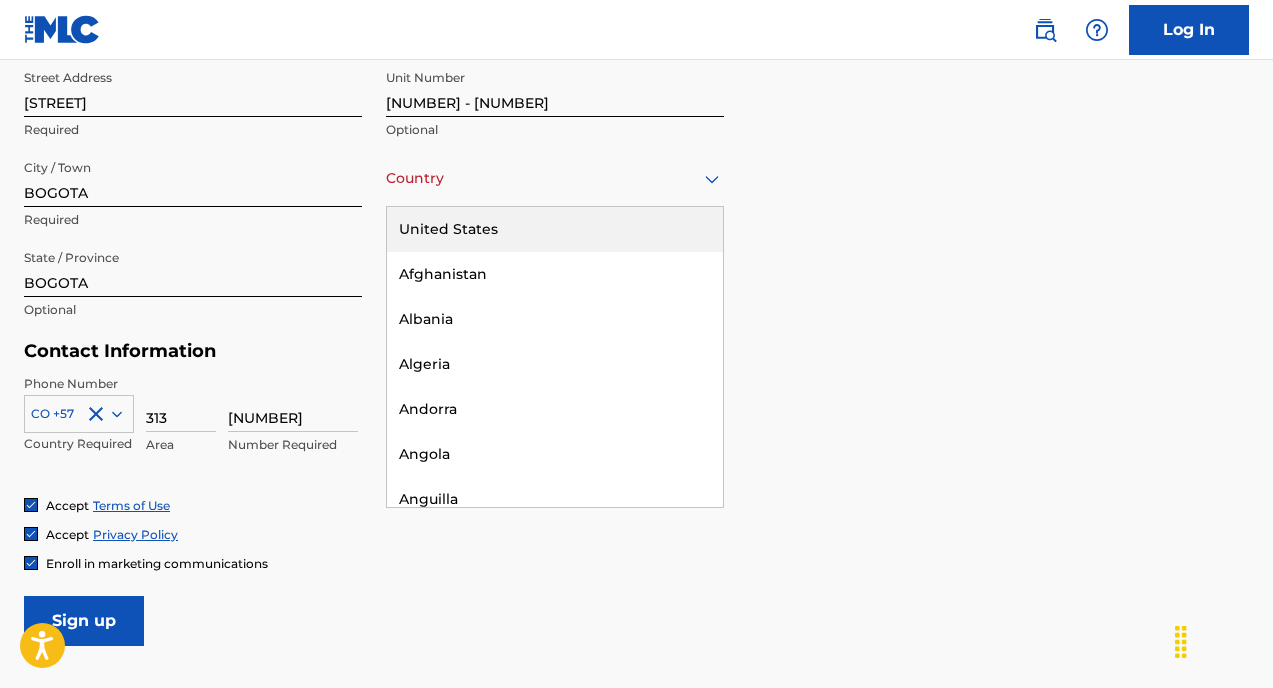 click on "Country" at bounding box center (555, 178) 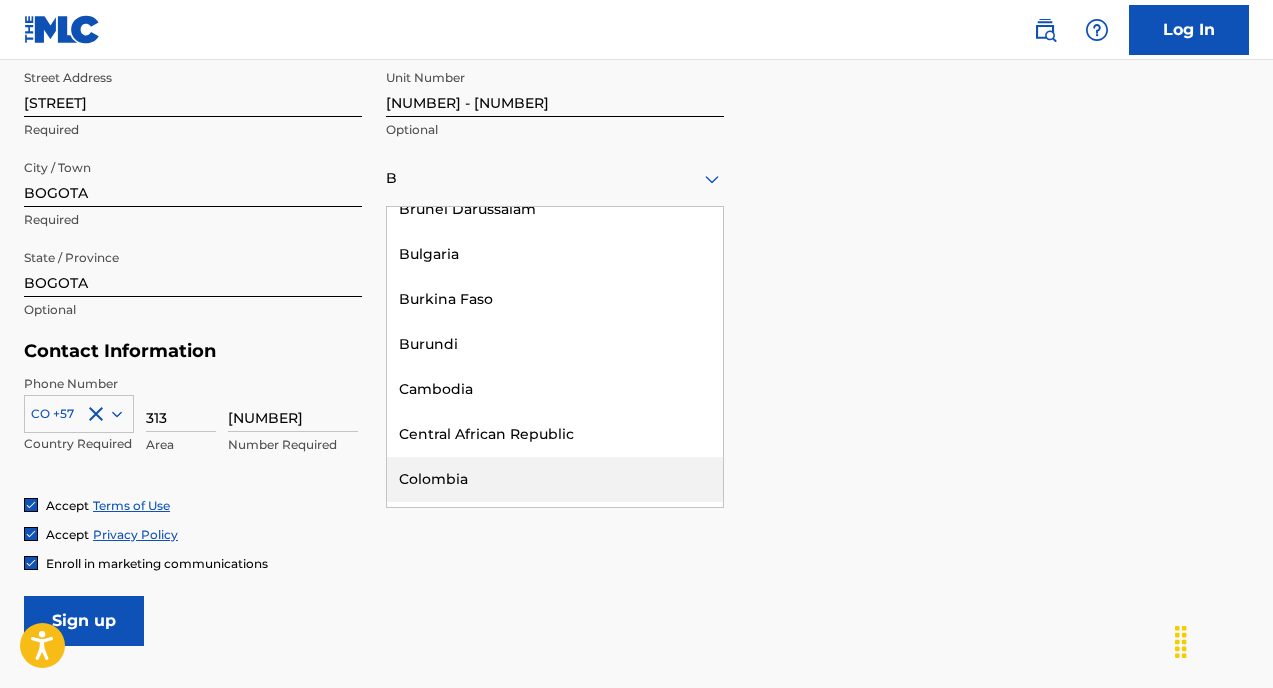scroll, scrollTop: 855, scrollLeft: 0, axis: vertical 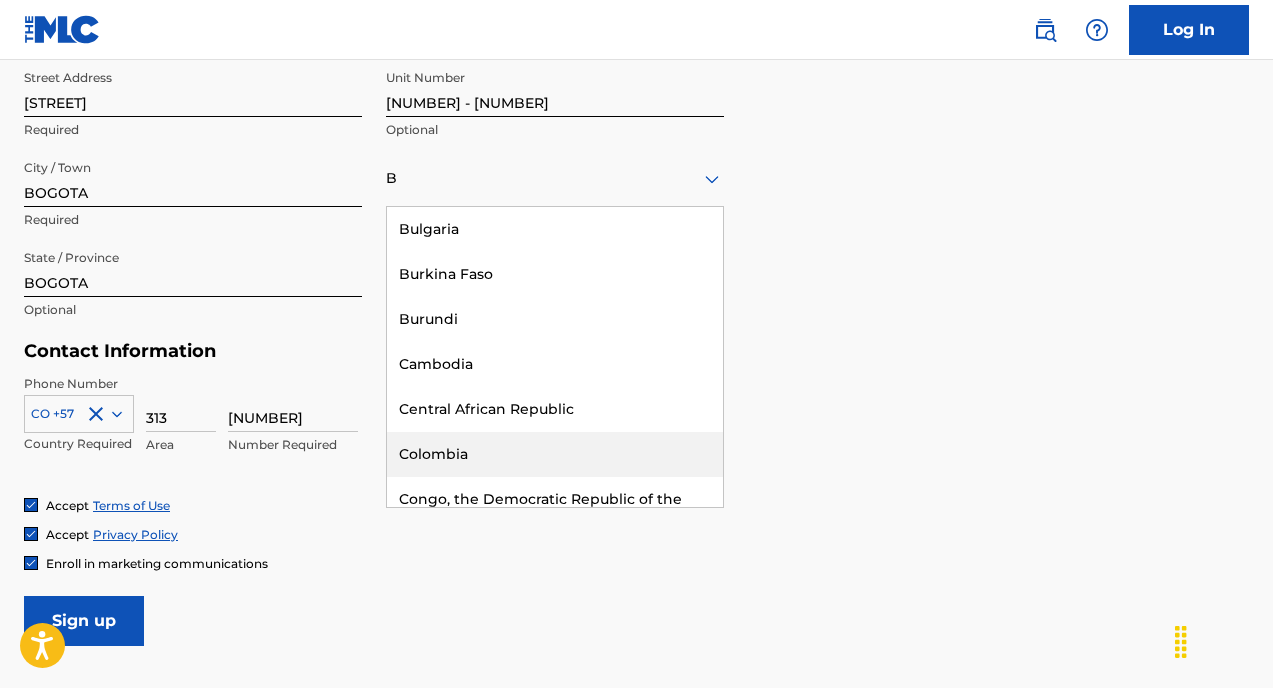 click on "Colombia" at bounding box center [555, 454] 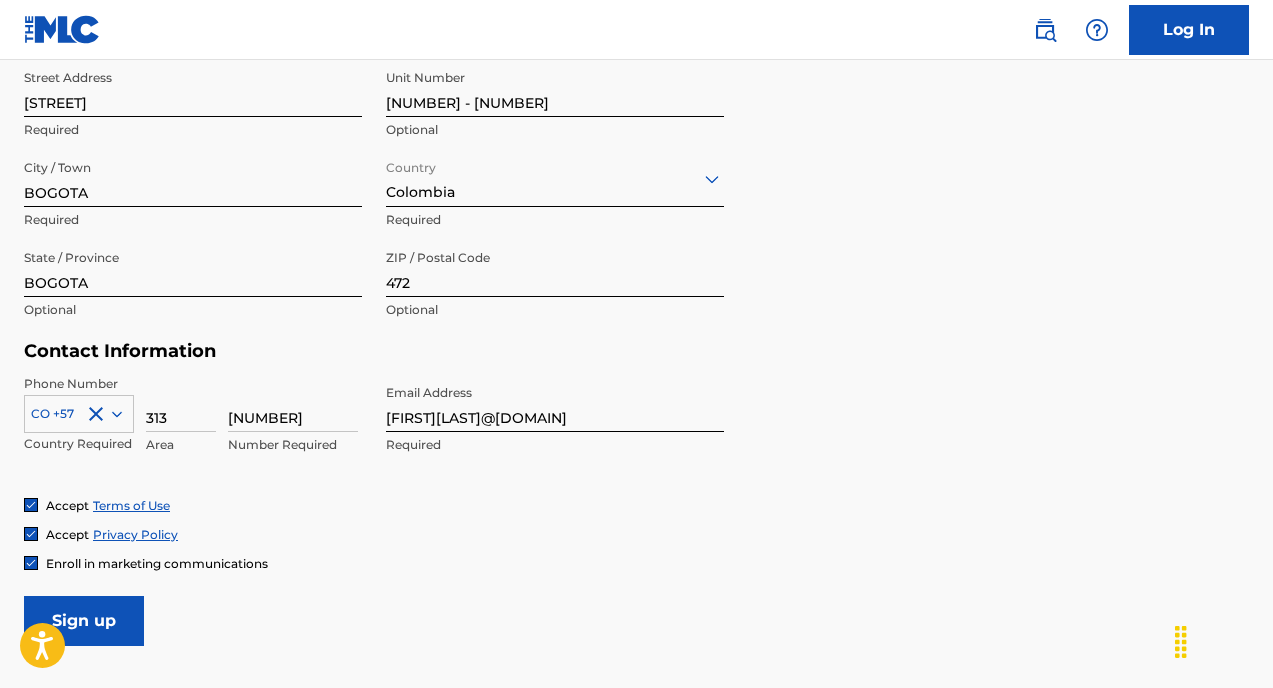scroll, scrollTop: 875, scrollLeft: 0, axis: vertical 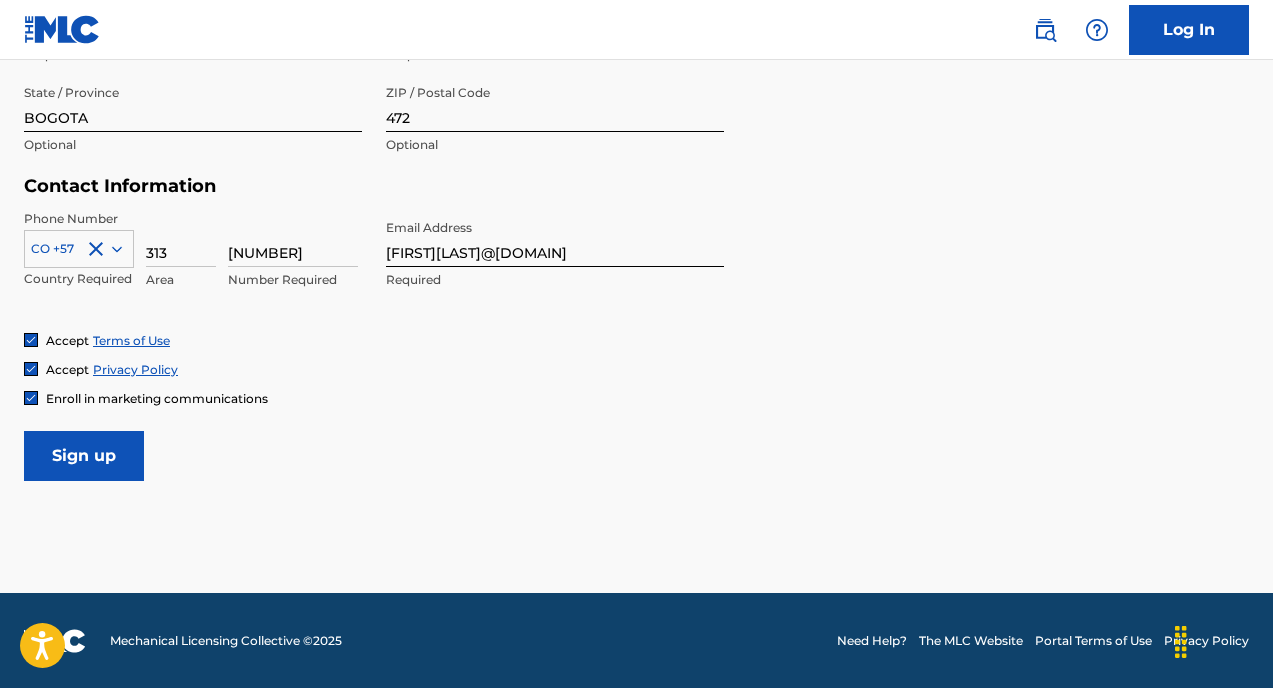 click on "Sign up" at bounding box center (84, 456) 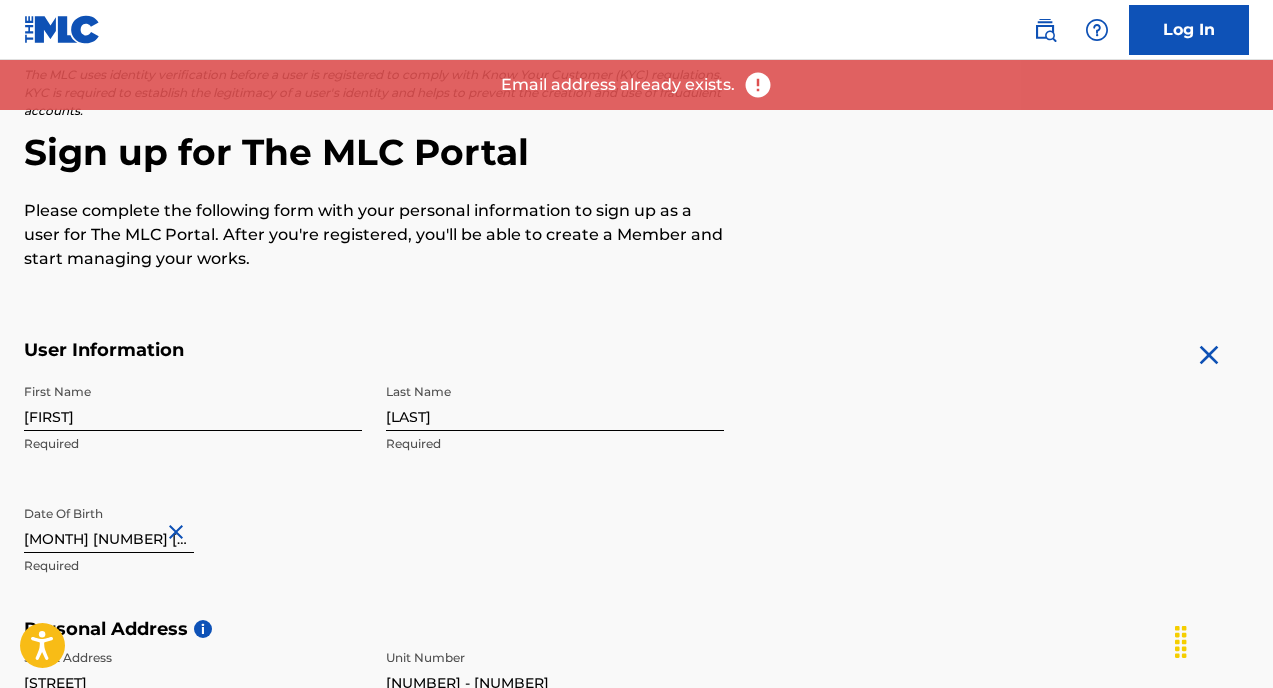 scroll, scrollTop: 122, scrollLeft: 0, axis: vertical 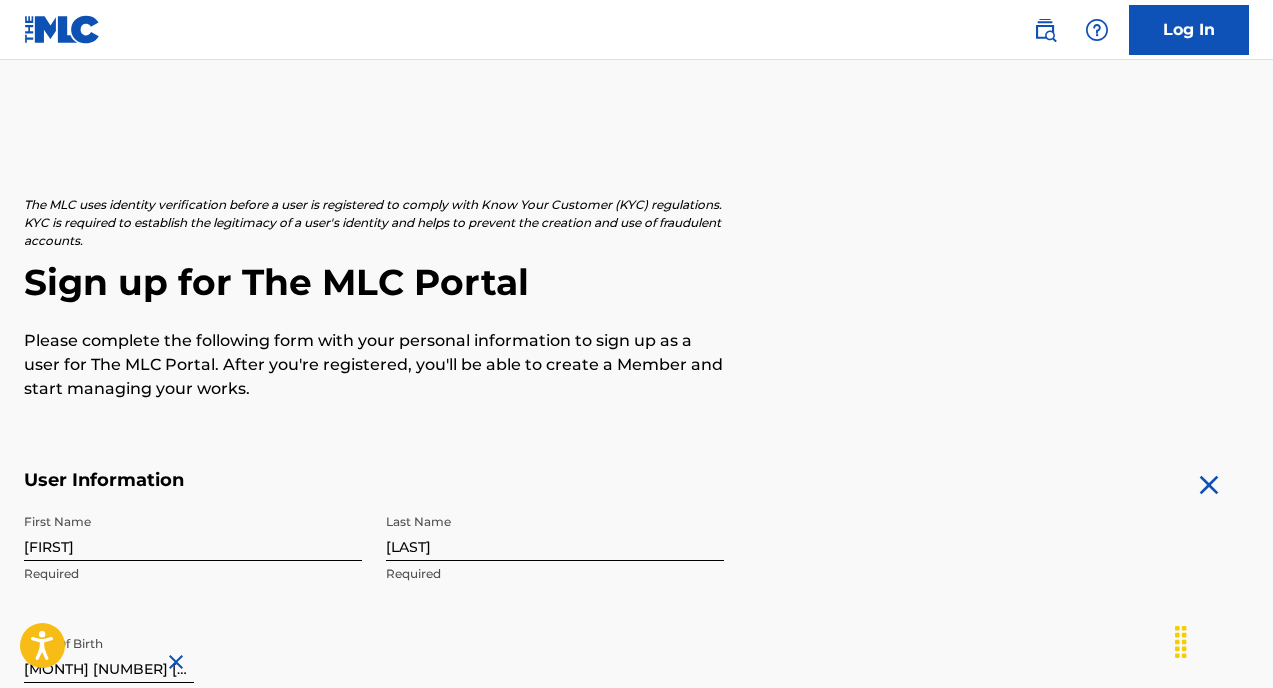 click on "Log In" at bounding box center (1189, 30) 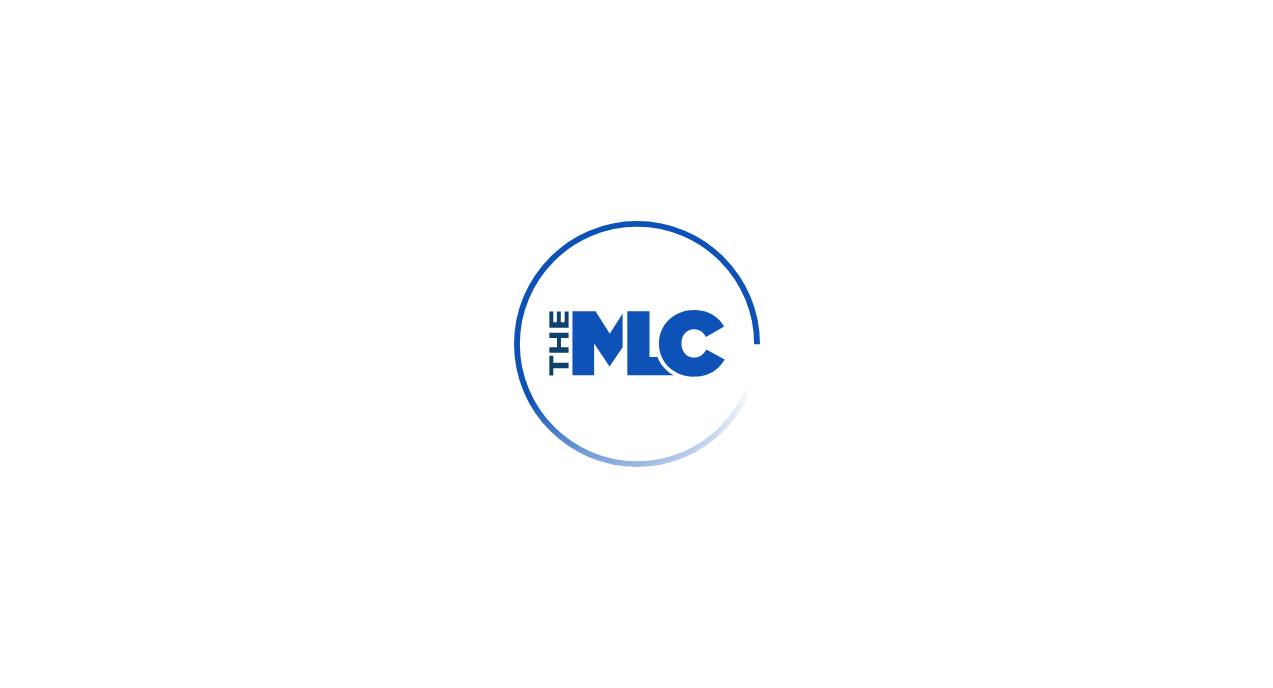 scroll, scrollTop: 0, scrollLeft: 0, axis: both 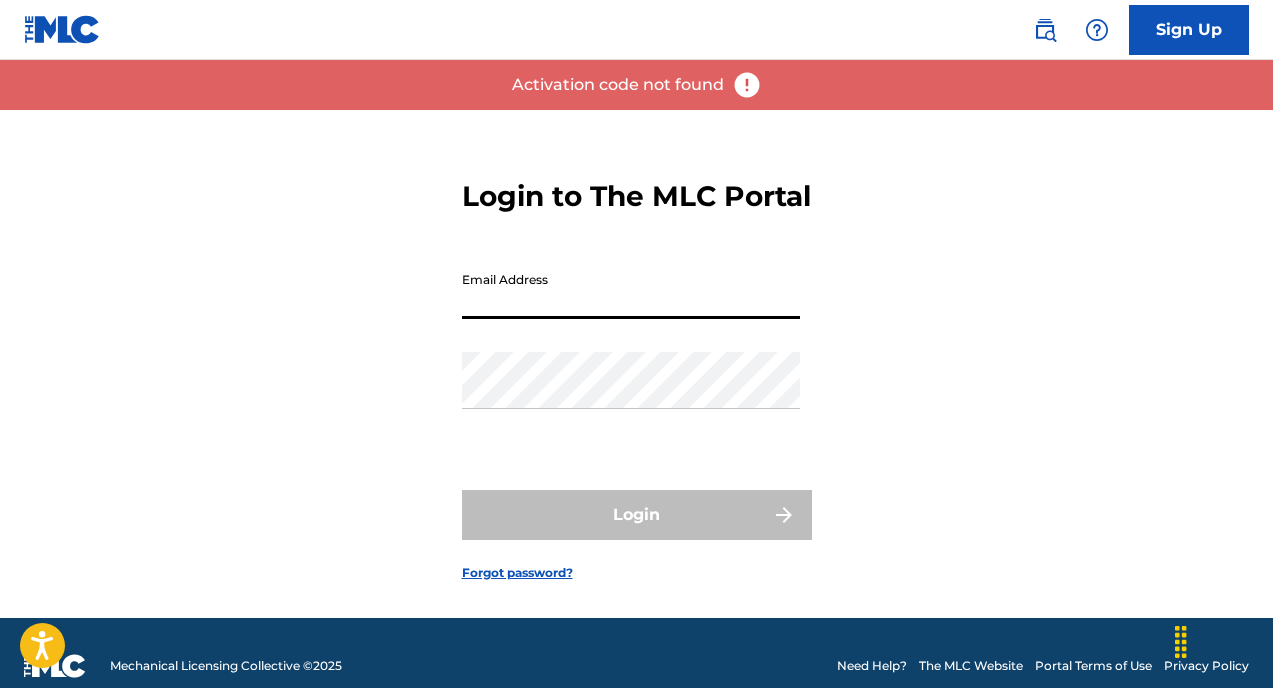 click on "Email Address" at bounding box center [631, 290] 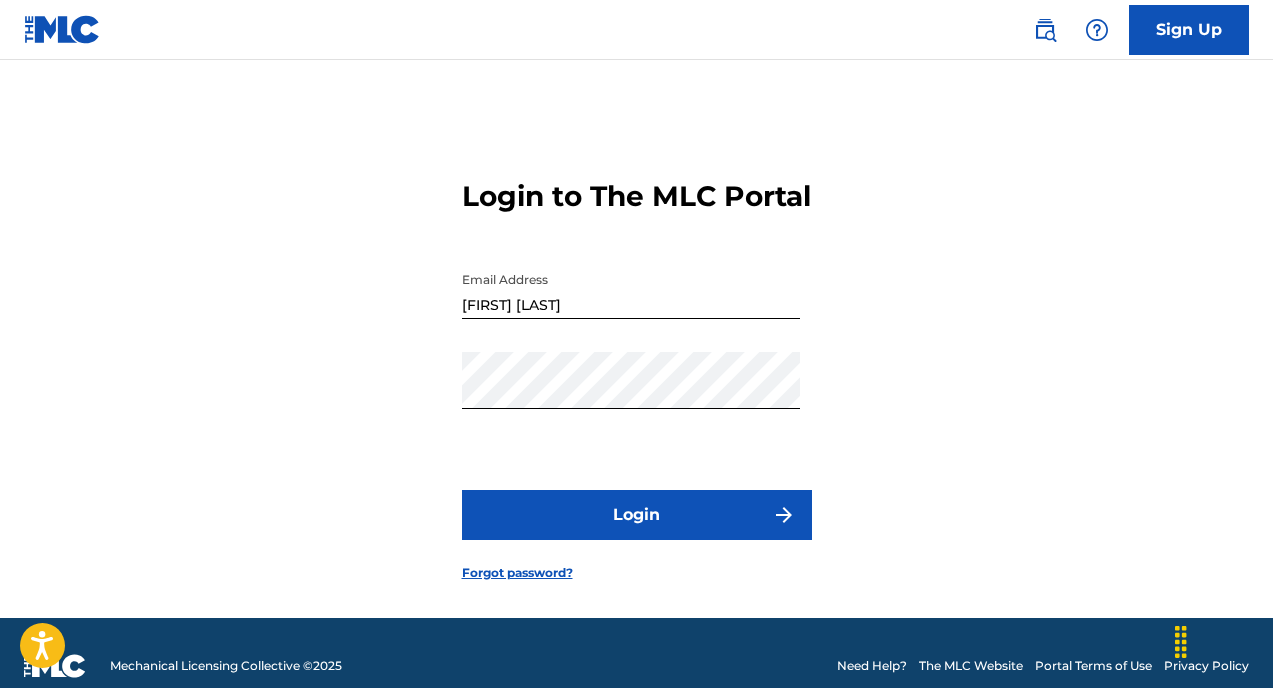 click on "Login" at bounding box center (637, 515) 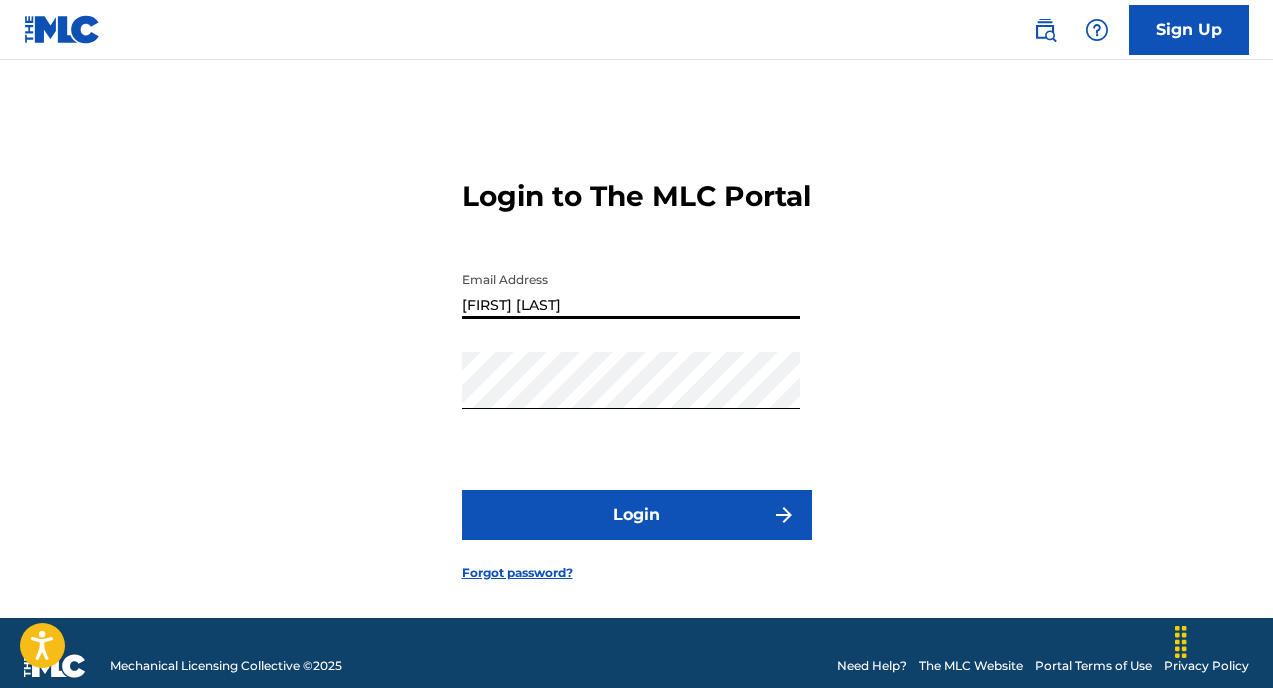 click on "HERNANDO BECERRA" at bounding box center (631, 290) 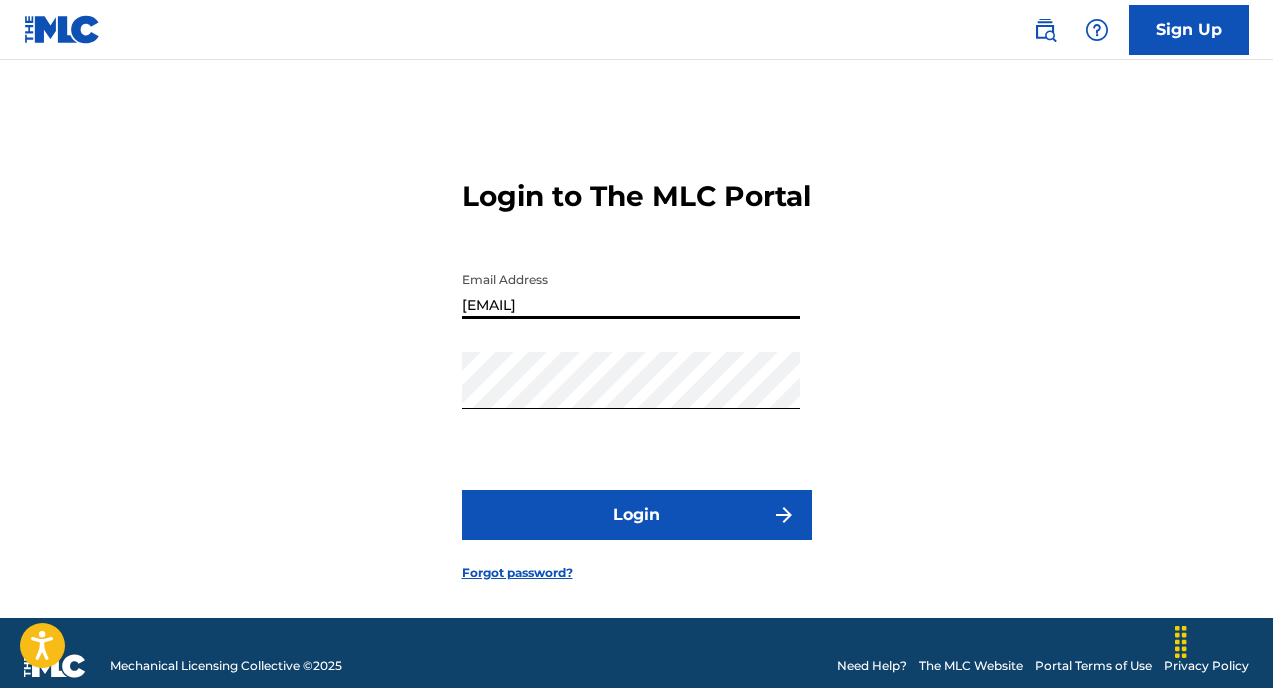 click on "[FIRST][LAST]@[DOMAIN]" at bounding box center [631, 290] 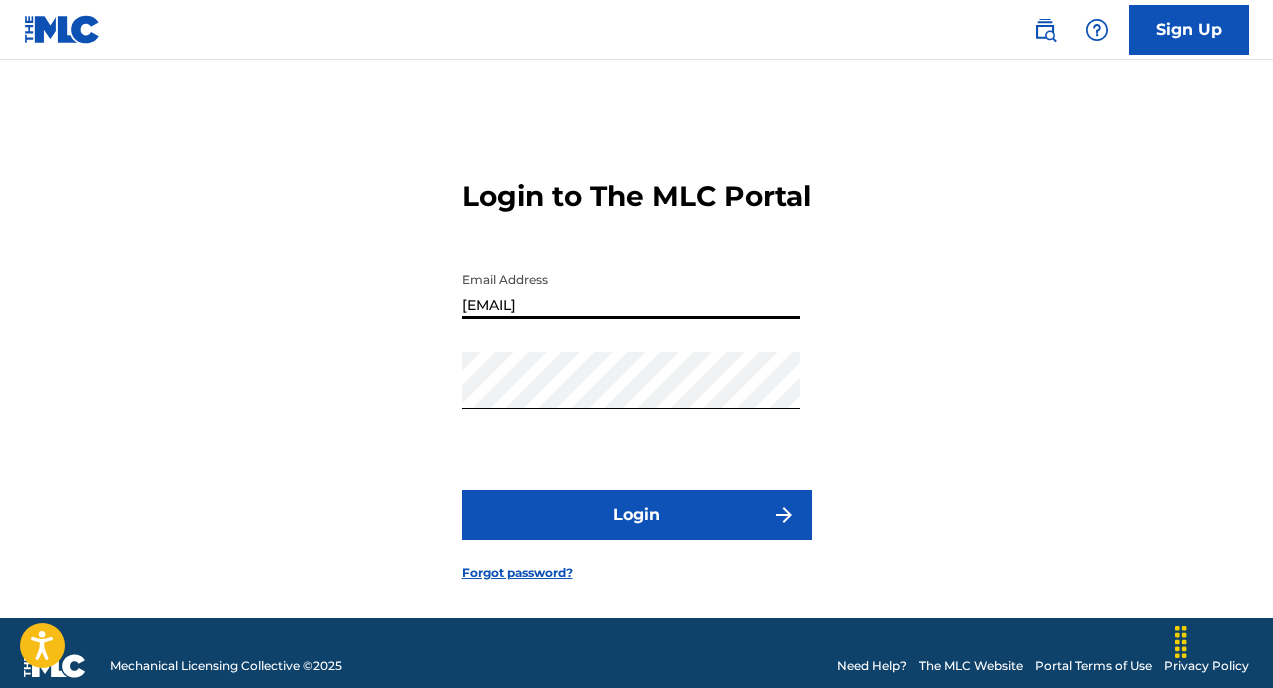 type on "[FIRST][LAST]@[DOMAIN]" 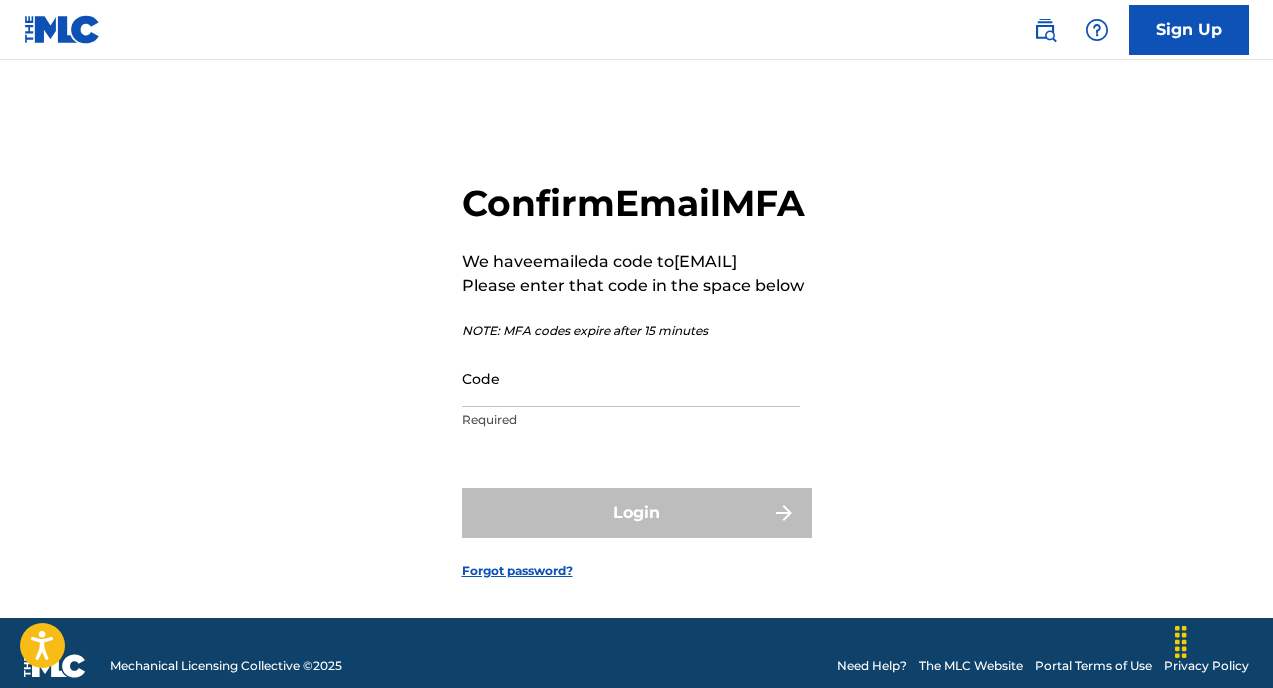 click on "Code" at bounding box center (631, 378) 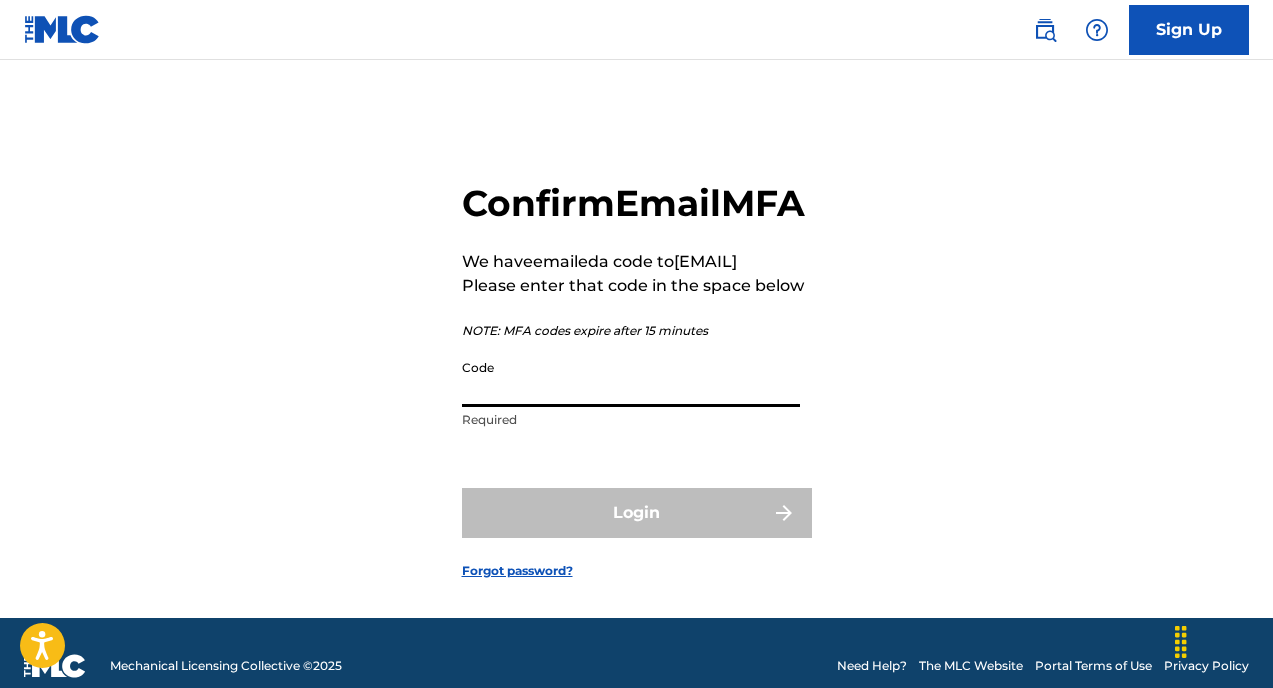paste on "282841" 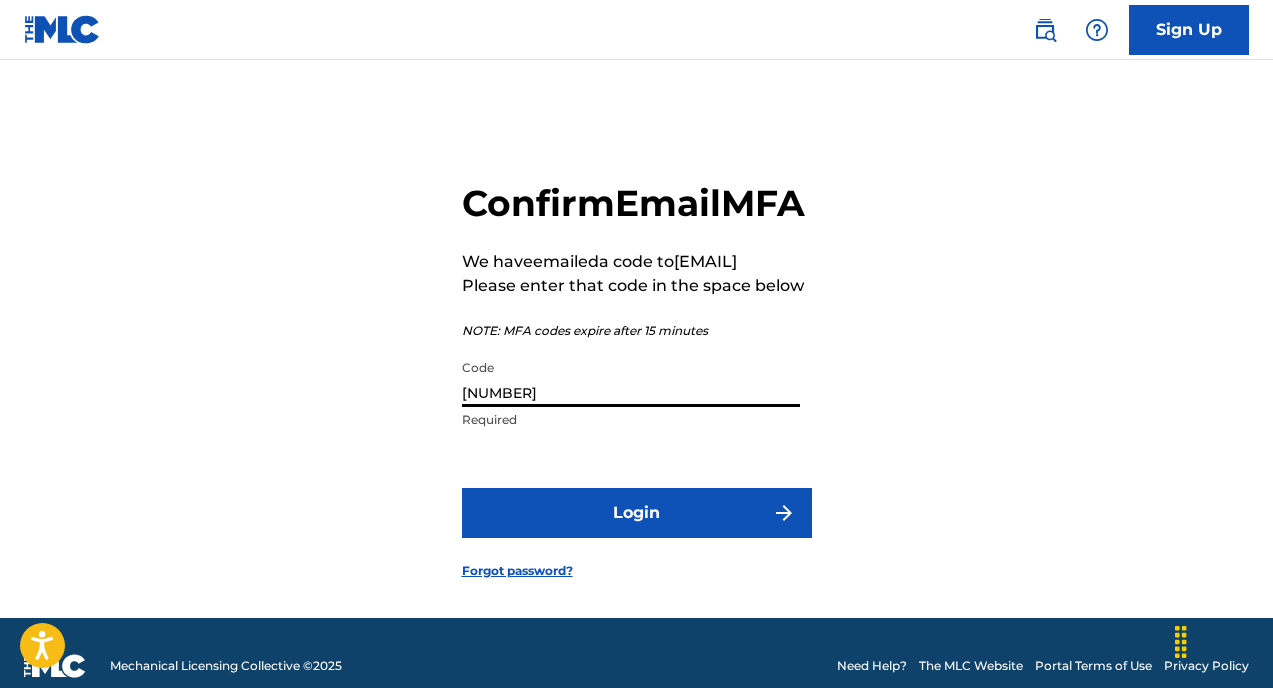 type on "282841" 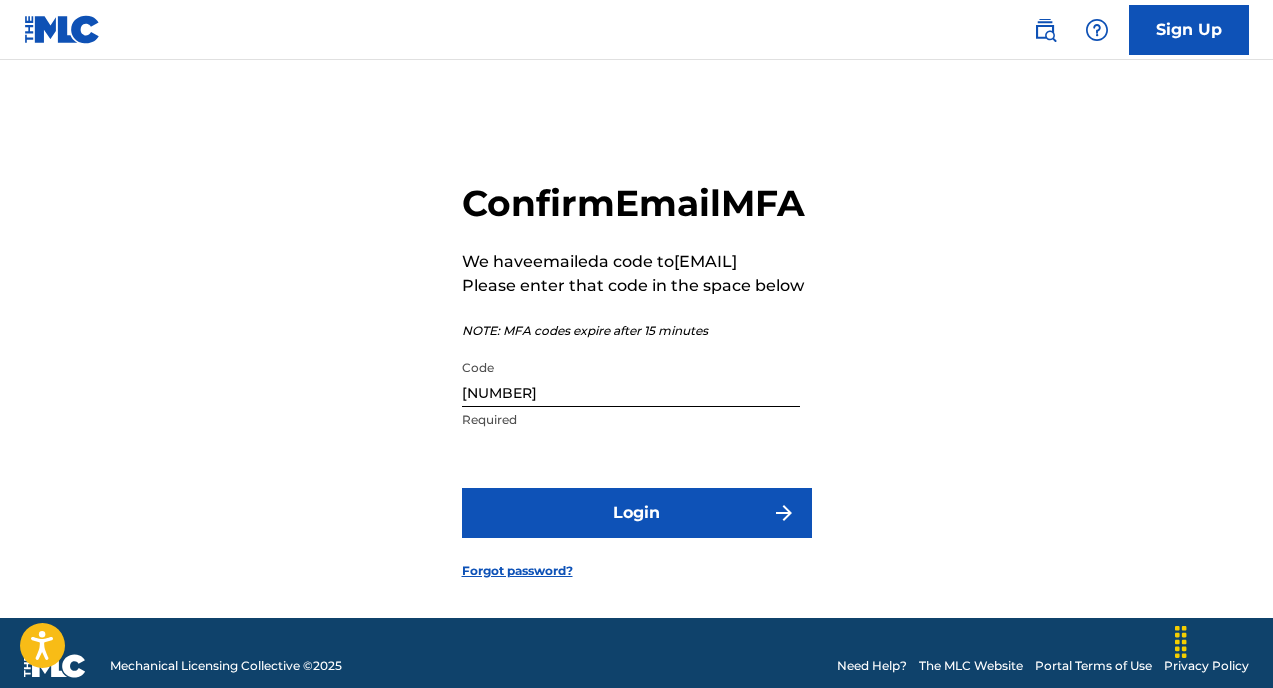 click on "Login" at bounding box center [637, 513] 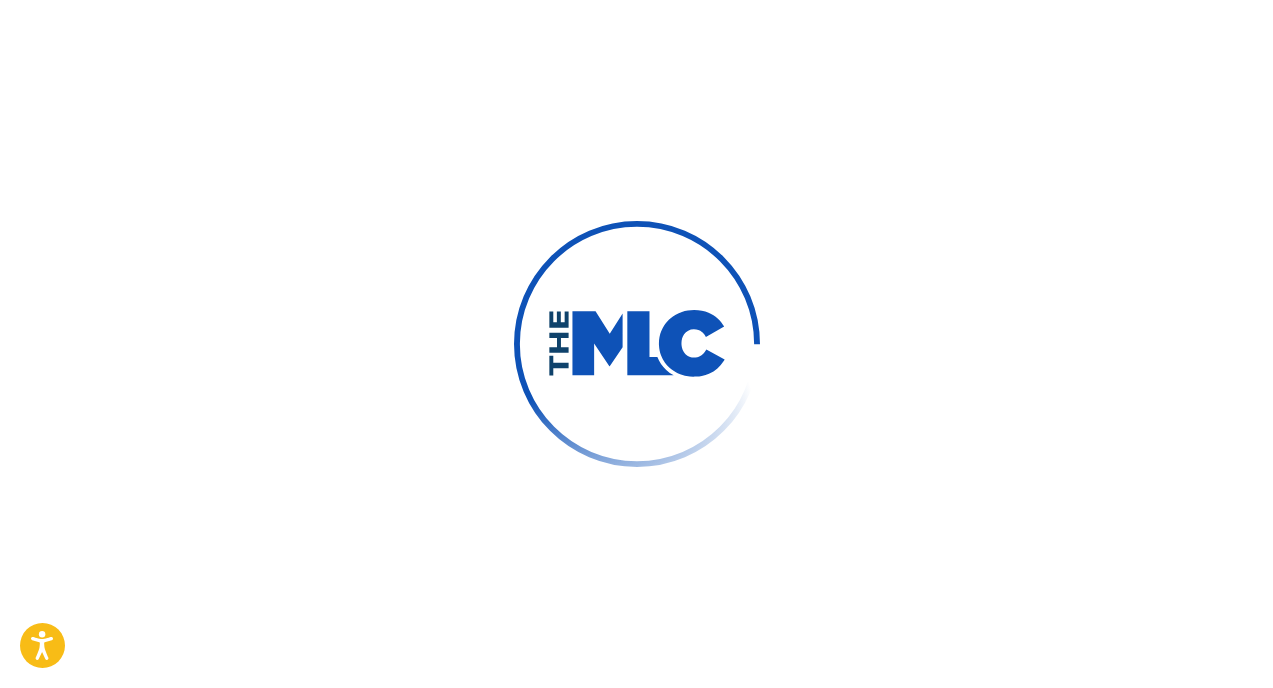 type 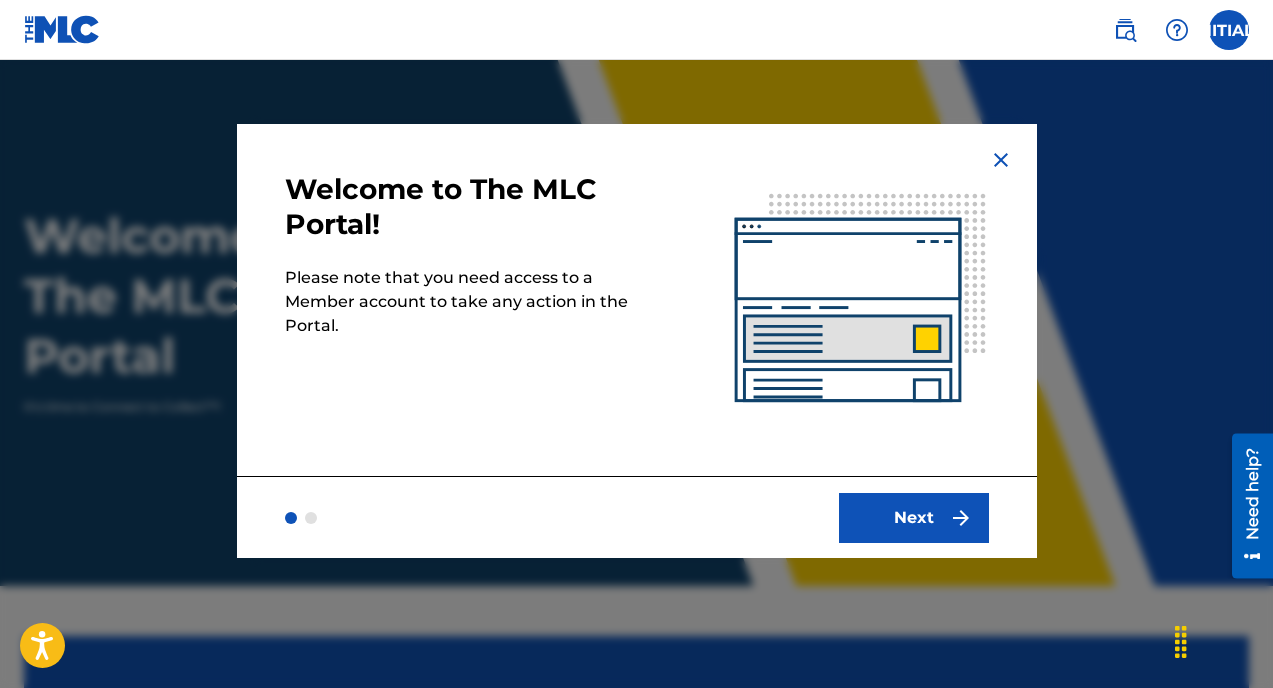 scroll, scrollTop: 0, scrollLeft: 0, axis: both 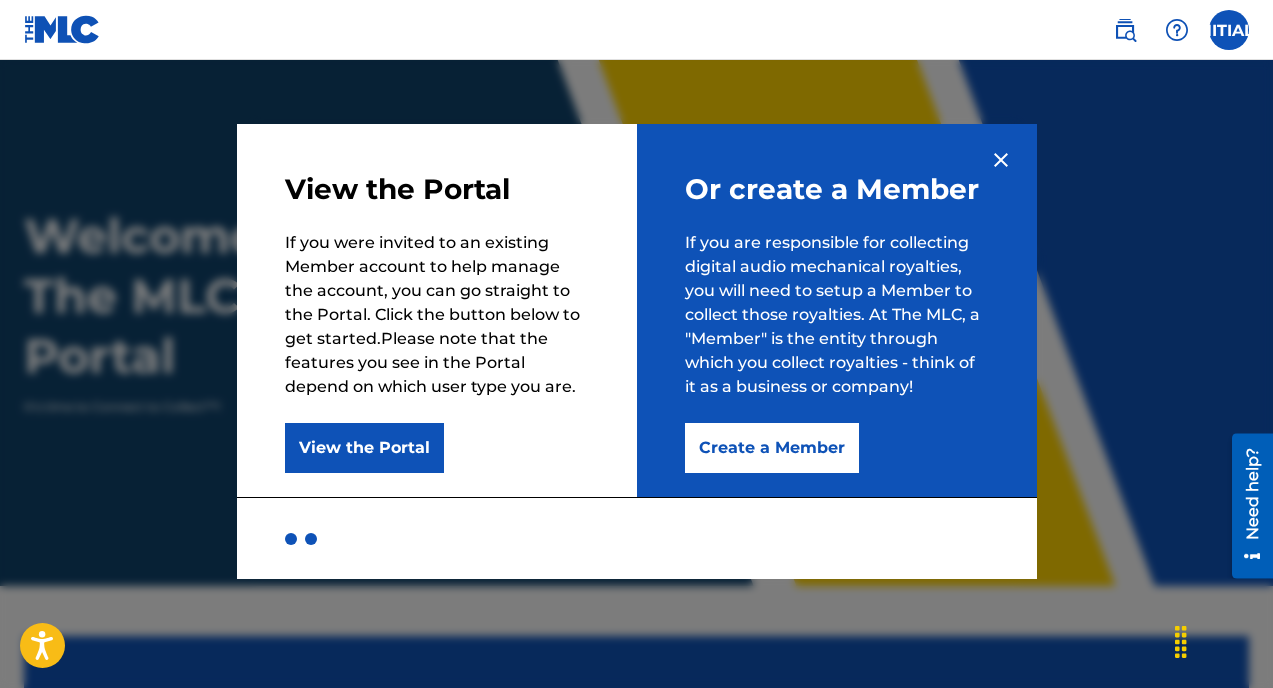 click on "View the Portal" at bounding box center [364, 448] 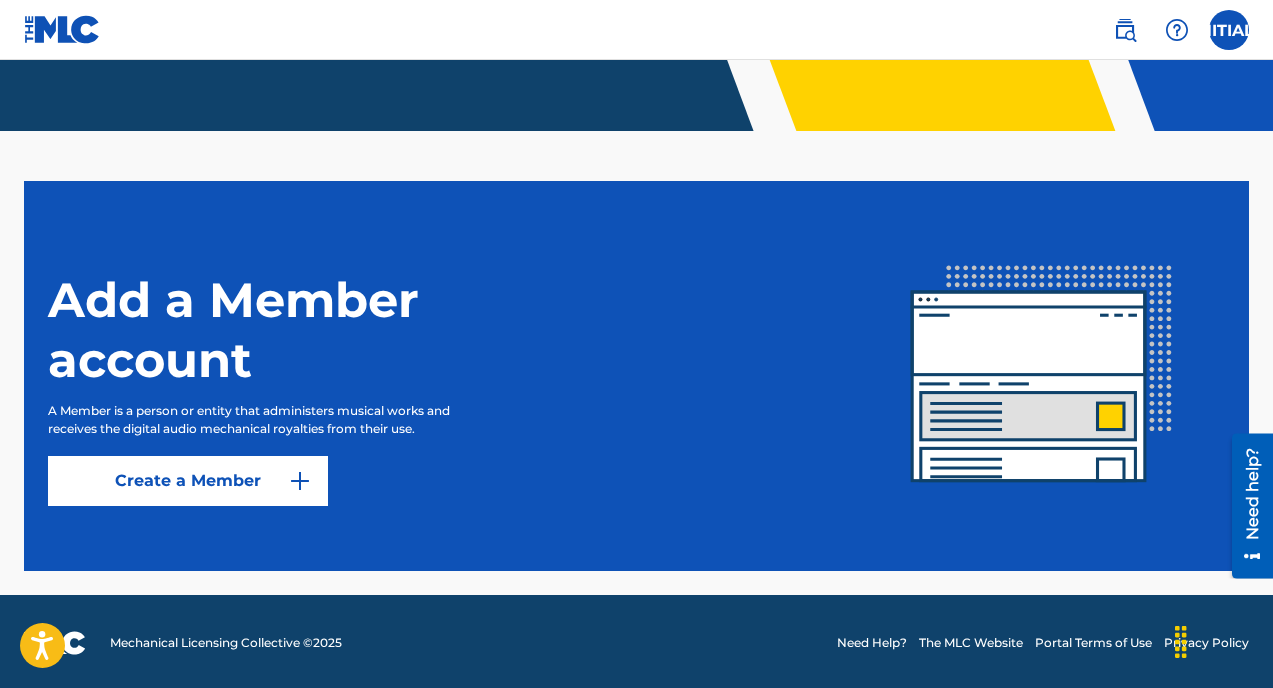 scroll, scrollTop: 458, scrollLeft: 0, axis: vertical 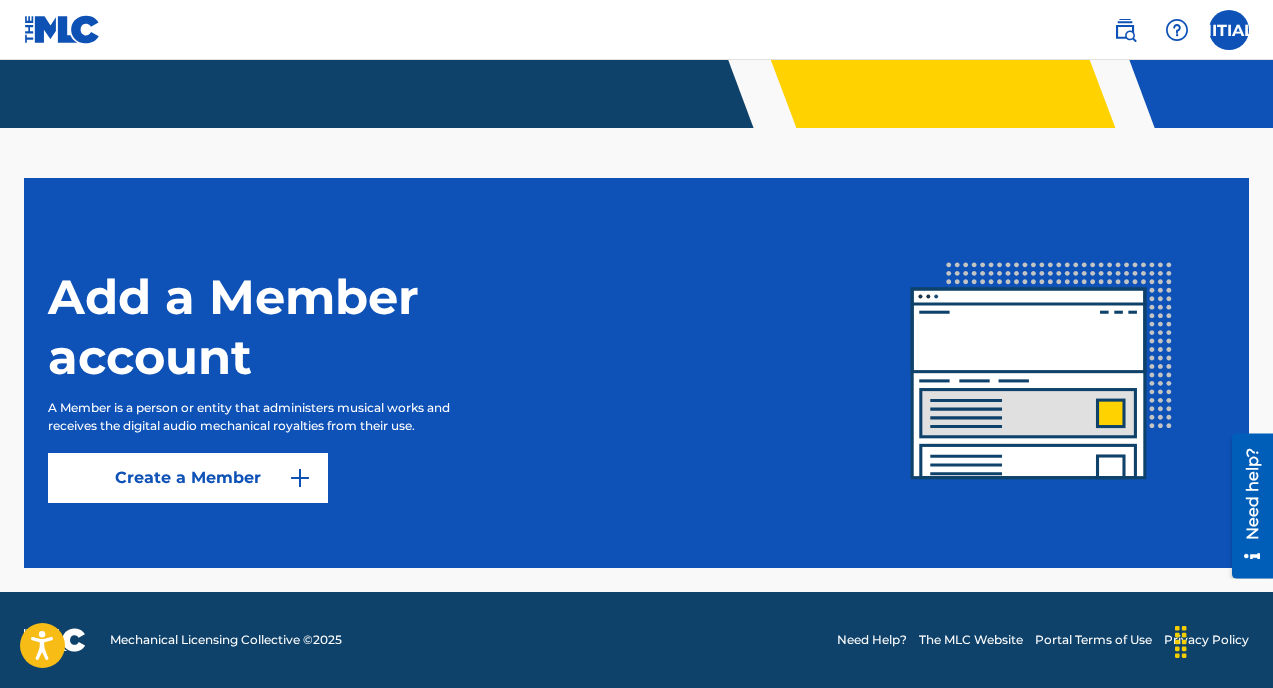 click on "Create a Member" at bounding box center [188, 478] 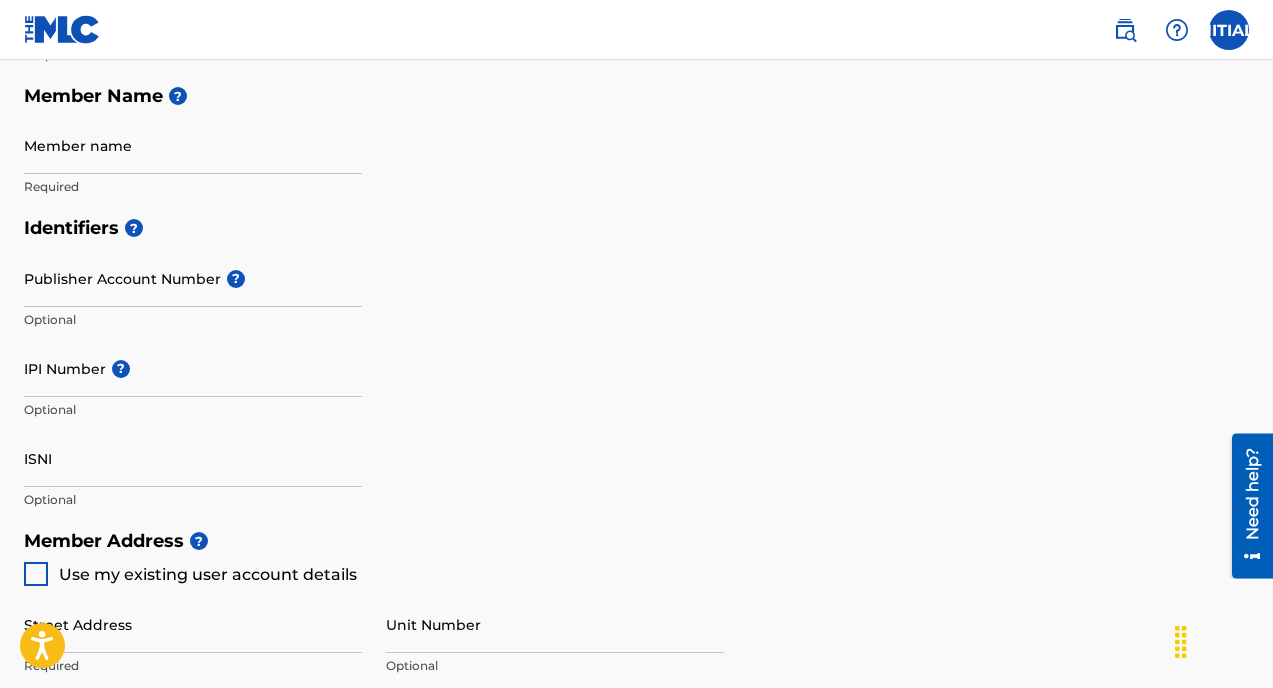 scroll, scrollTop: 0, scrollLeft: 0, axis: both 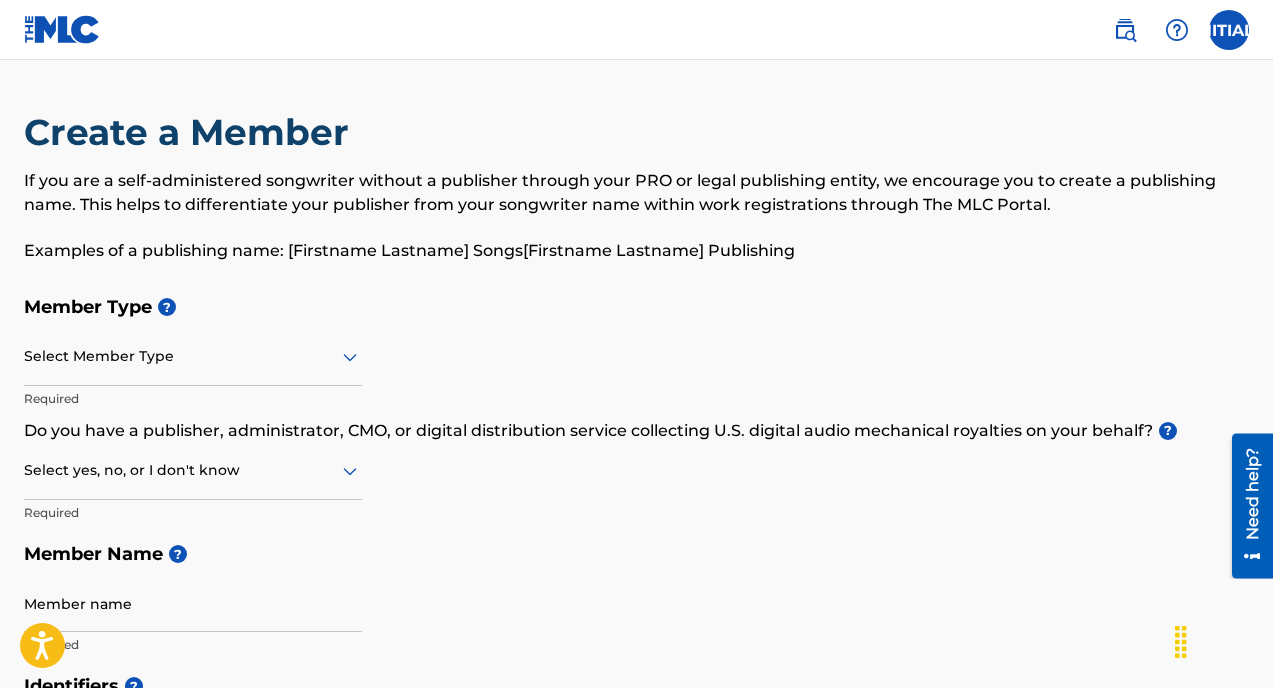 click at bounding box center [193, 356] 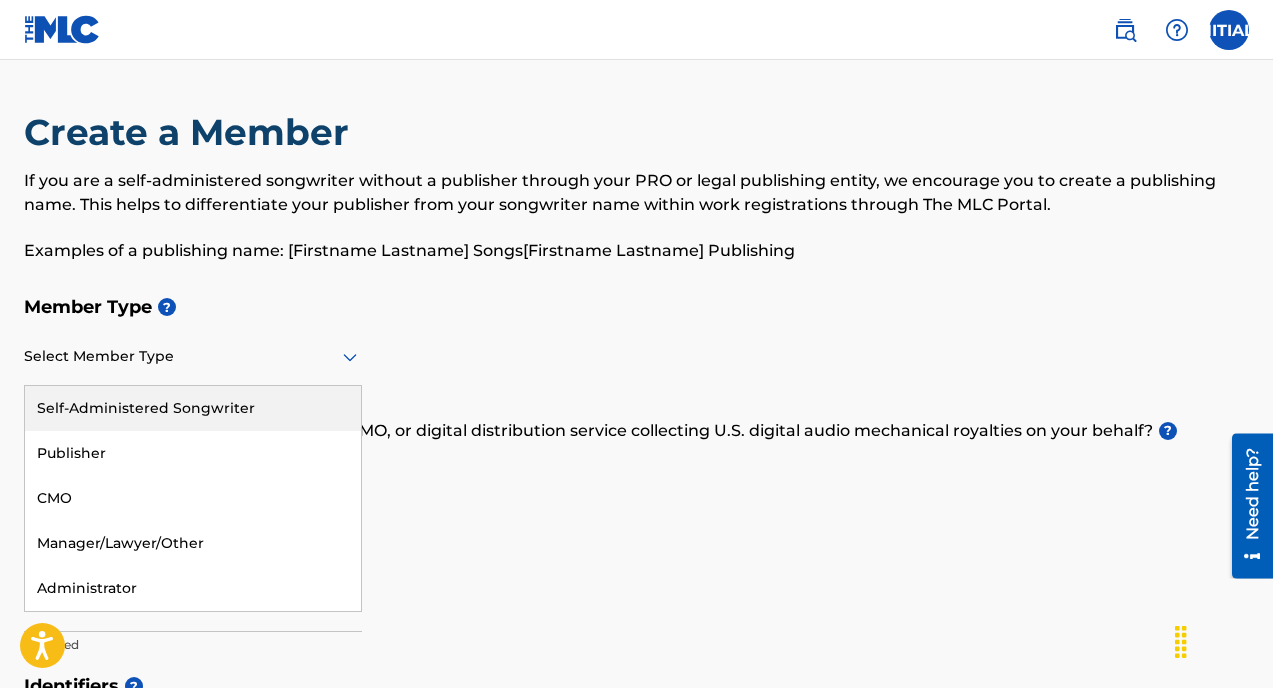 click on "Self-Administered Songwriter" at bounding box center [193, 408] 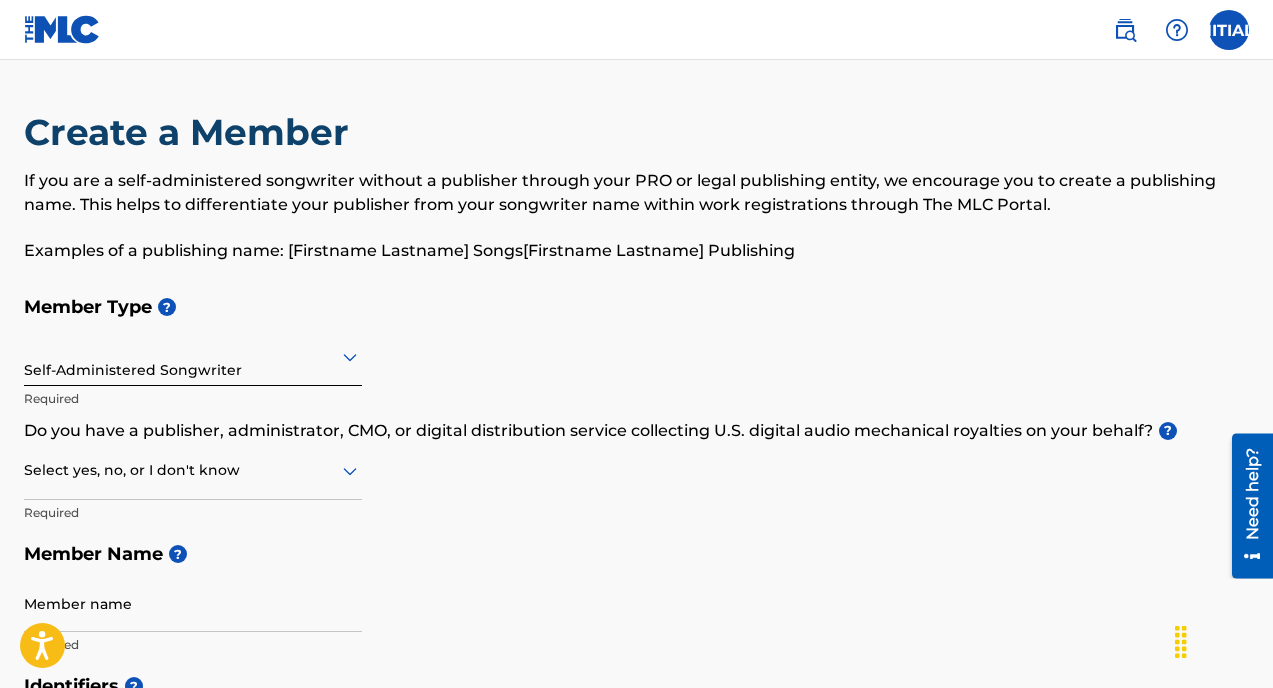 scroll, scrollTop: 58, scrollLeft: 0, axis: vertical 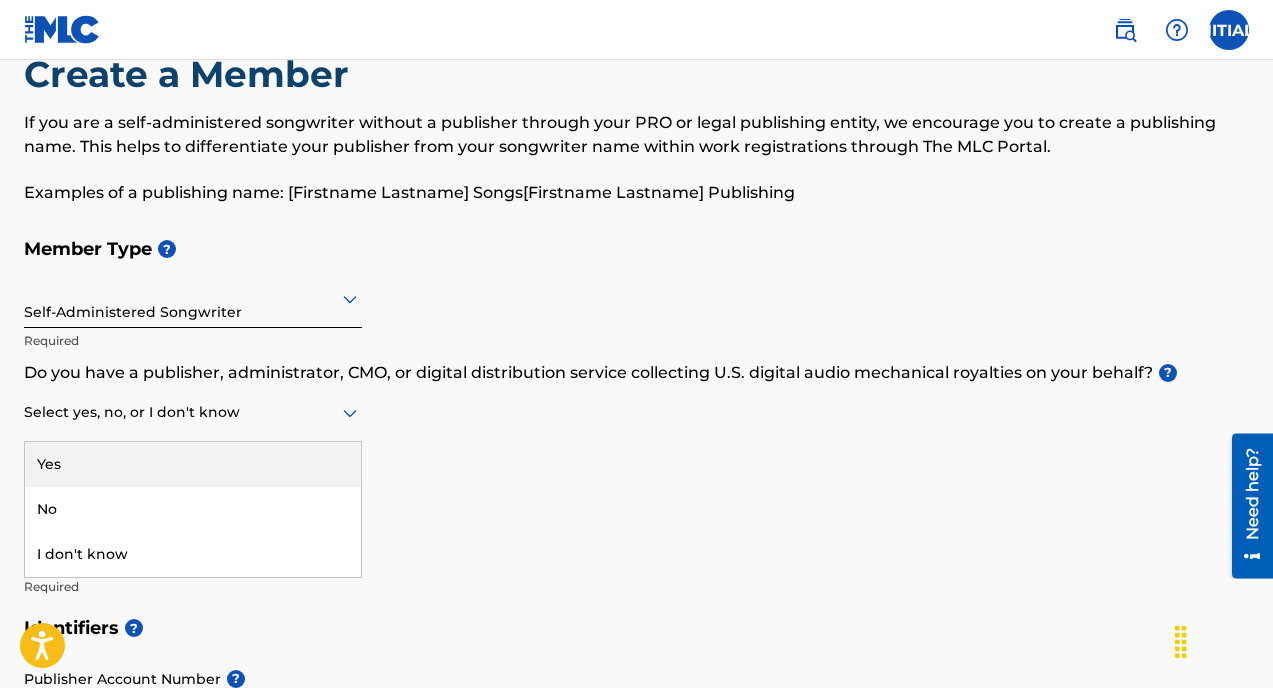 click at bounding box center [193, 412] 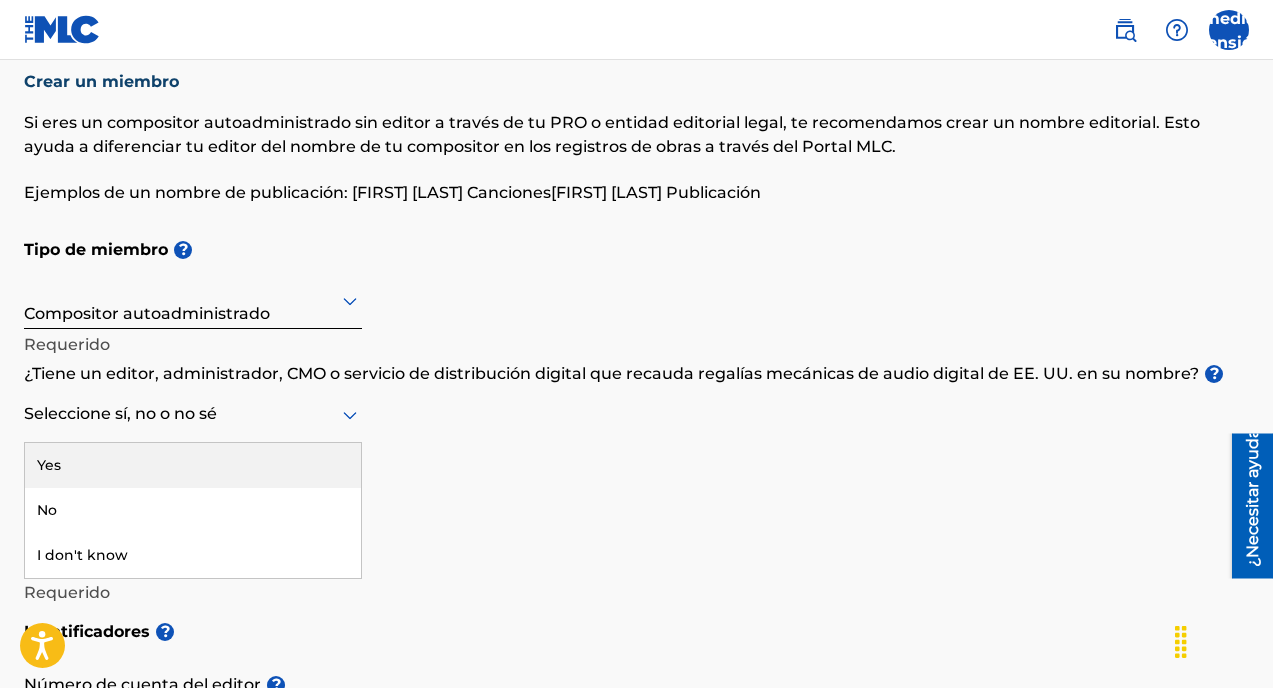click at bounding box center [193, 414] 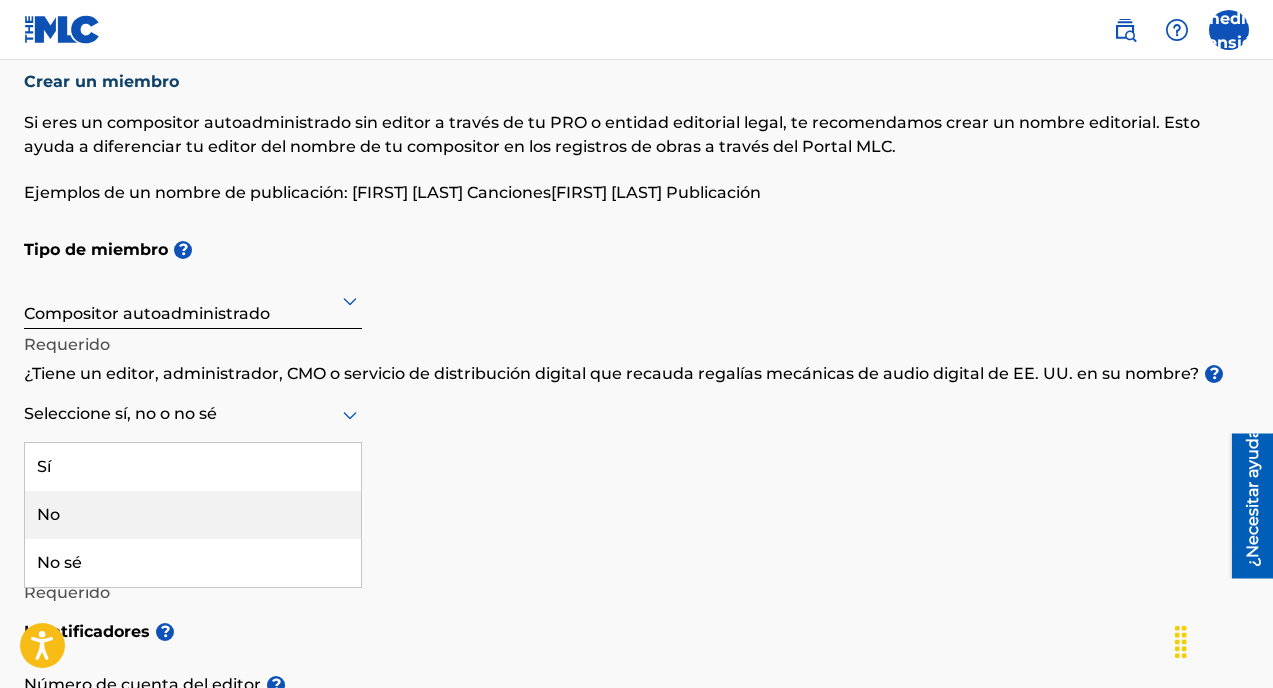 click on "No" at bounding box center (193, 515) 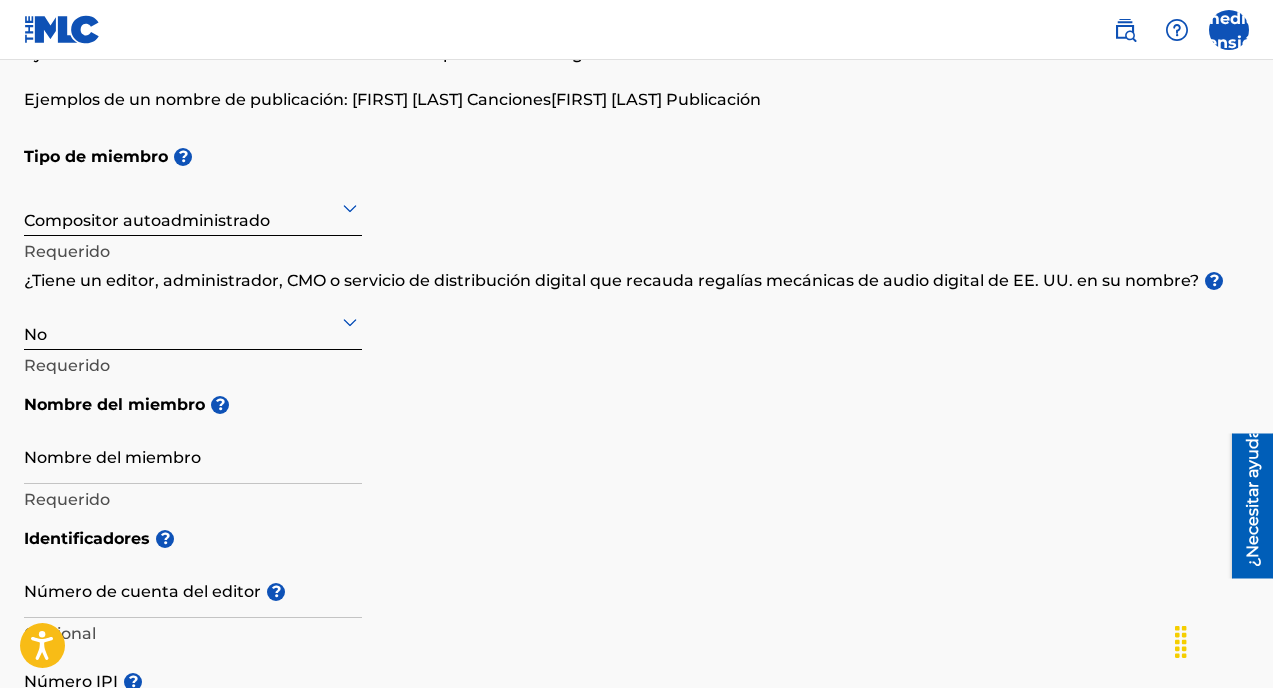 scroll, scrollTop: 173, scrollLeft: 0, axis: vertical 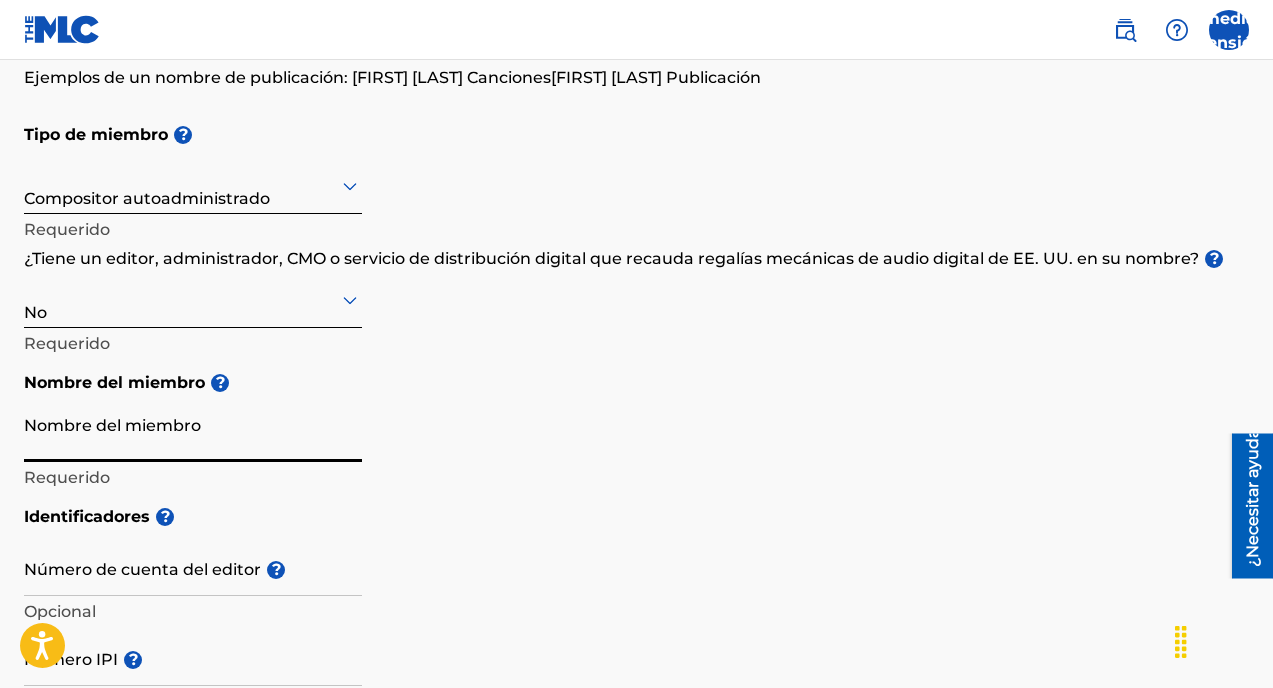 click on "Nombre del miembro" at bounding box center (193, 433) 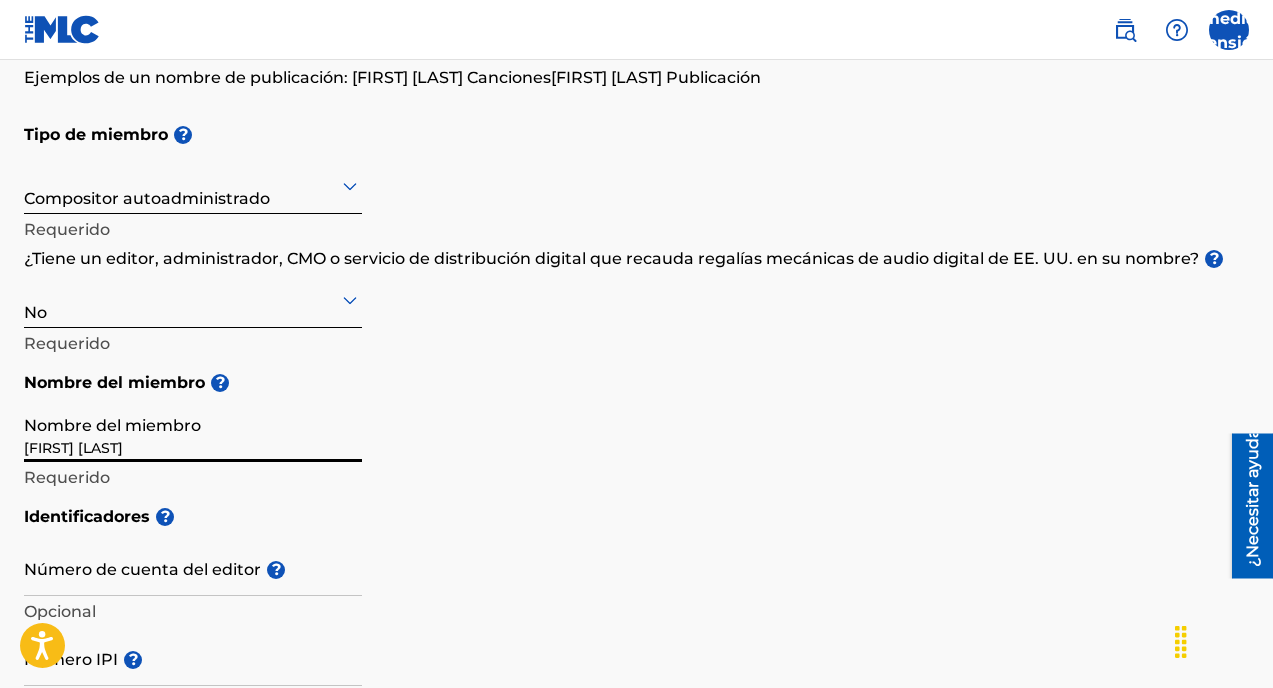 type on "[TEXT]" 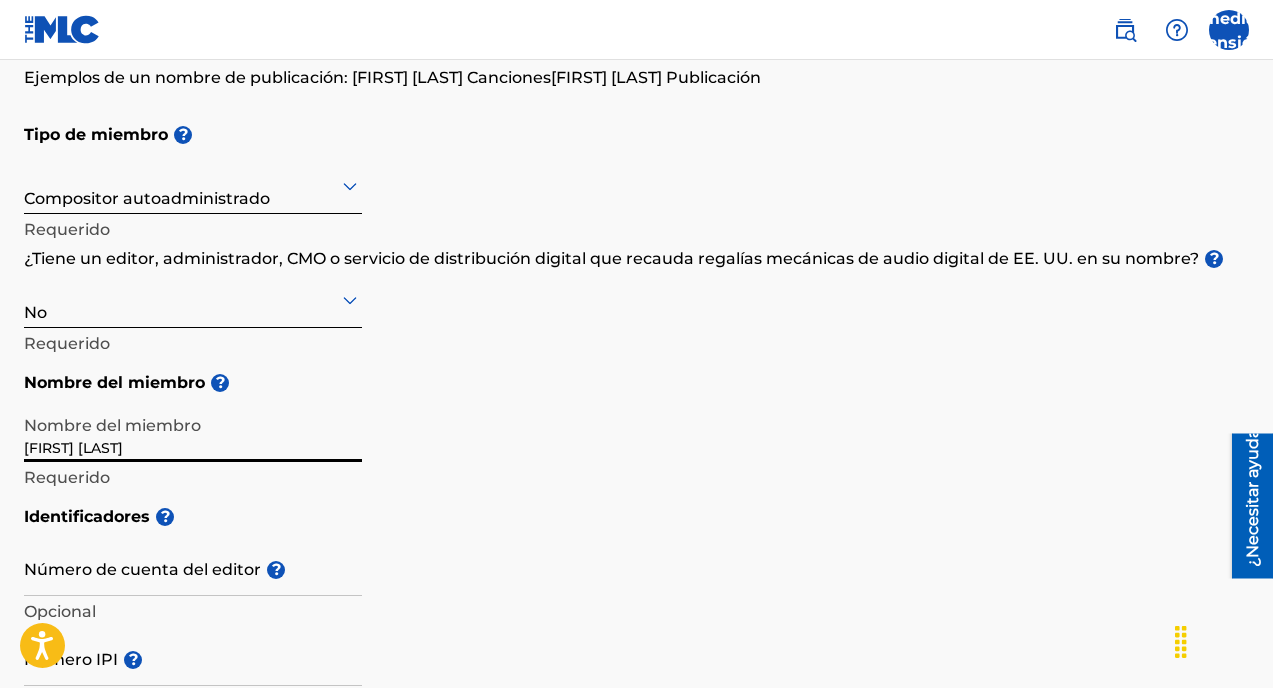 scroll, scrollTop: 271, scrollLeft: 0, axis: vertical 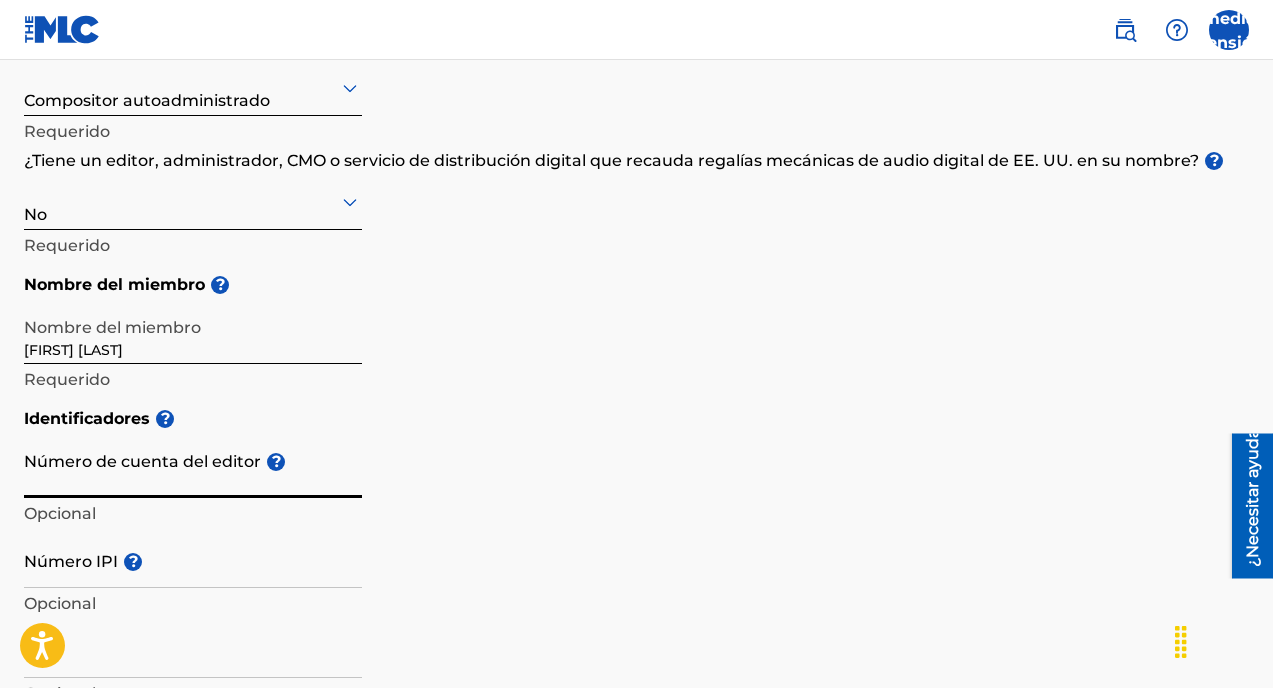 click on "Número de cuenta del editor ?" at bounding box center [193, 469] 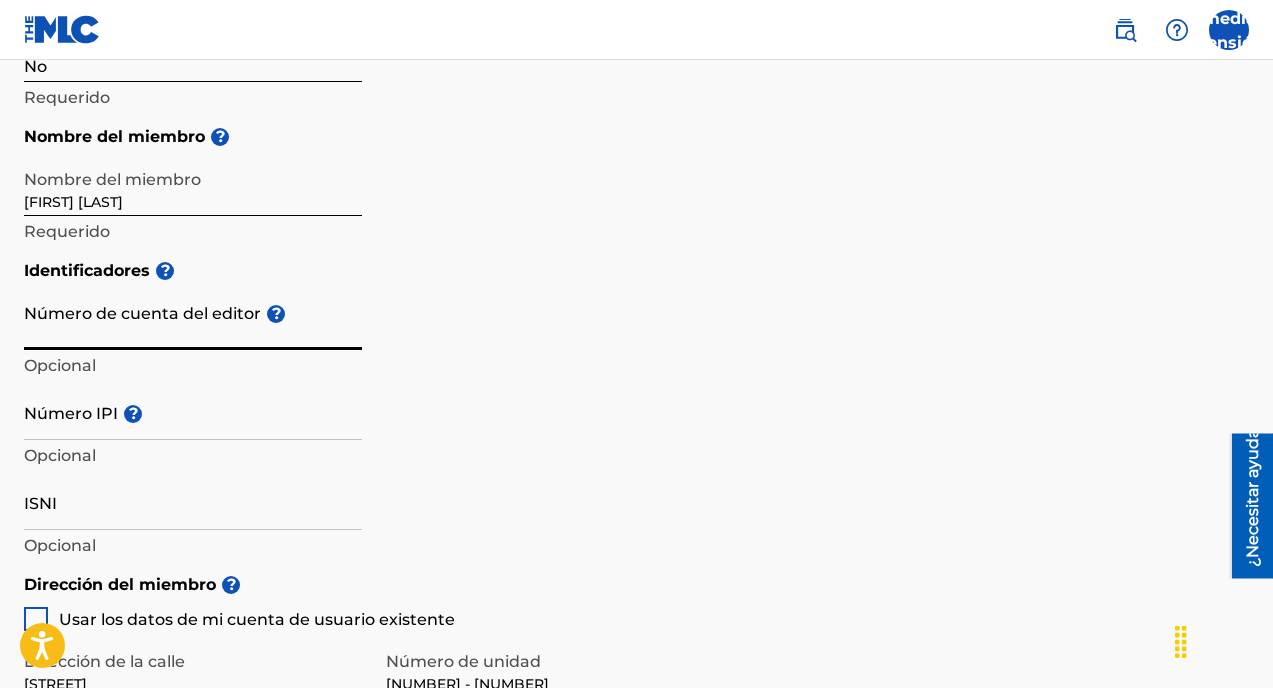 scroll, scrollTop: 423, scrollLeft: 0, axis: vertical 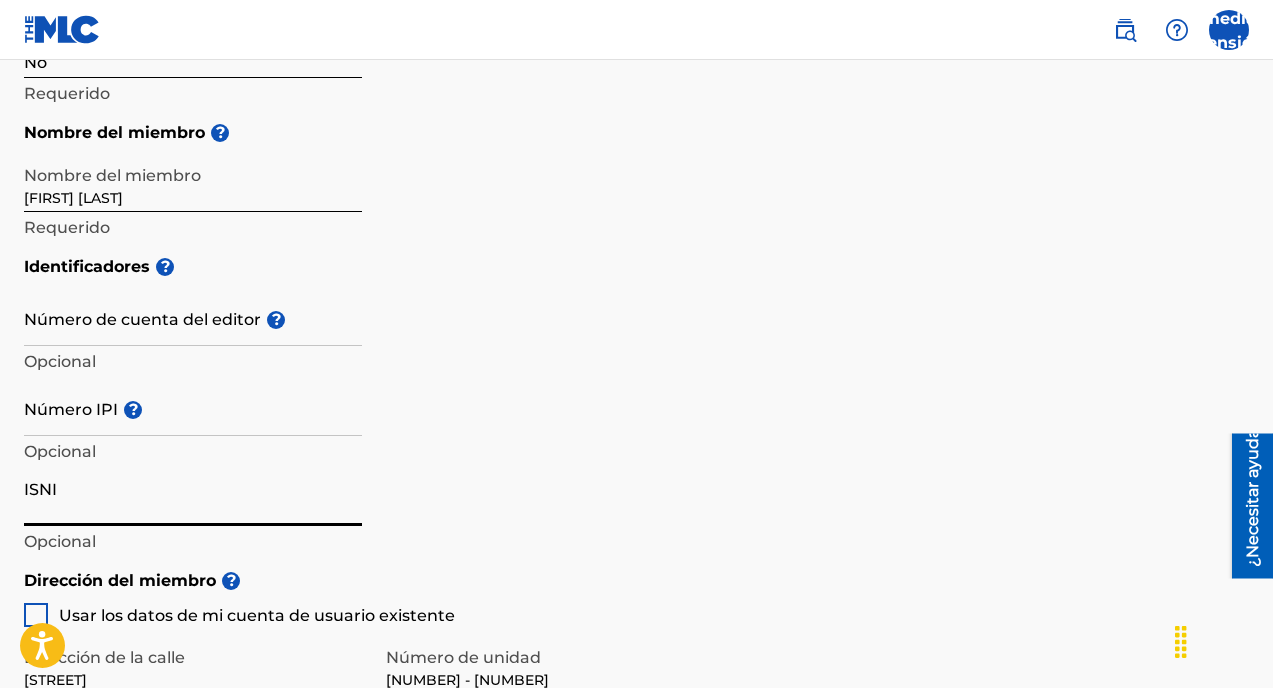 click on "ISNI" at bounding box center [193, 497] 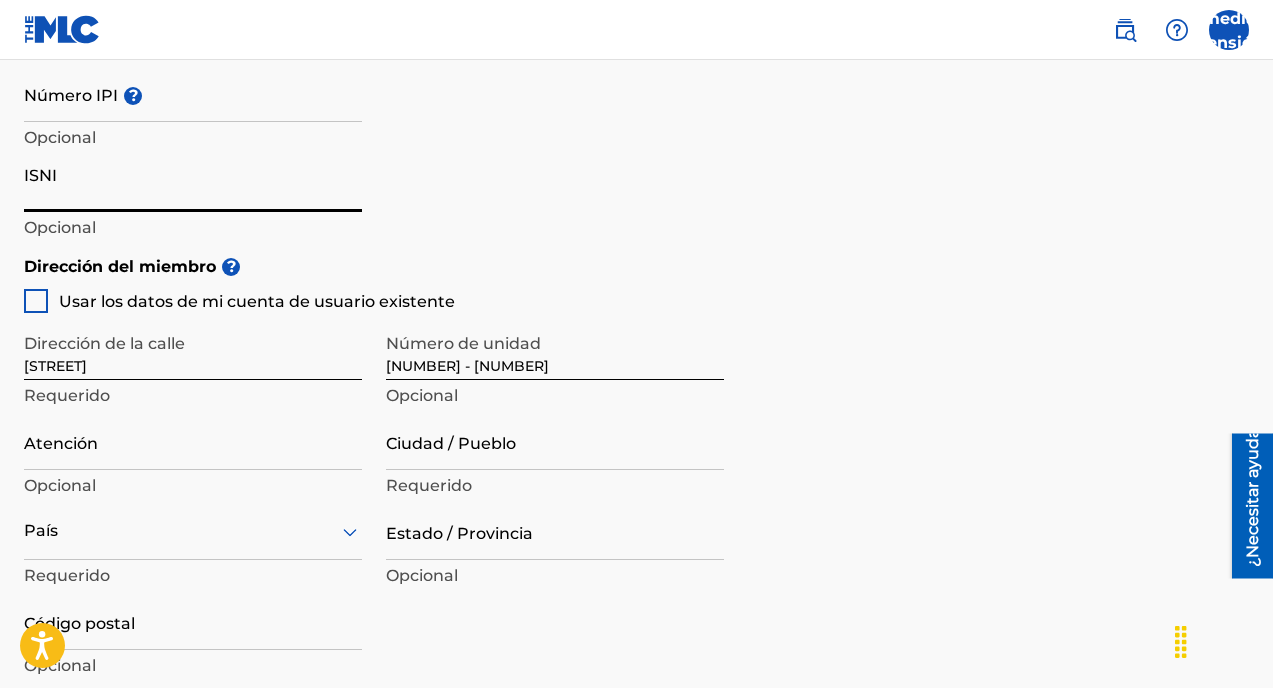 scroll, scrollTop: 797, scrollLeft: 0, axis: vertical 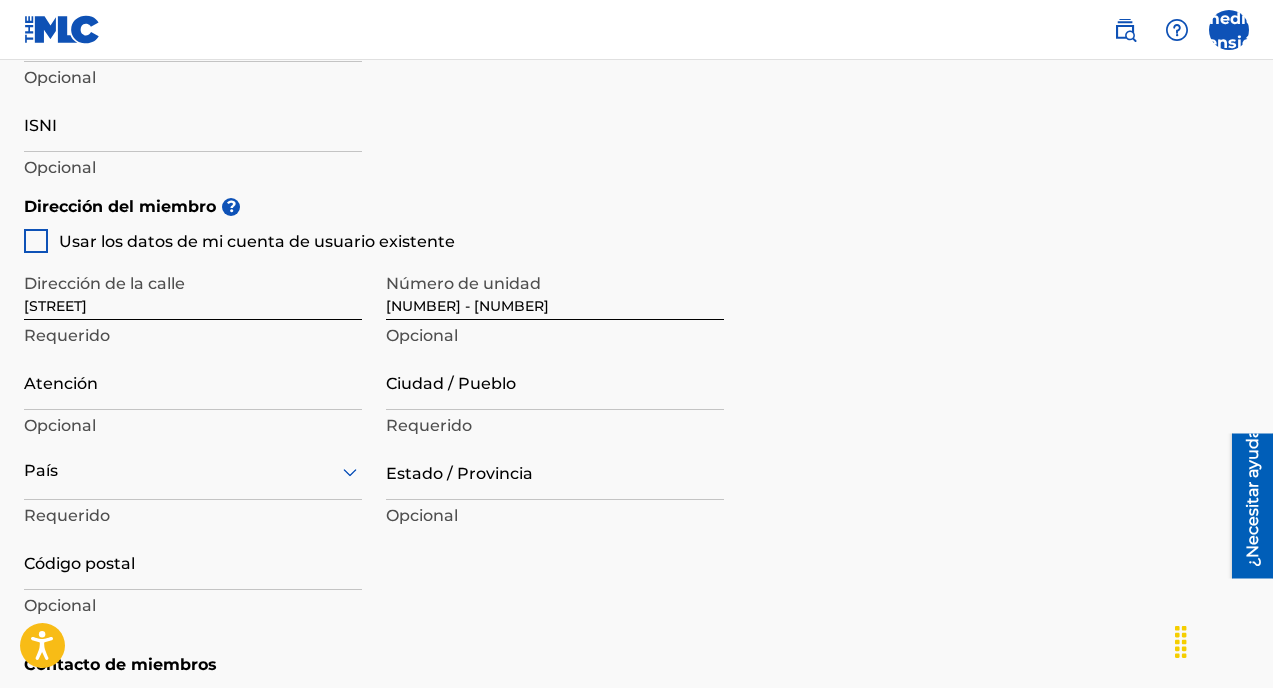 click at bounding box center (36, 241) 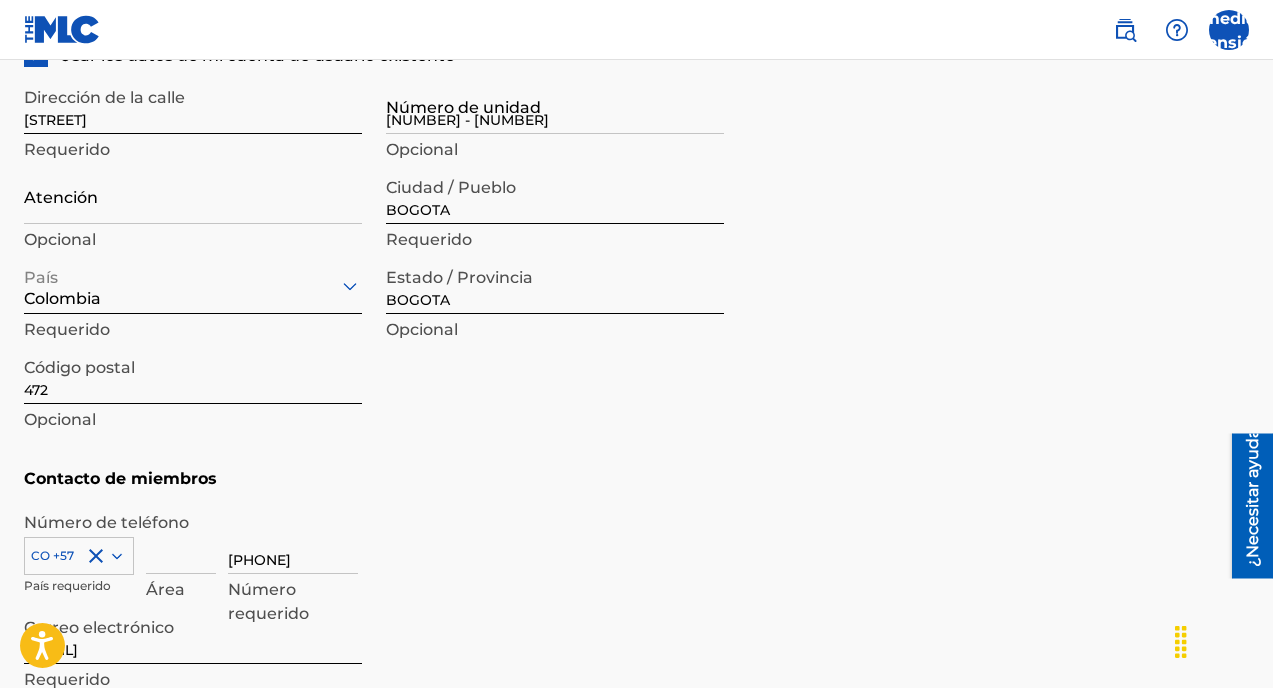 scroll, scrollTop: 988, scrollLeft: 0, axis: vertical 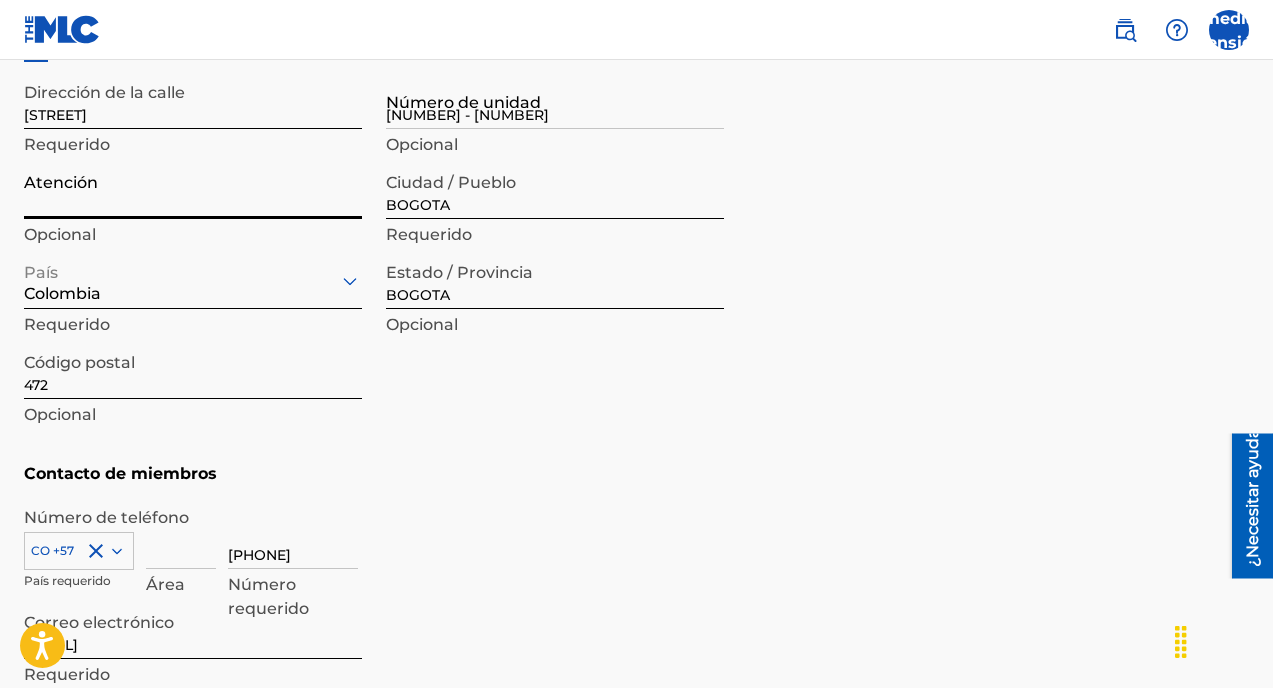 click on "Atención" at bounding box center [193, 190] 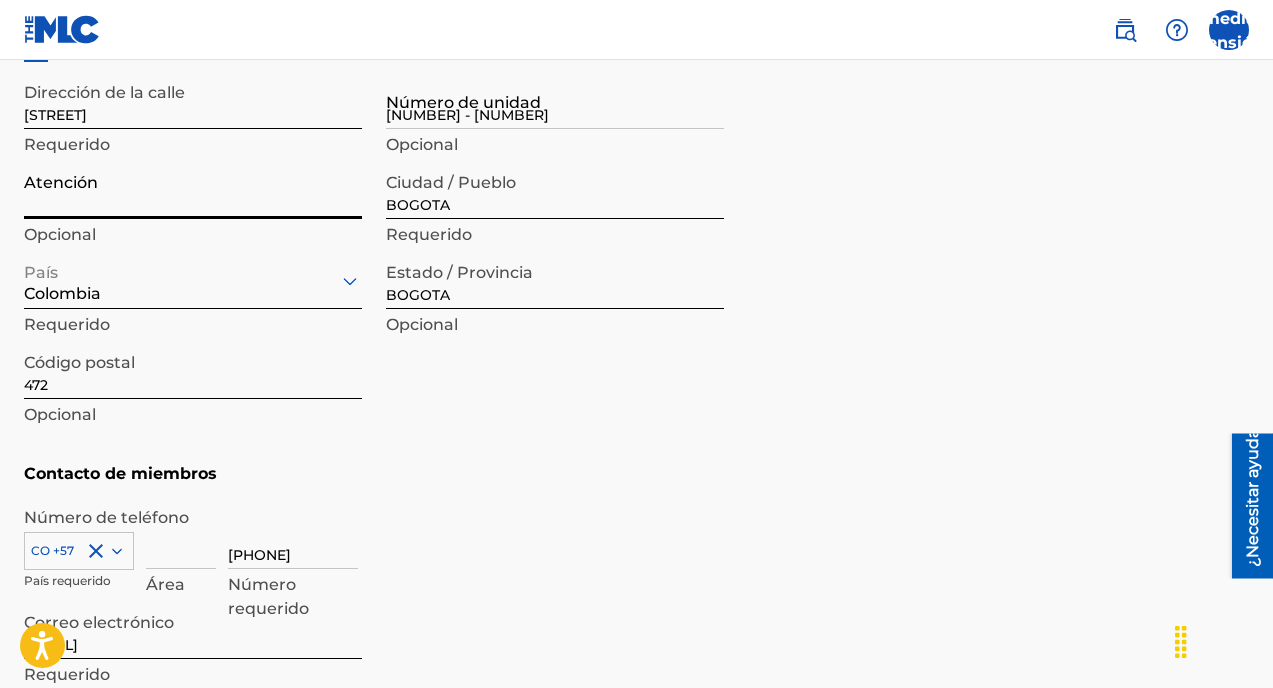 type on "[LAST] [LAST]" 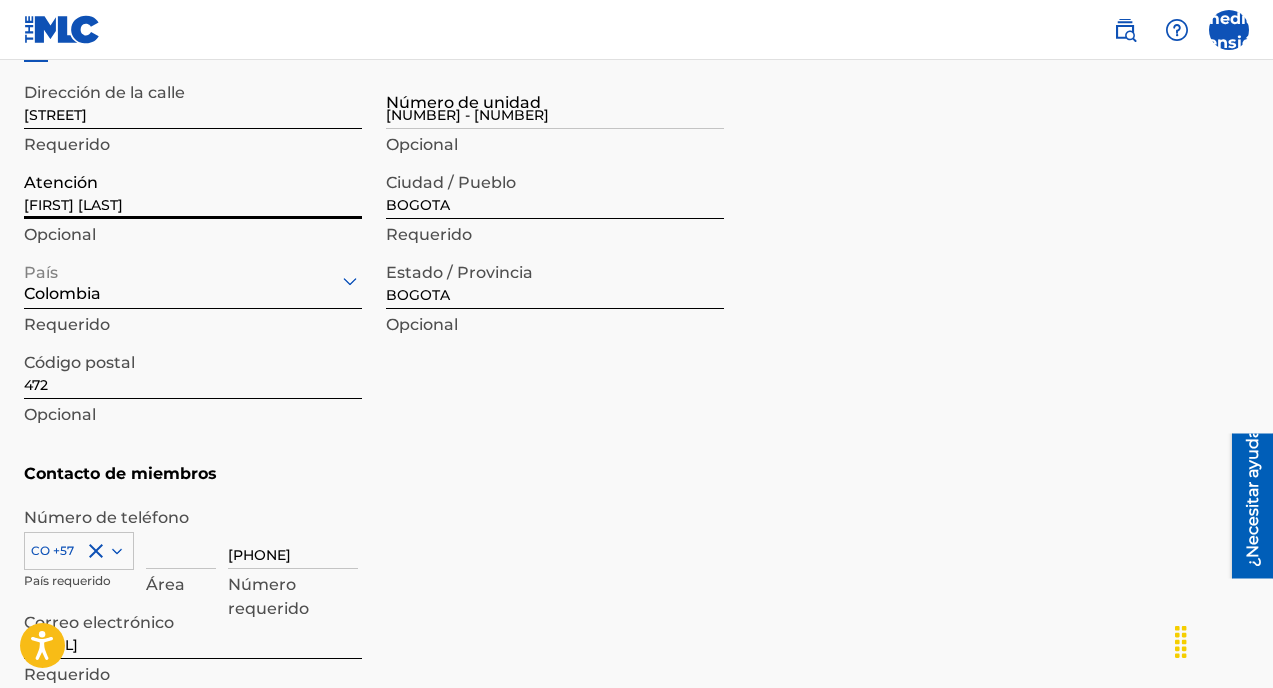 type on "Colombia" 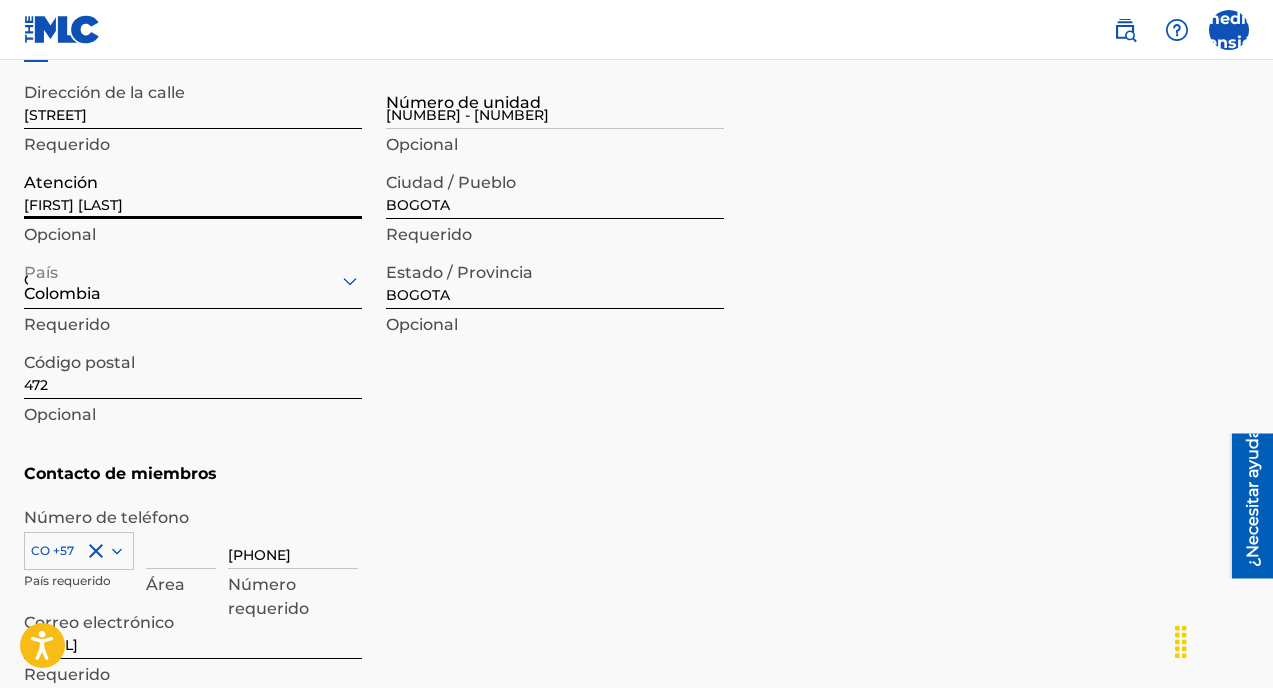 type on "57" 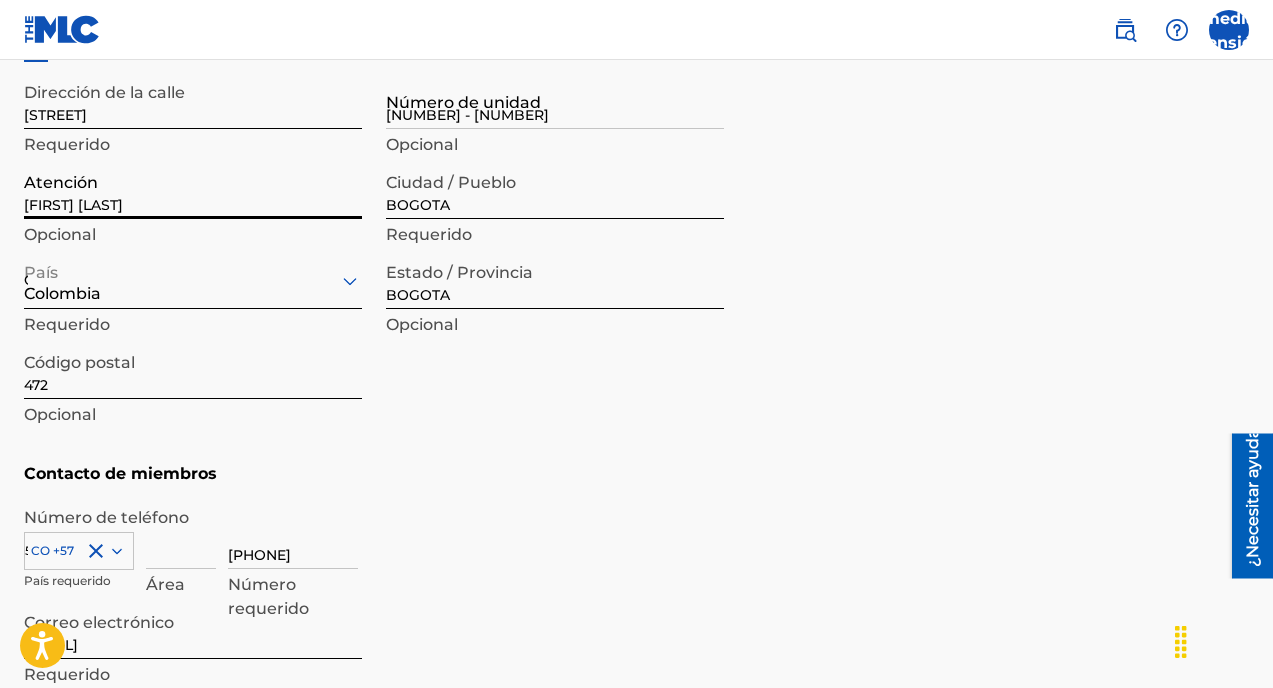 type on "313" 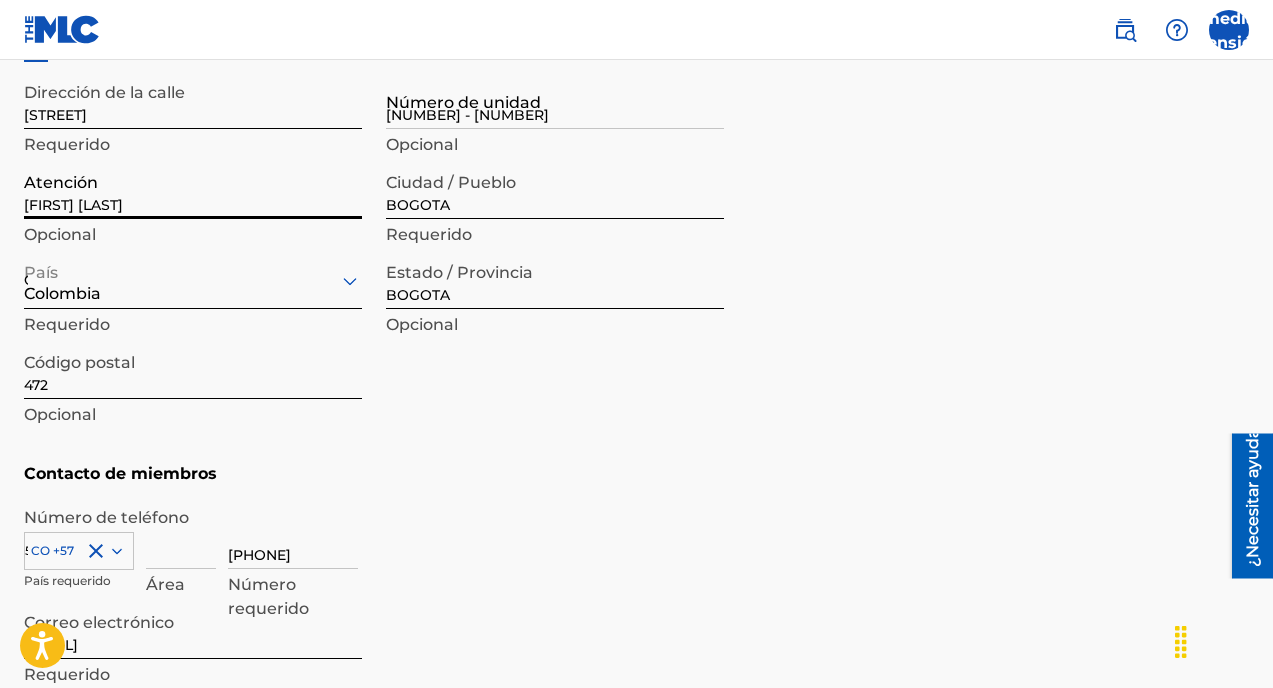 type on "3328008" 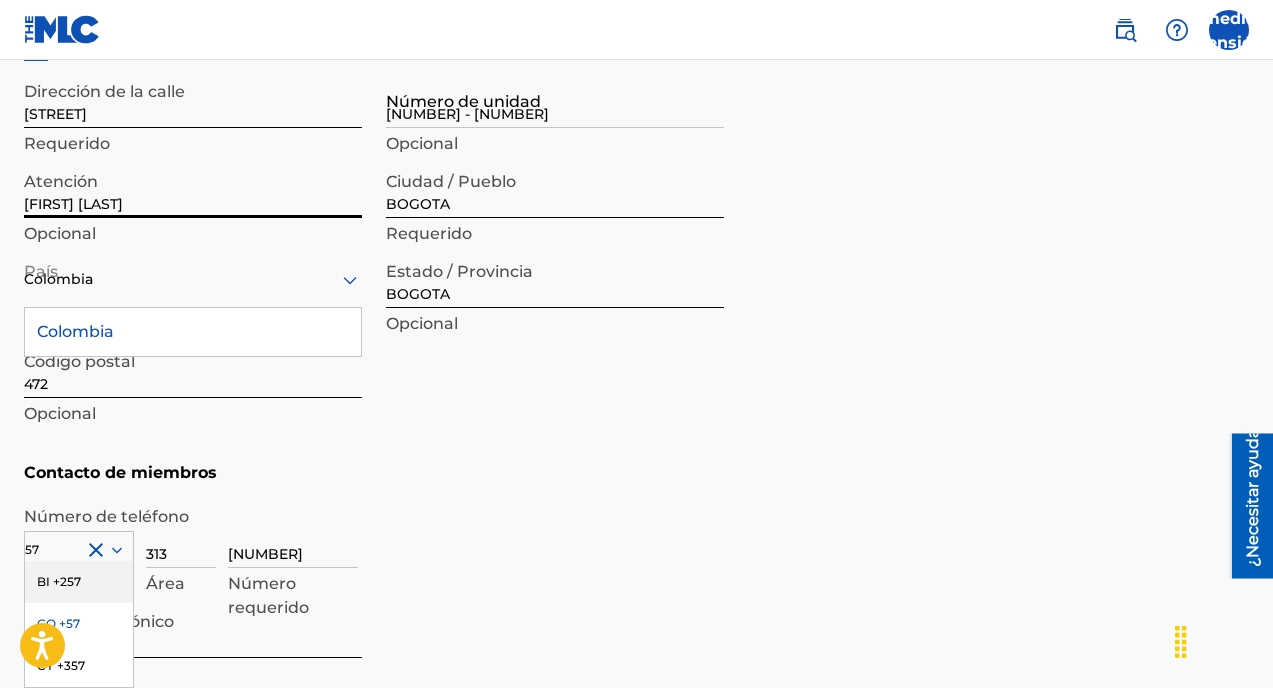 scroll, scrollTop: 1064, scrollLeft: 0, axis: vertical 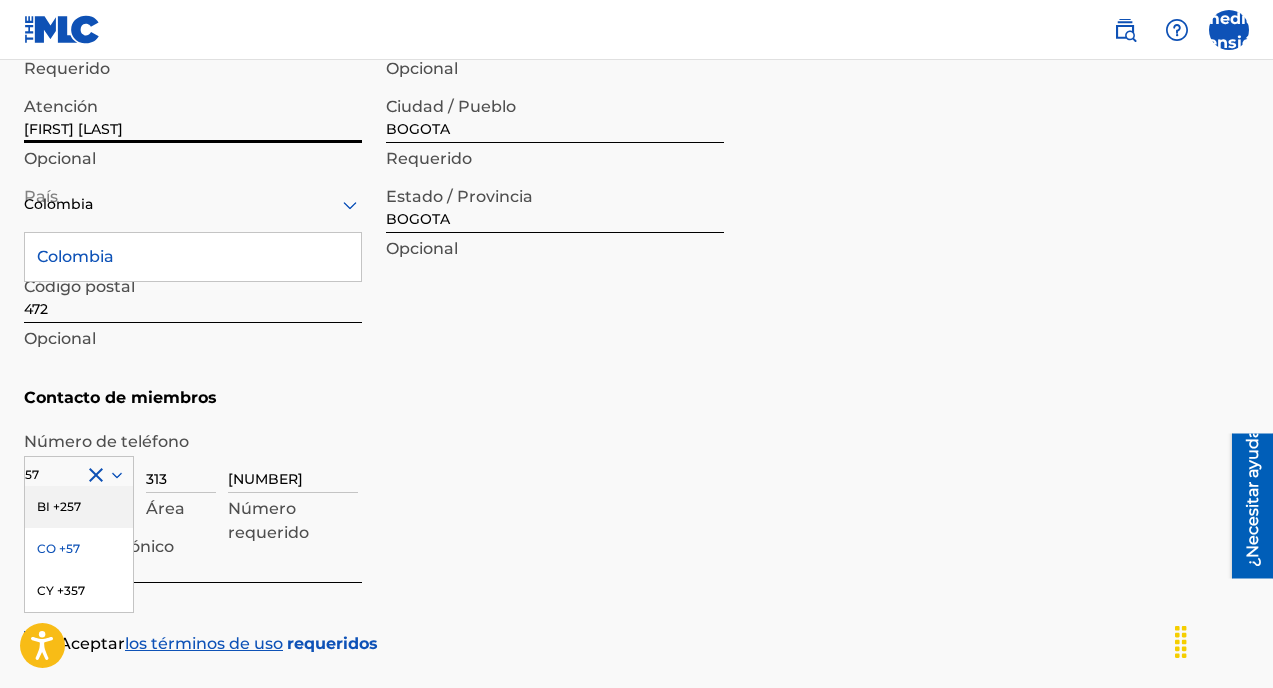 drag, startPoint x: 196, startPoint y: 245, endPoint x: 453, endPoint y: 417, distance: 309.24585 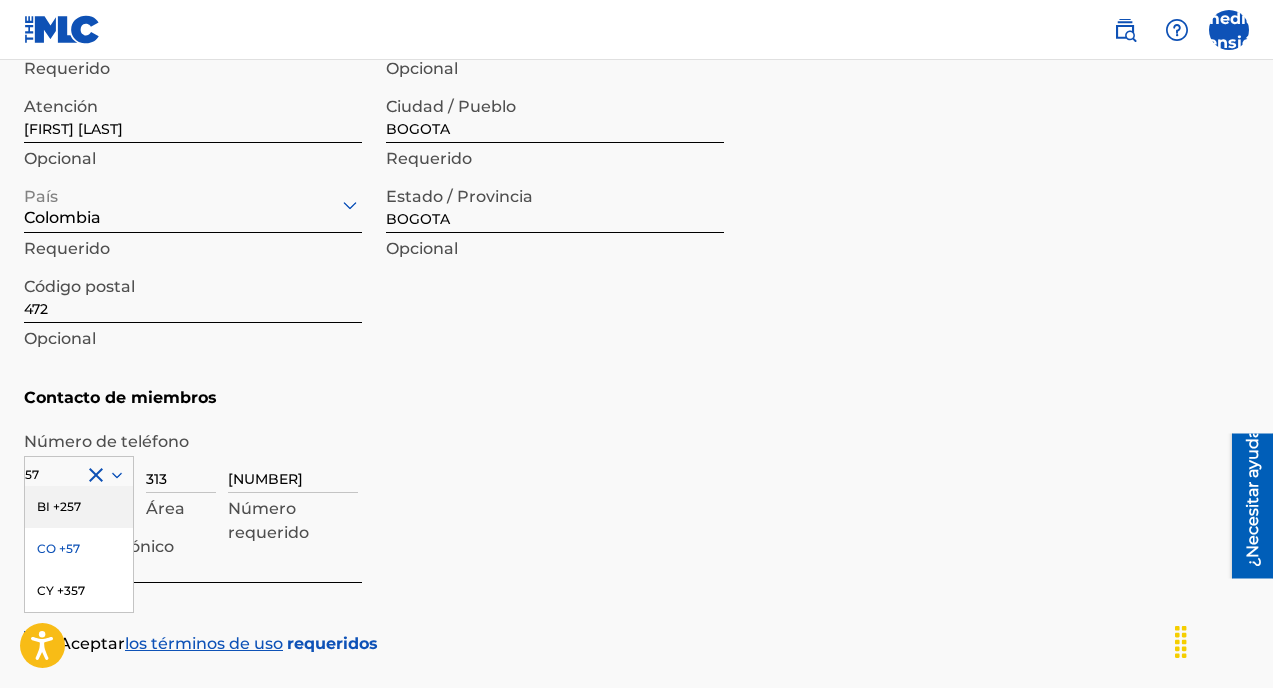 scroll, scrollTop: 1216, scrollLeft: 0, axis: vertical 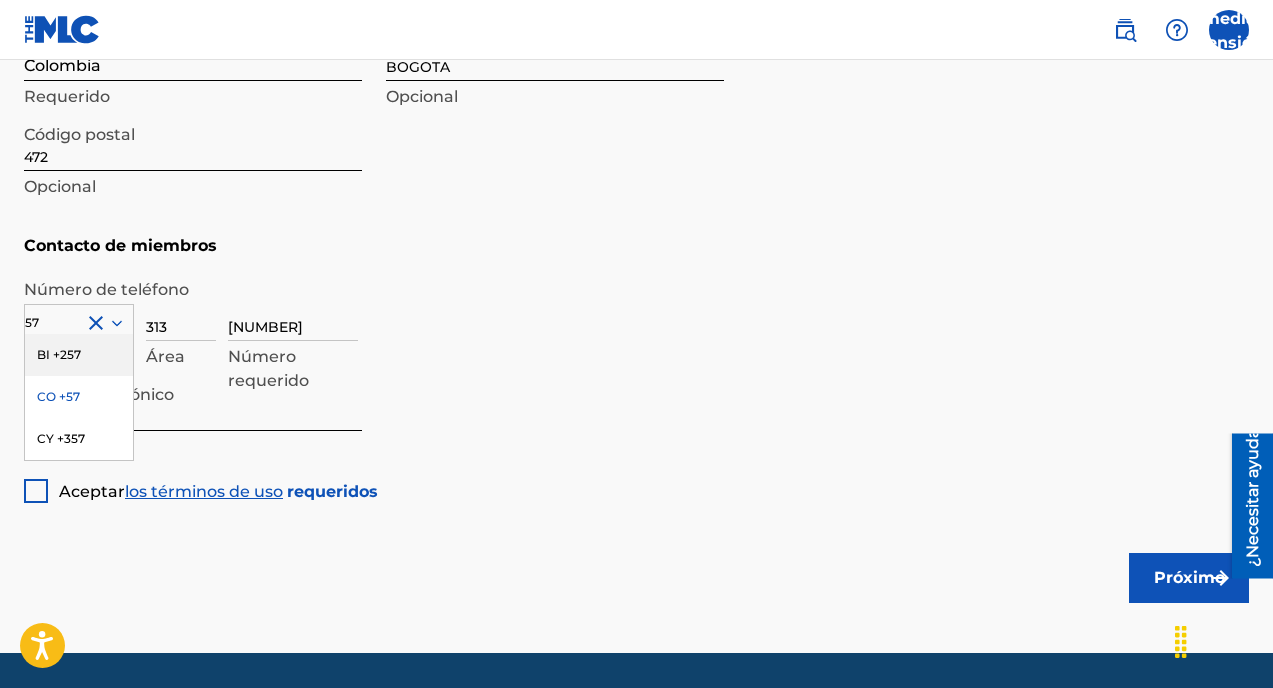 click on "3328008 Número requerido" at bounding box center [738, 329] 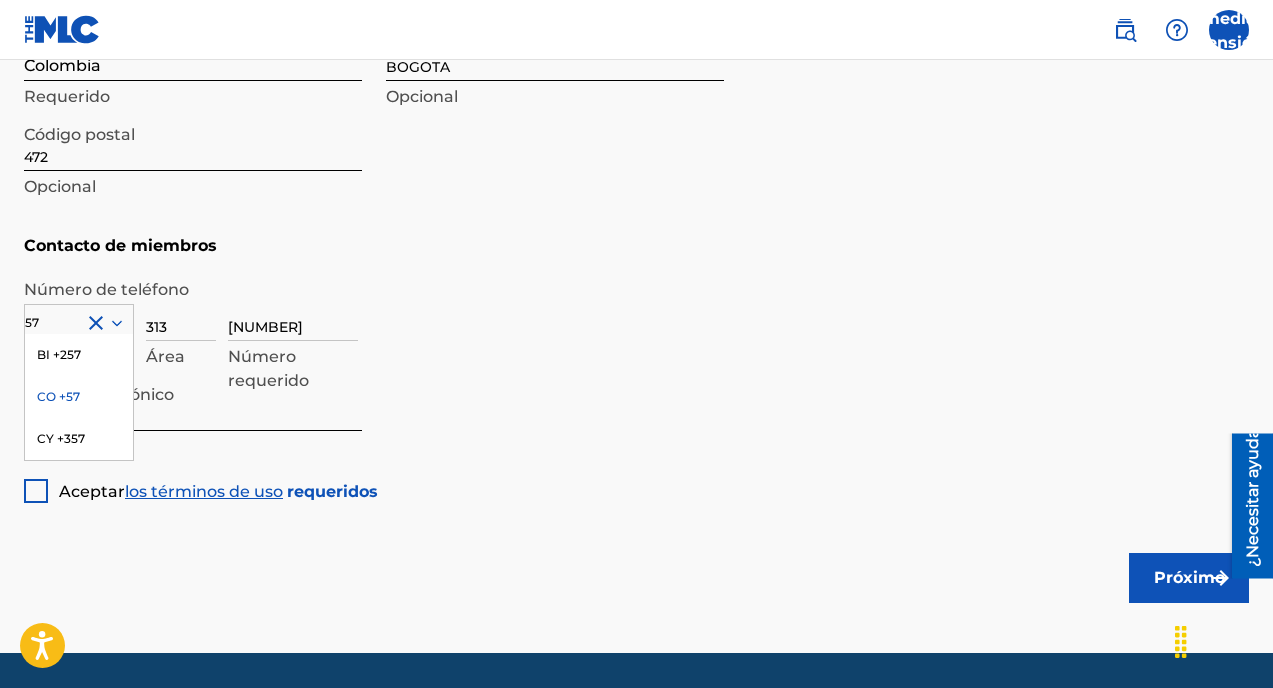 click on "CO +57" at bounding box center (79, 397) 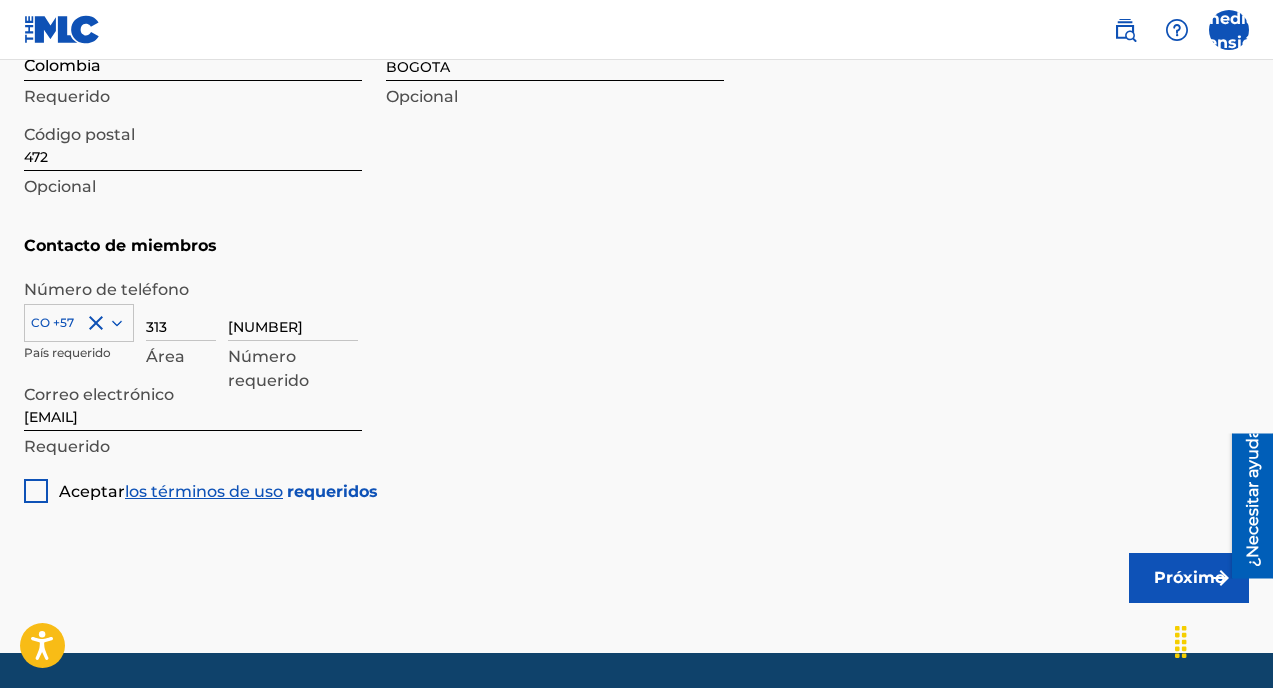 click at bounding box center [36, 491] 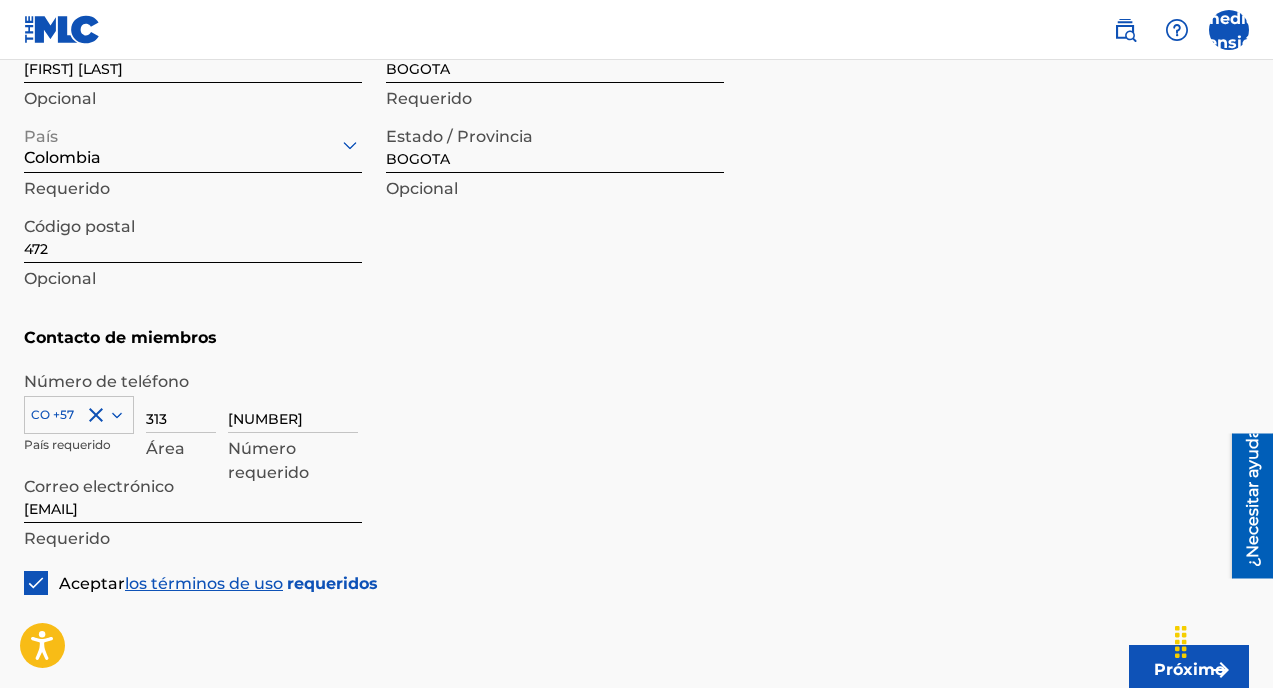 scroll, scrollTop: 1277, scrollLeft: 0, axis: vertical 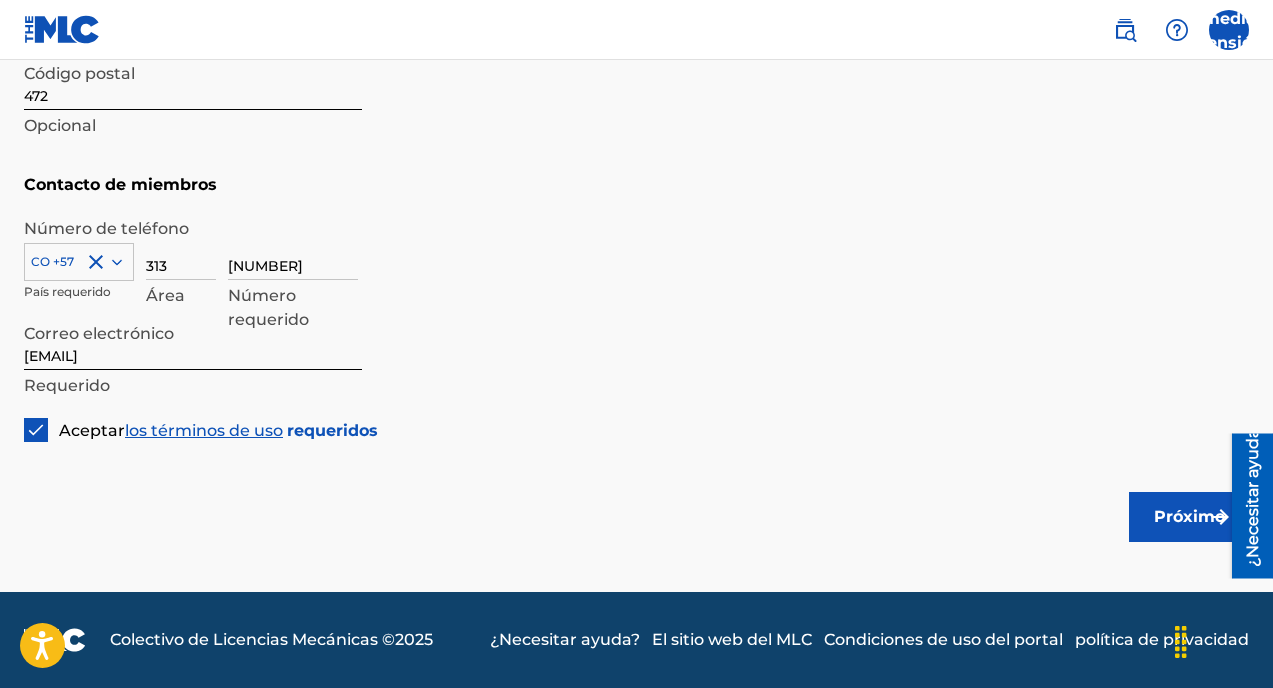 click on "Próximo" at bounding box center (1189, 516) 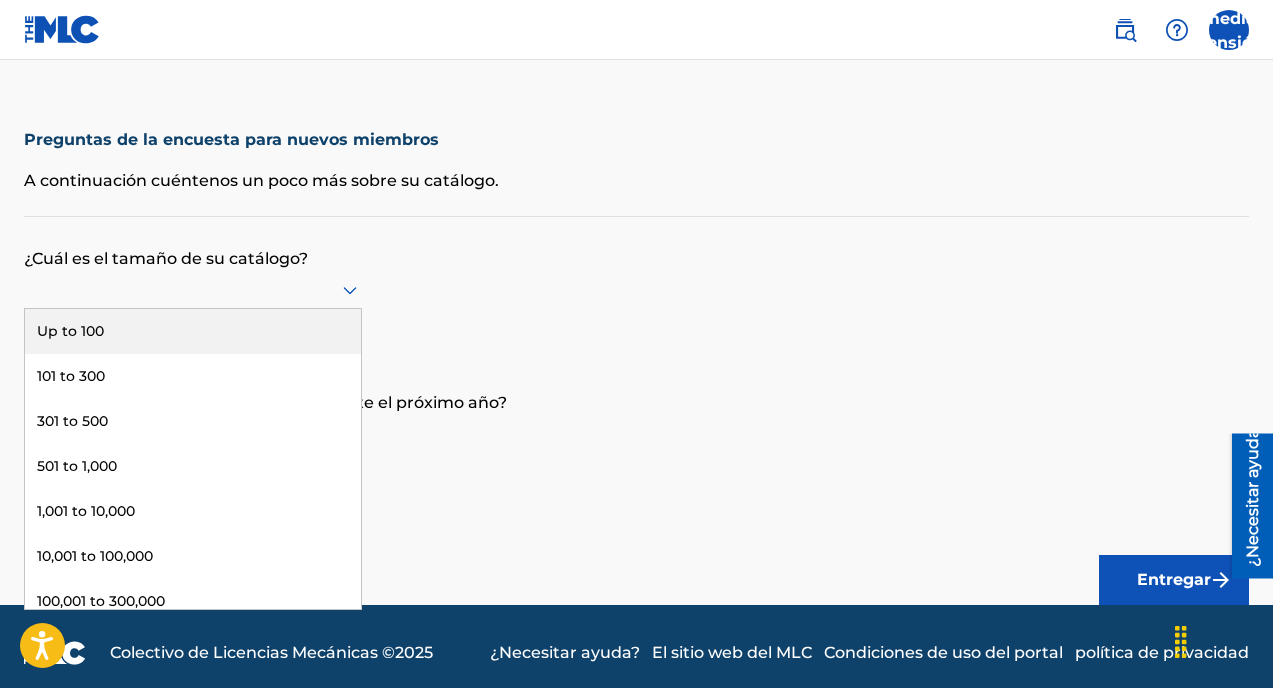 click at bounding box center [193, 289] 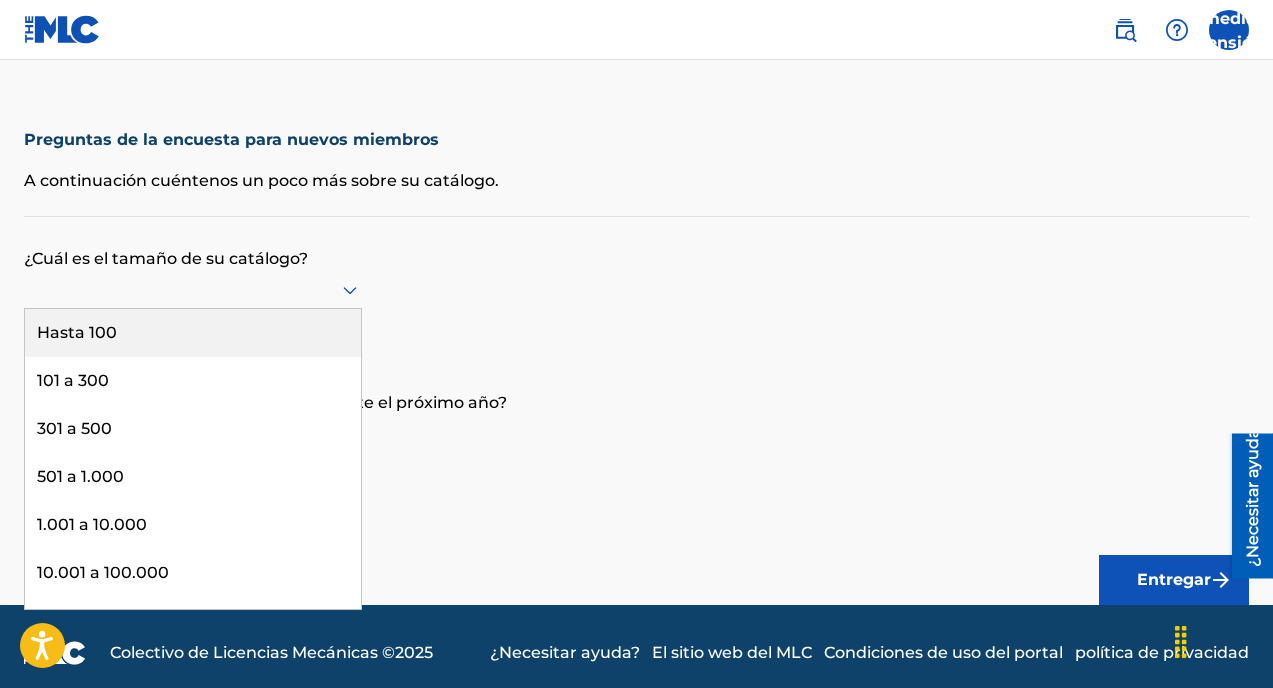 click on "Hasta 100" at bounding box center [193, 333] 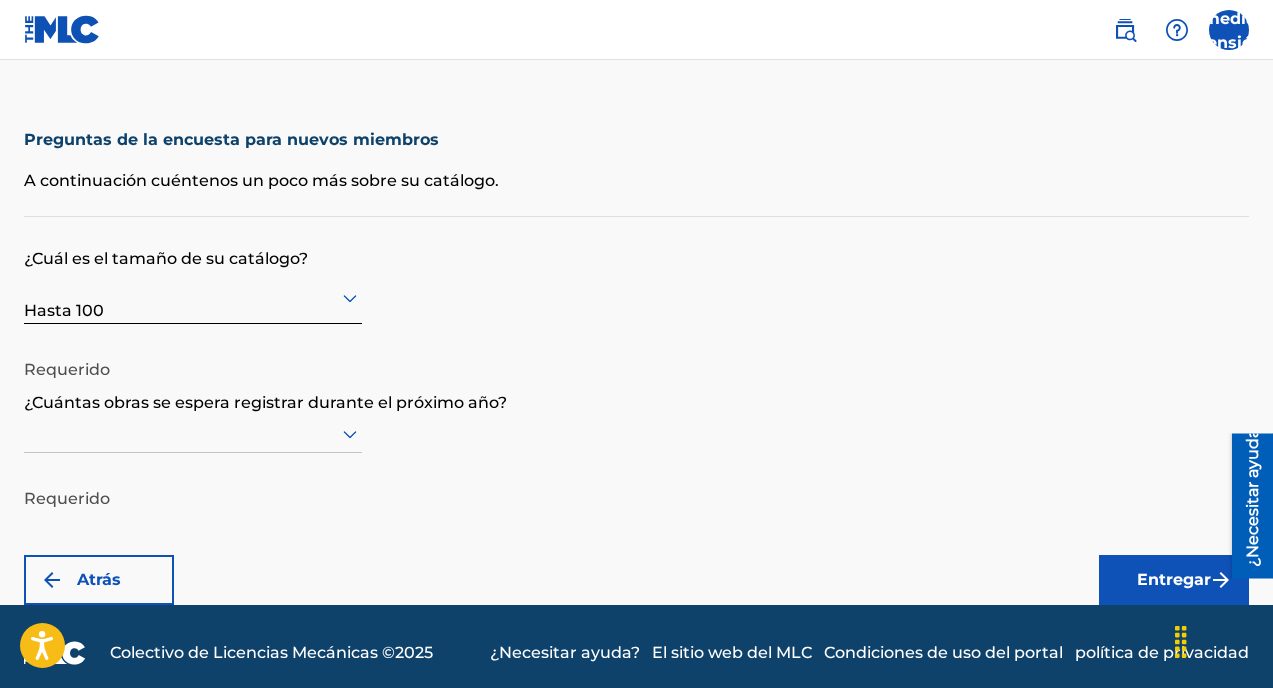 scroll, scrollTop: 13, scrollLeft: 0, axis: vertical 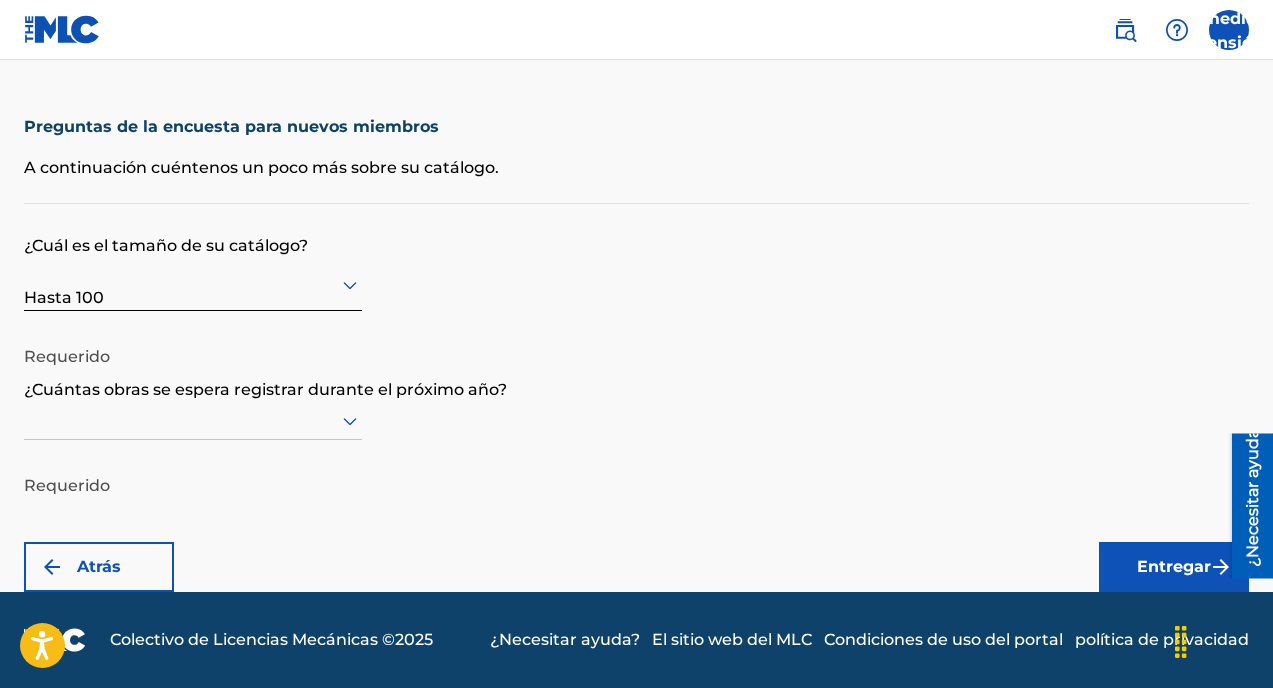click at bounding box center [193, 284] 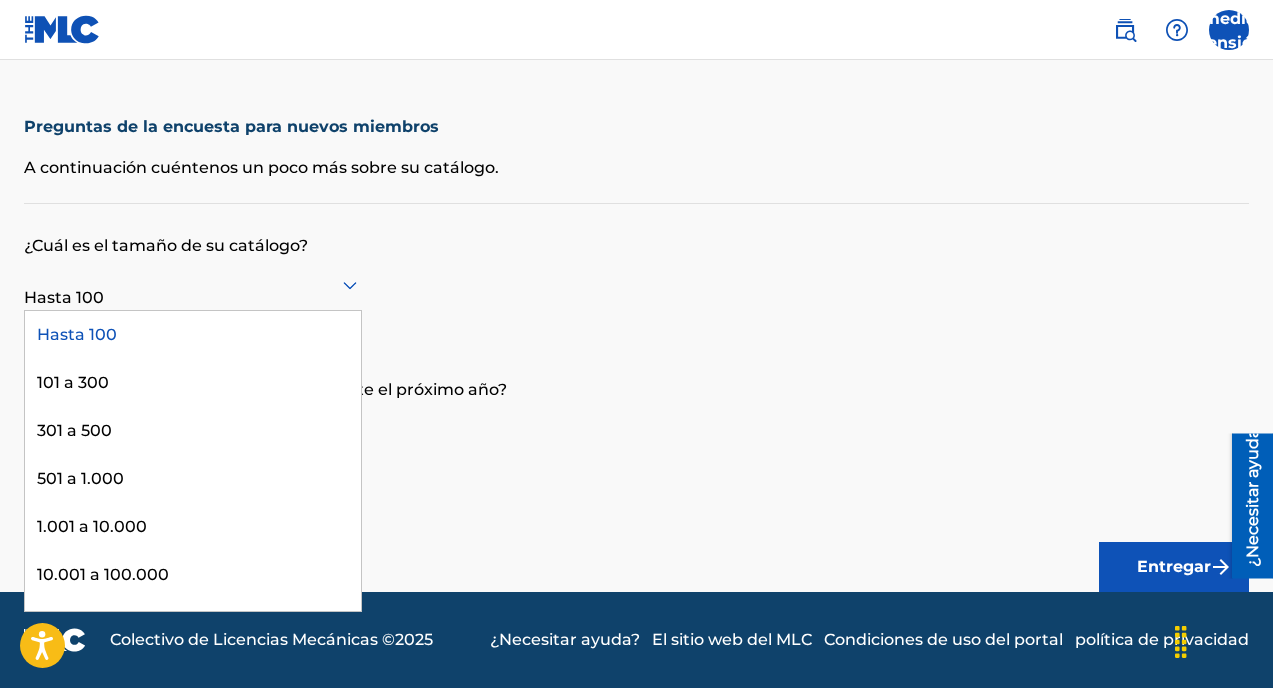 click on "¿Cuál es el tamaño de su catálogo?" at bounding box center (636, 231) 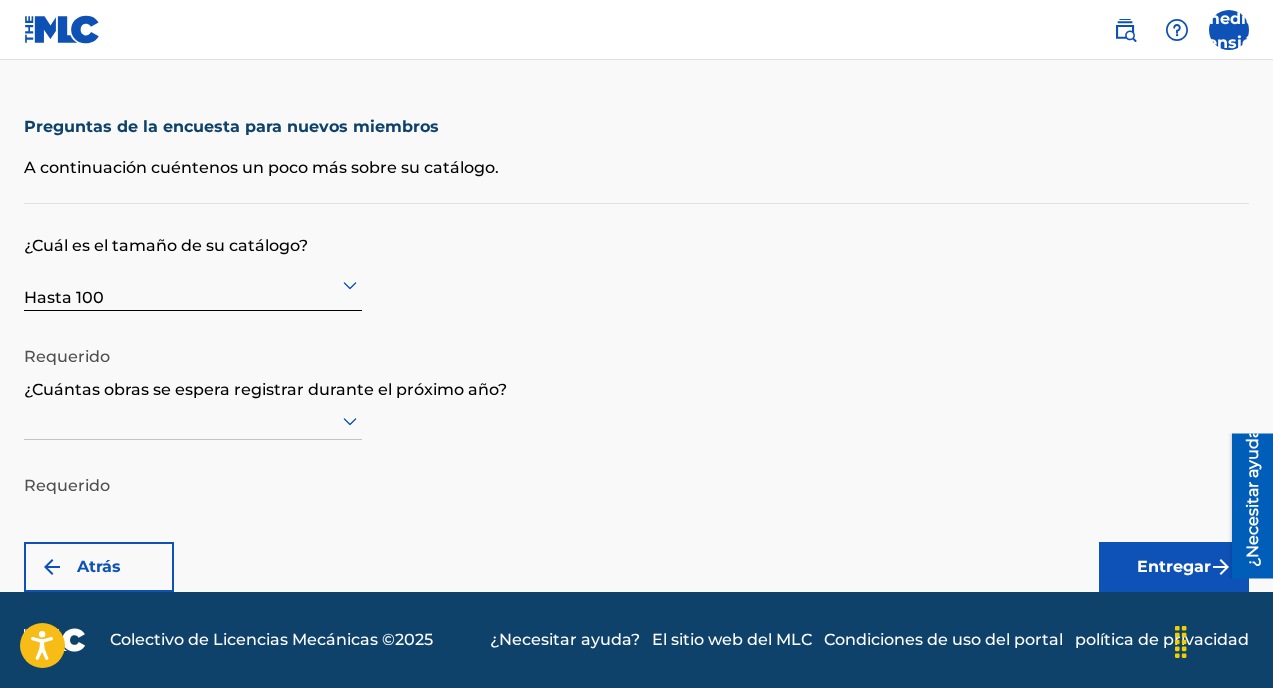 click at bounding box center (193, 421) 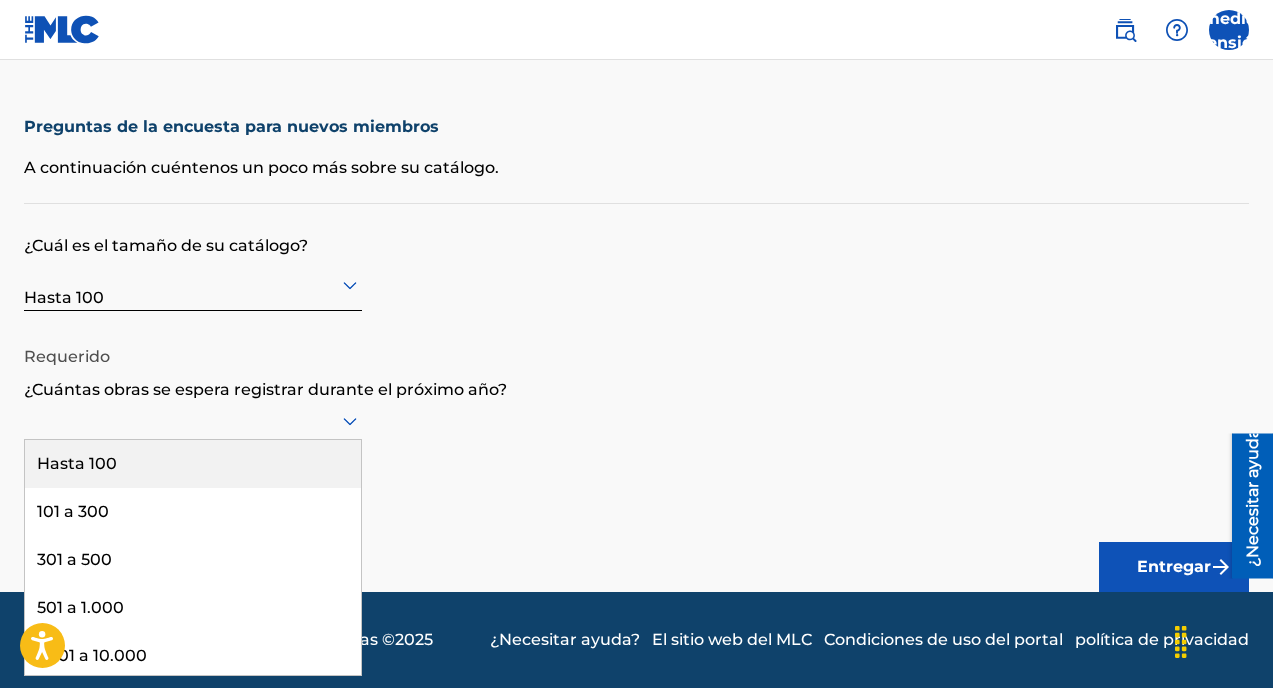 click on "Hasta 100" at bounding box center (193, 464) 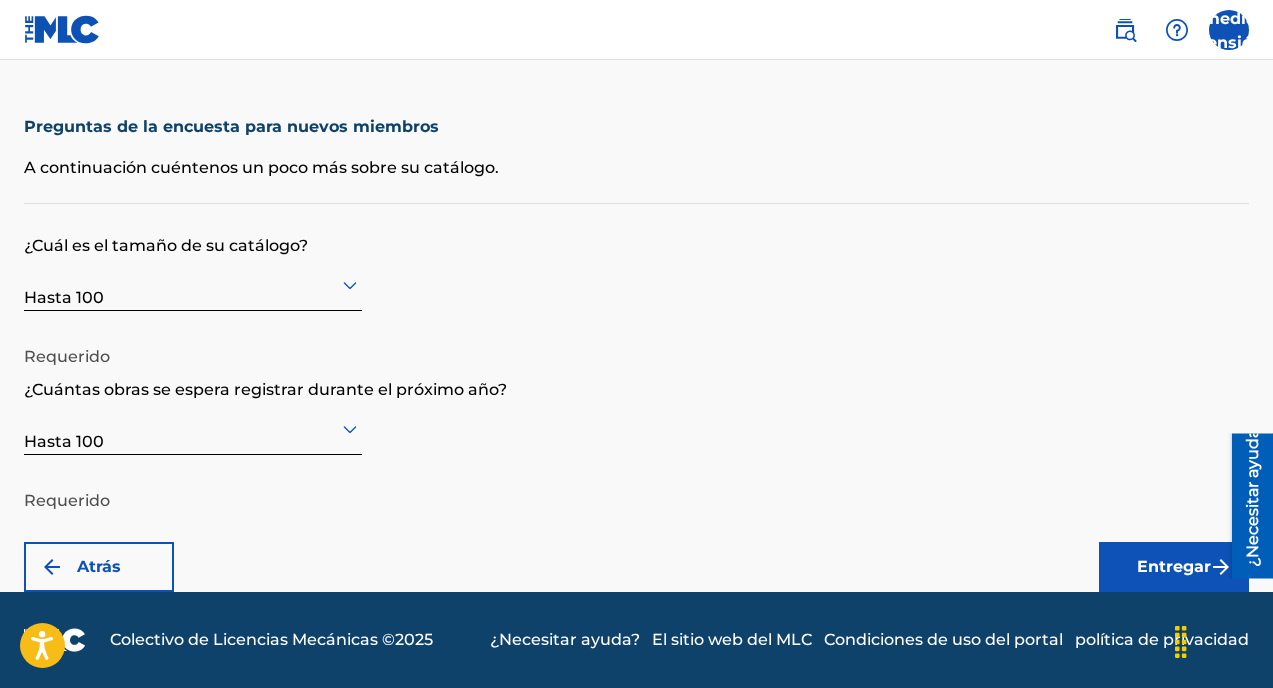click on "Entregar" at bounding box center (1174, 566) 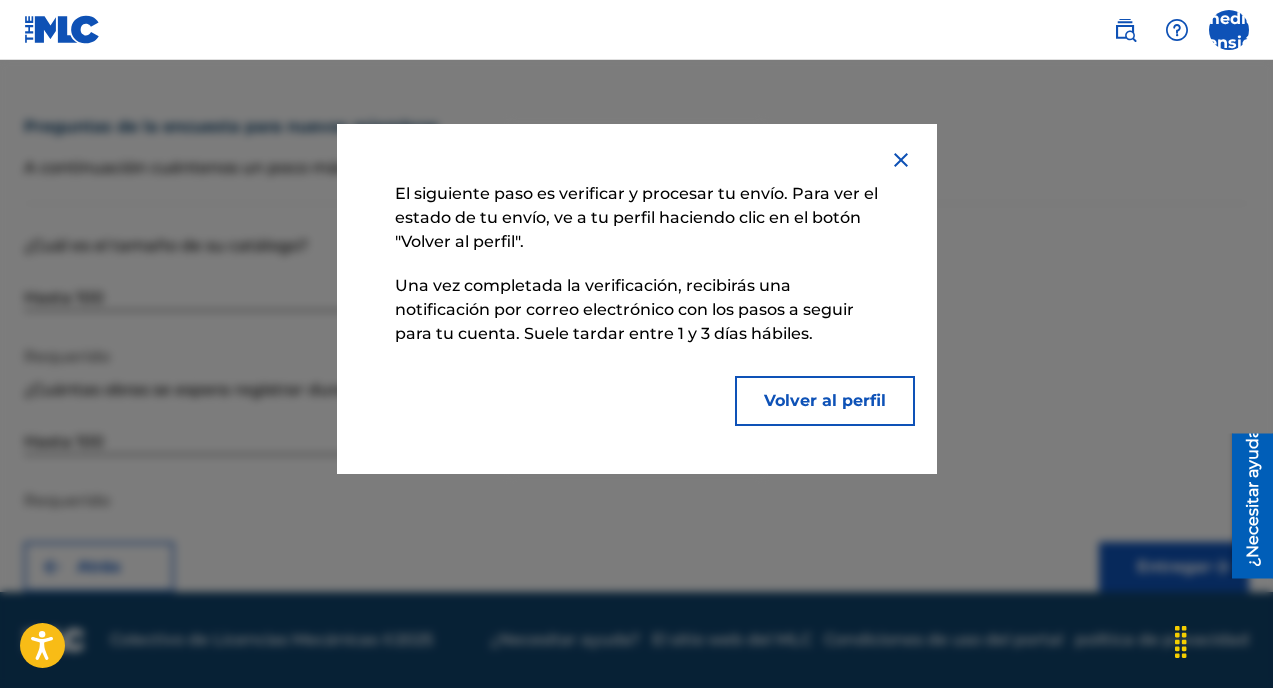 click on "Volver al perfil" at bounding box center (825, 401) 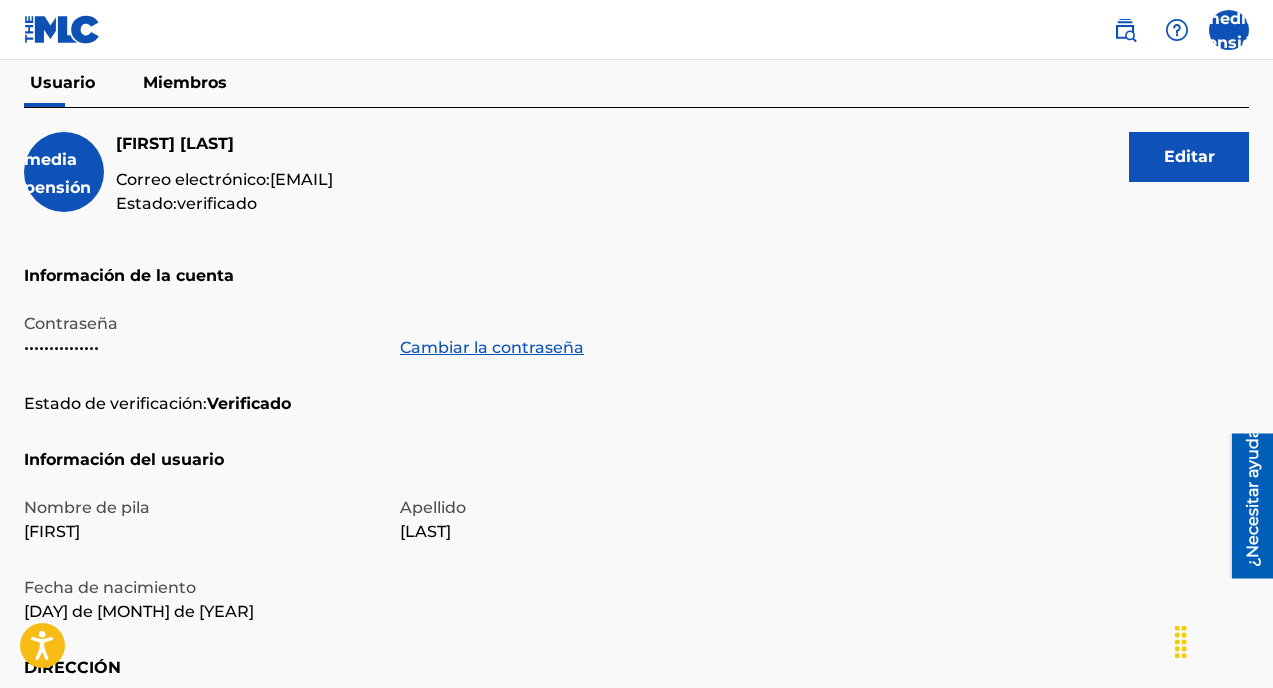 scroll, scrollTop: 0, scrollLeft: 0, axis: both 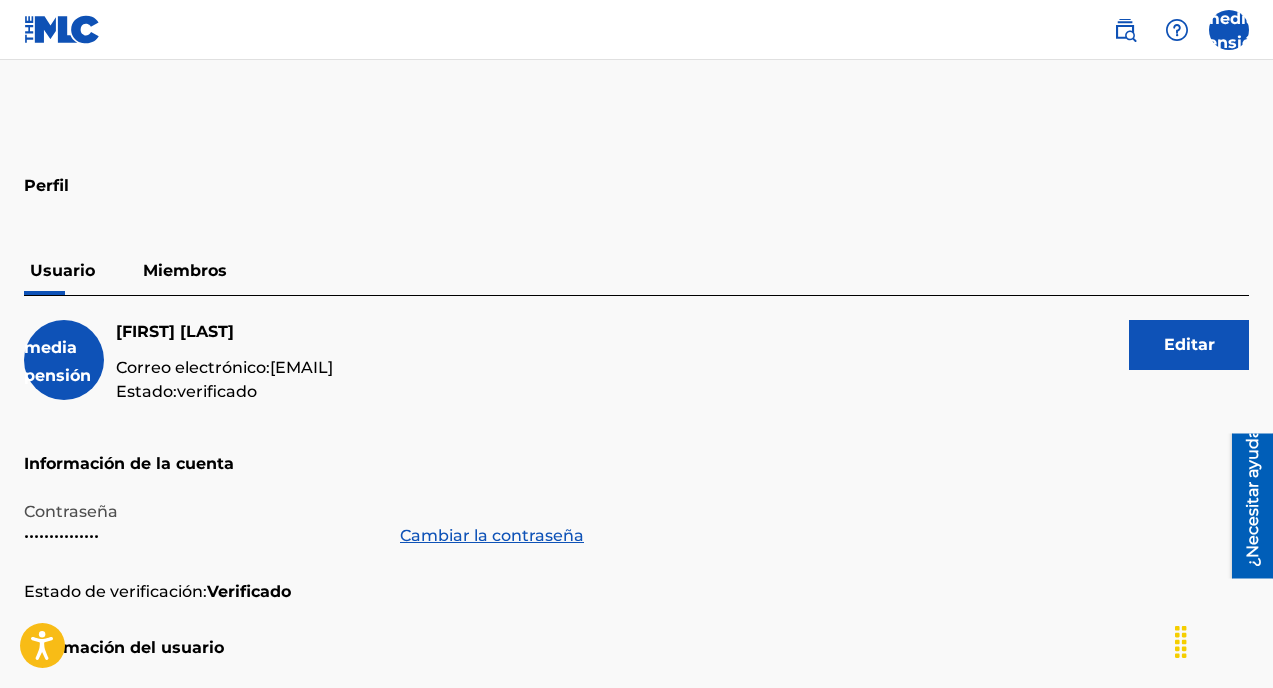 click on "Miembros" at bounding box center (185, 271) 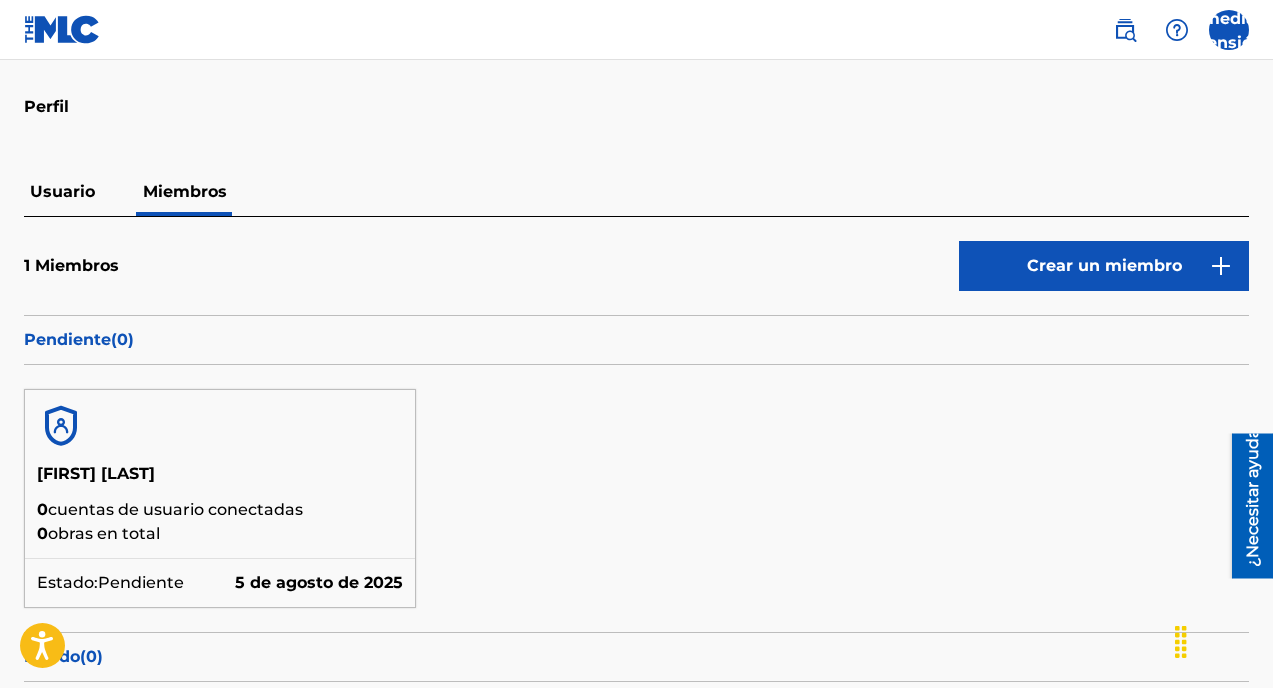 scroll, scrollTop: 0, scrollLeft: 0, axis: both 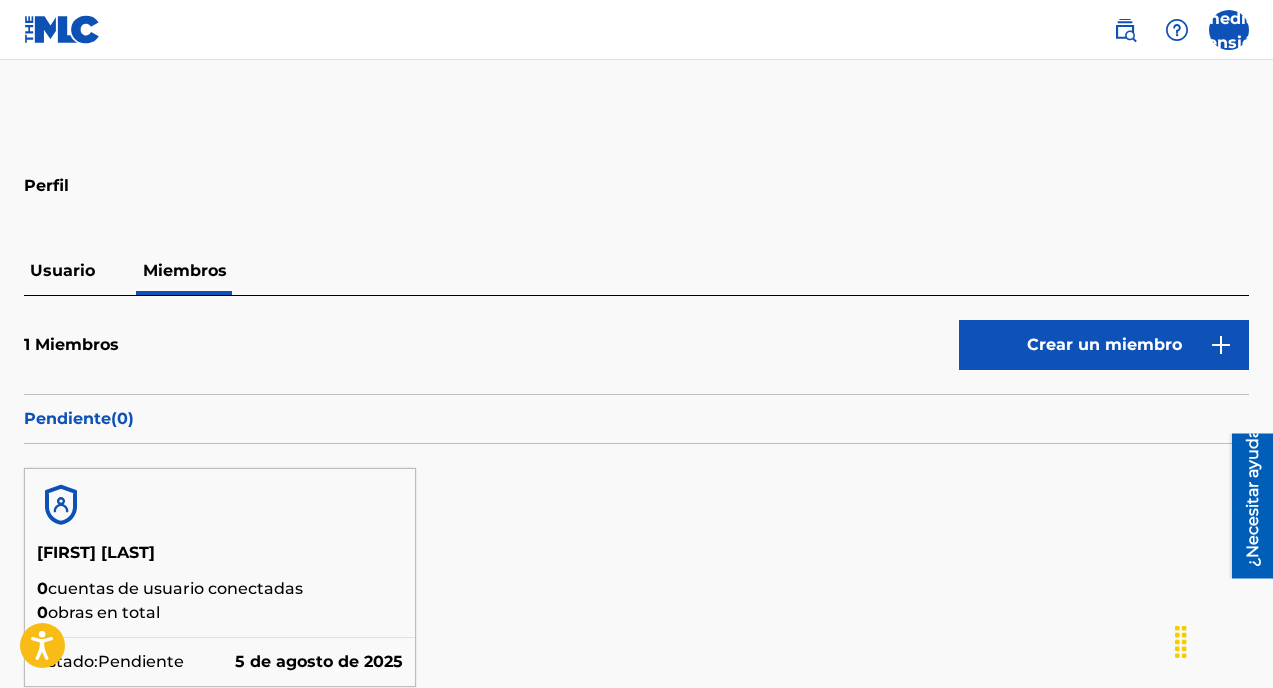click at bounding box center (1125, 30) 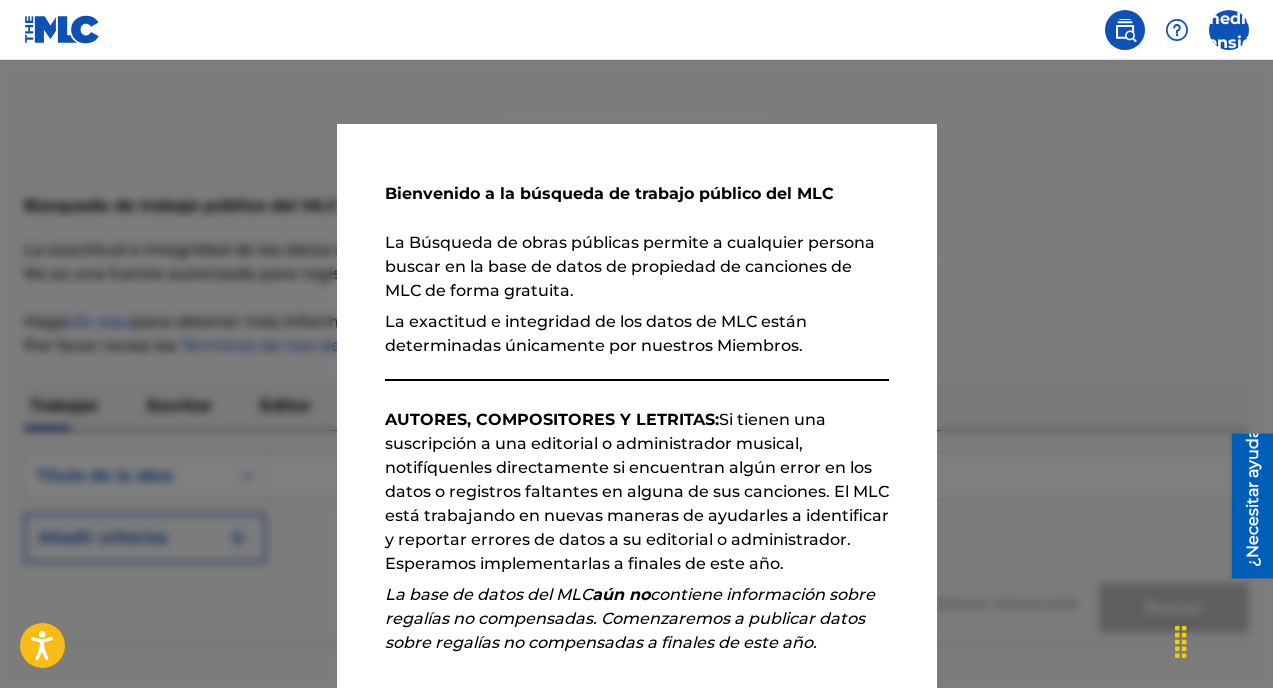 scroll, scrollTop: 264, scrollLeft: 0, axis: vertical 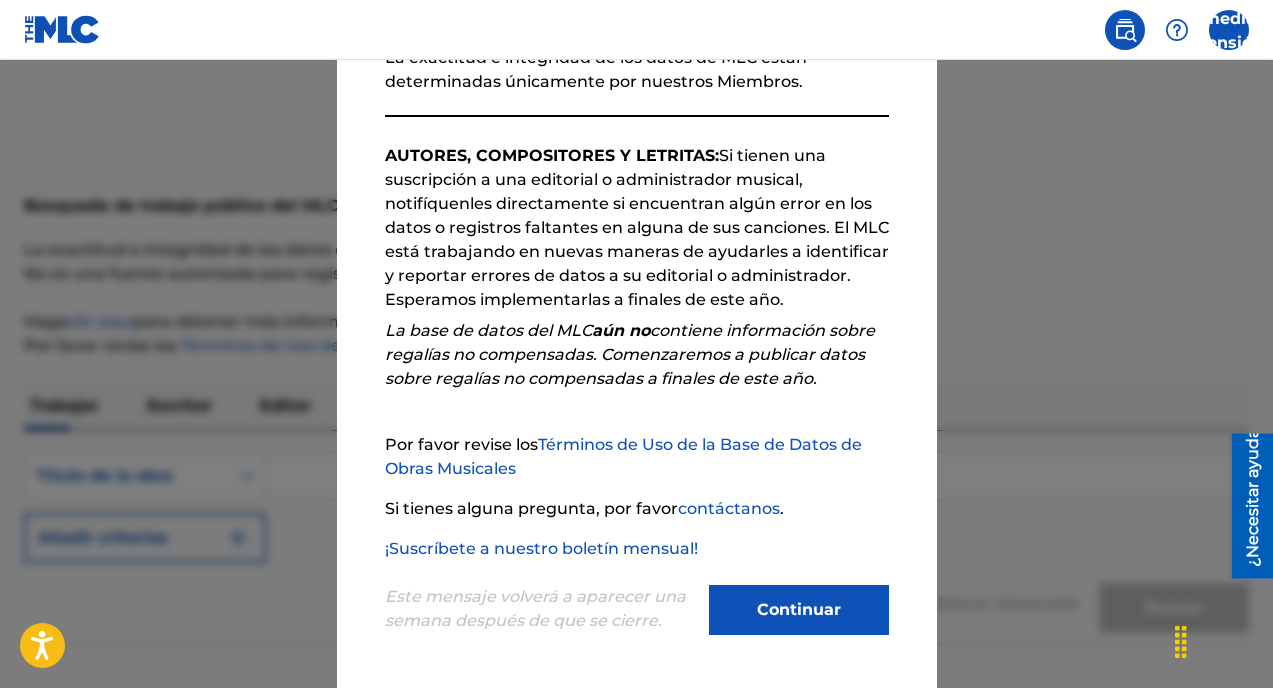 click on "Continuar" at bounding box center [799, 609] 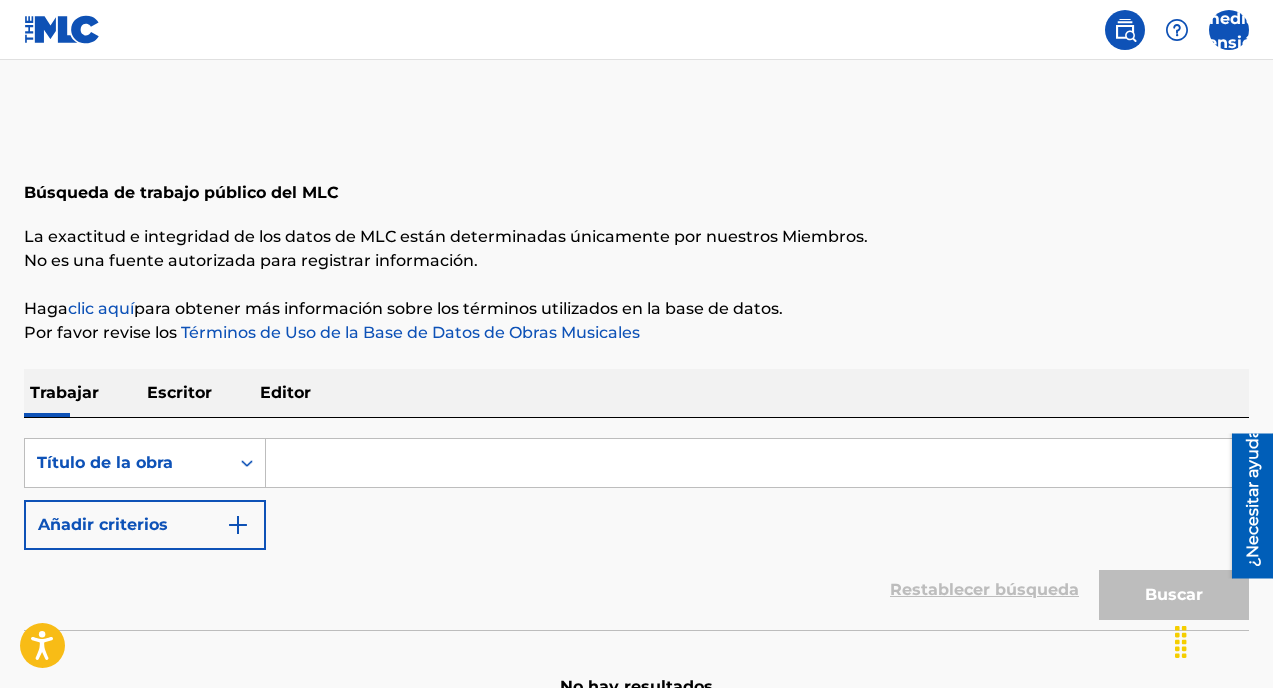 scroll, scrollTop: 130, scrollLeft: 0, axis: vertical 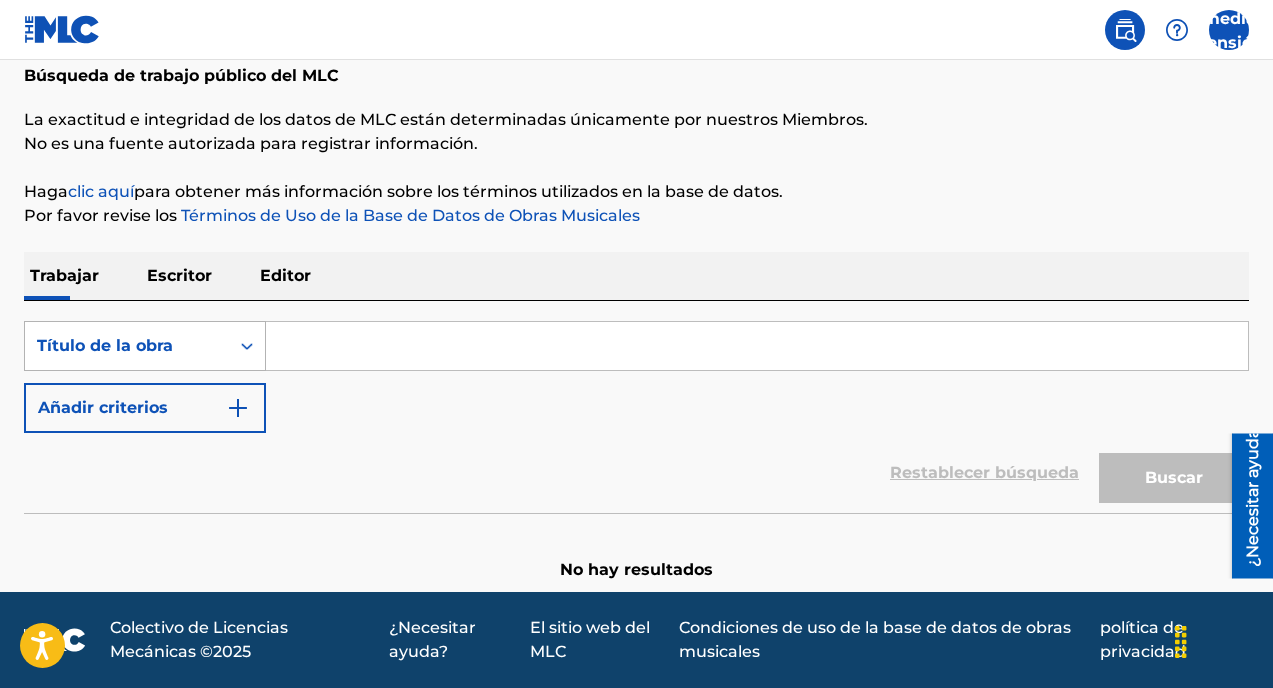 click on "Título de la obra" at bounding box center [127, 346] 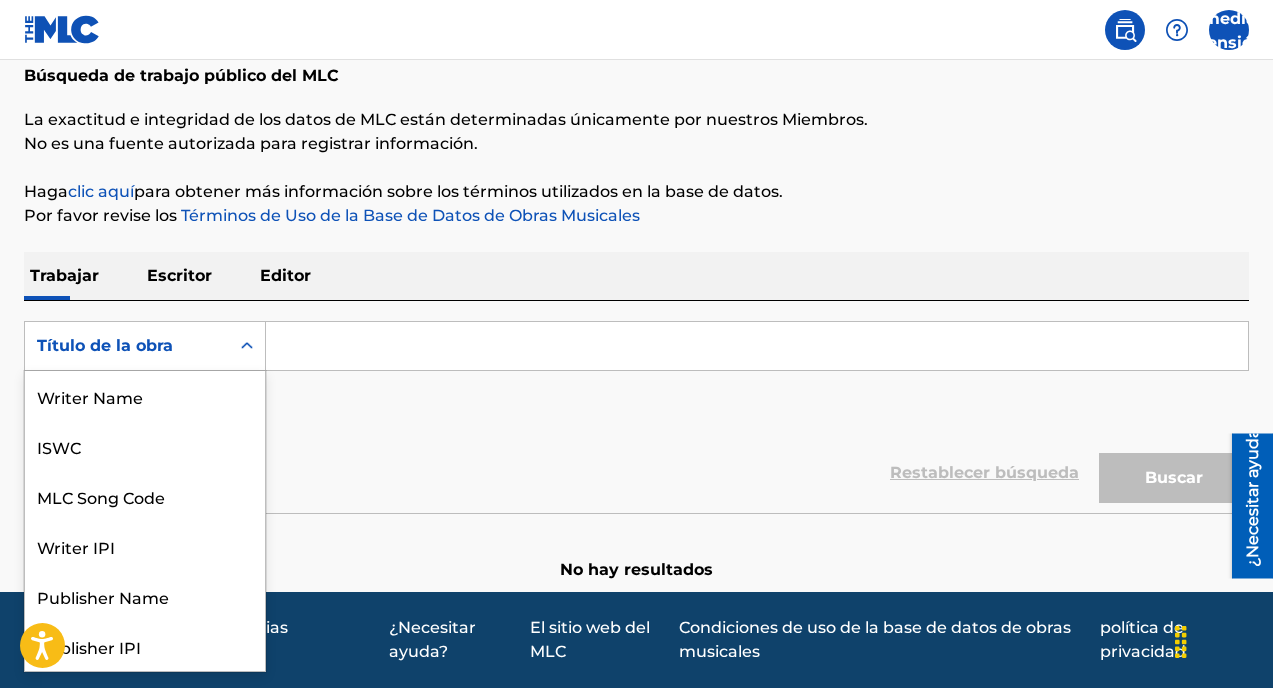 scroll, scrollTop: 100, scrollLeft: 0, axis: vertical 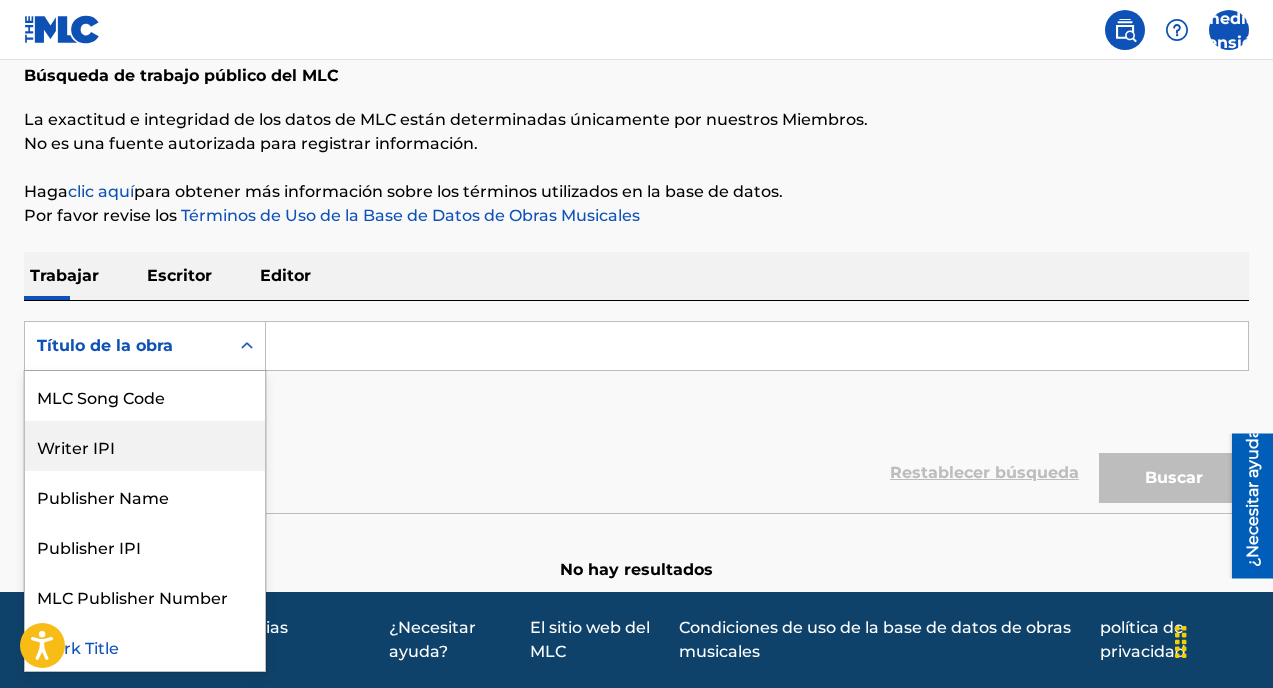 click on "Writer IPI" at bounding box center [145, 446] 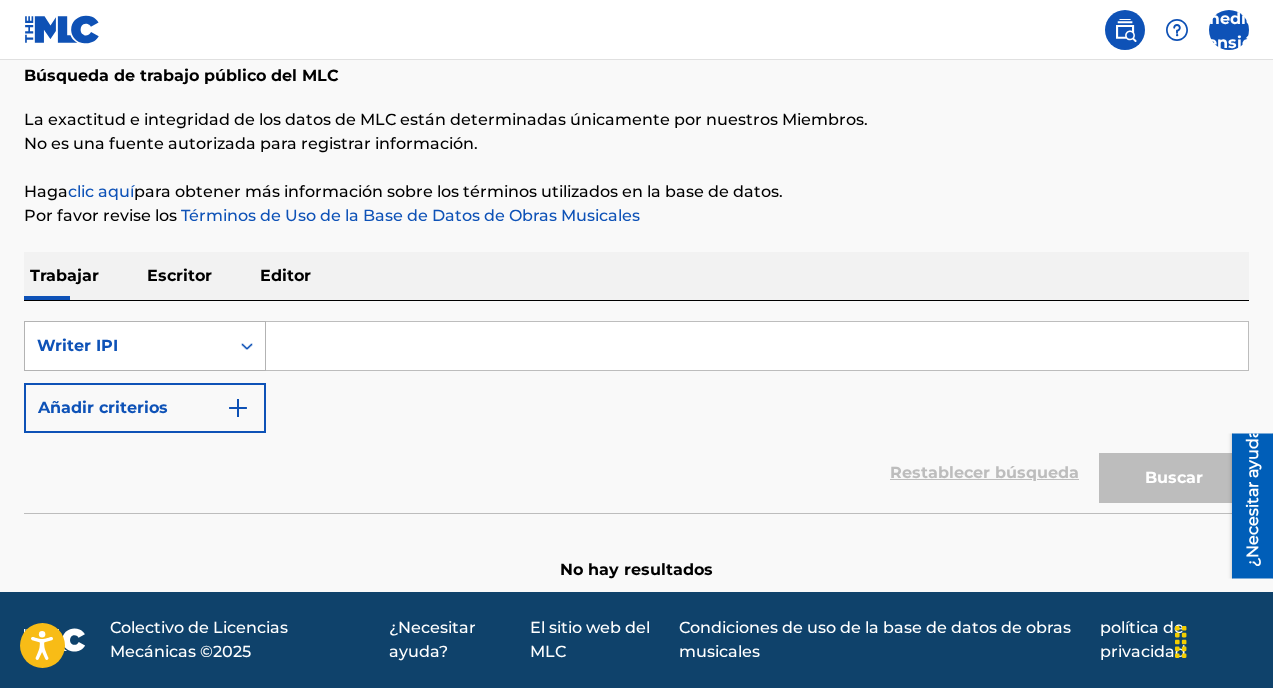 click on "Writer IPI" at bounding box center (127, 346) 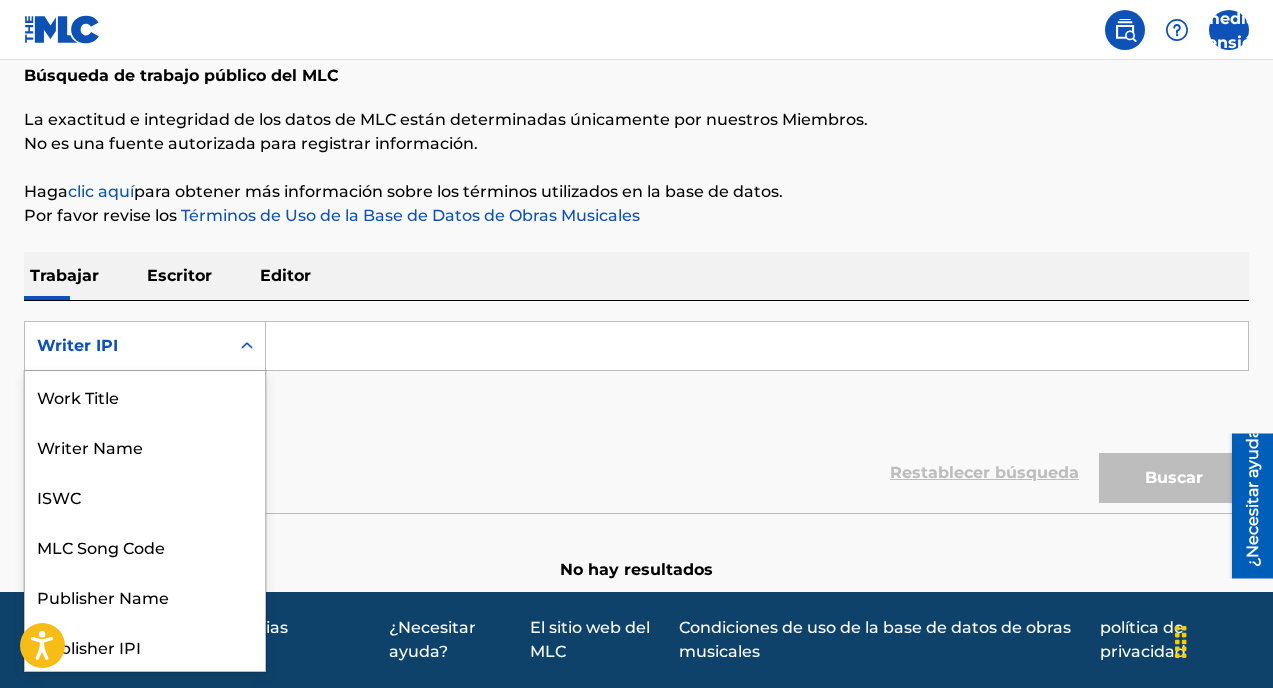 scroll, scrollTop: 100, scrollLeft: 0, axis: vertical 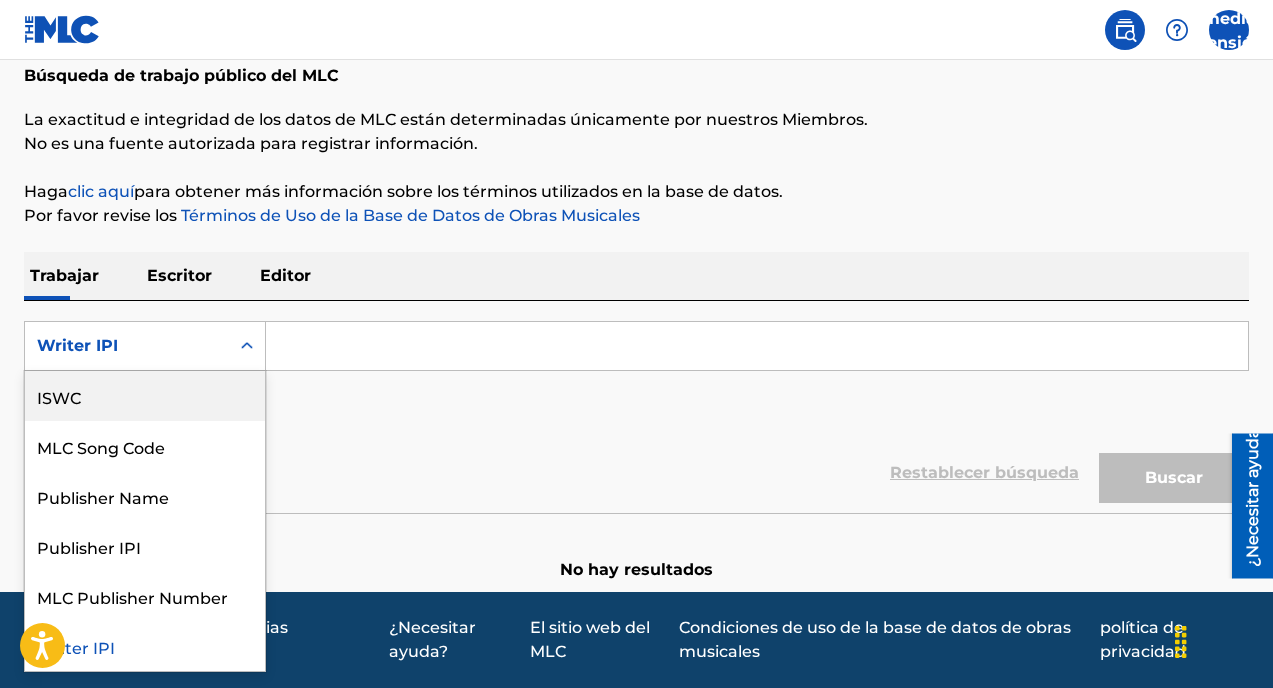 click on "Restablecer búsqueda Buscar" at bounding box center [636, 473] 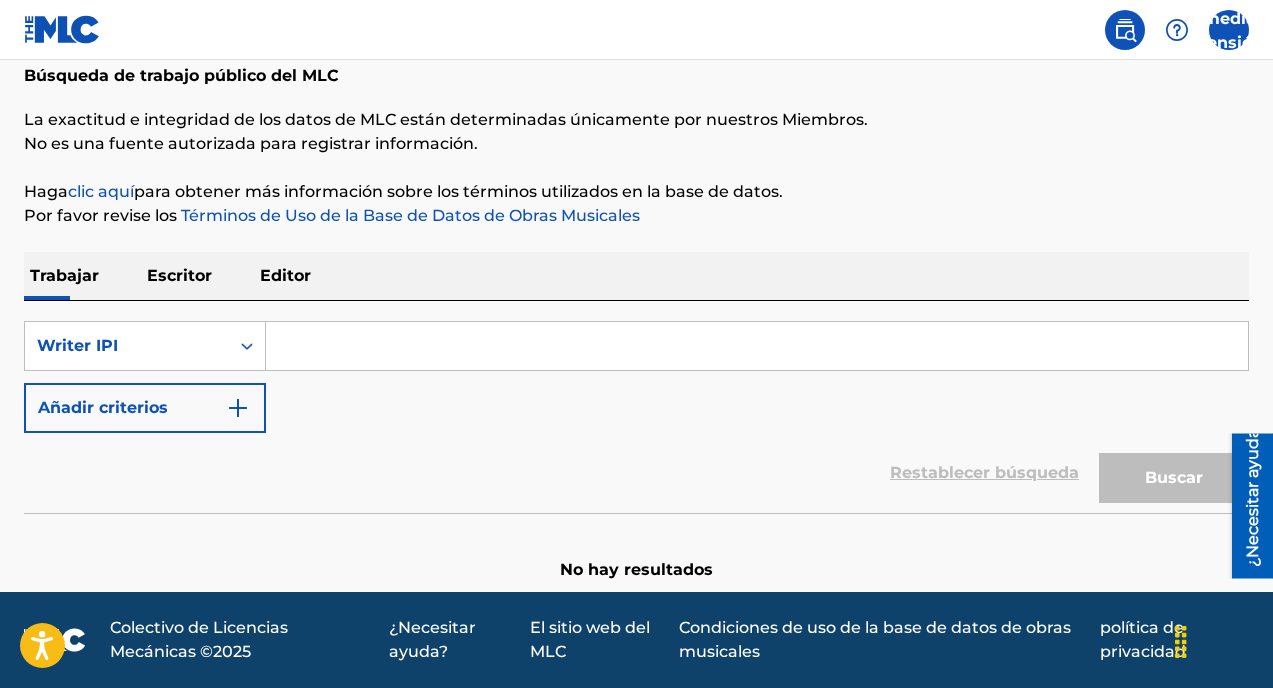 click on "Añadir criterios" at bounding box center (145, 408) 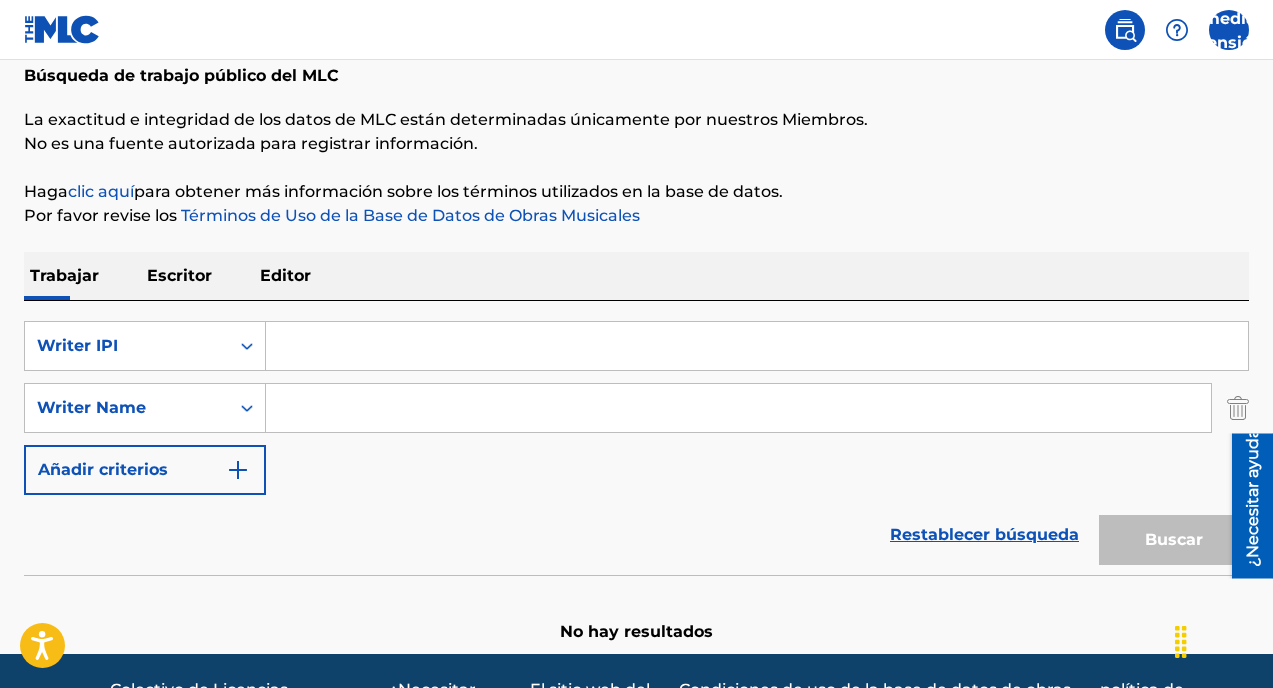 click at bounding box center (738, 408) 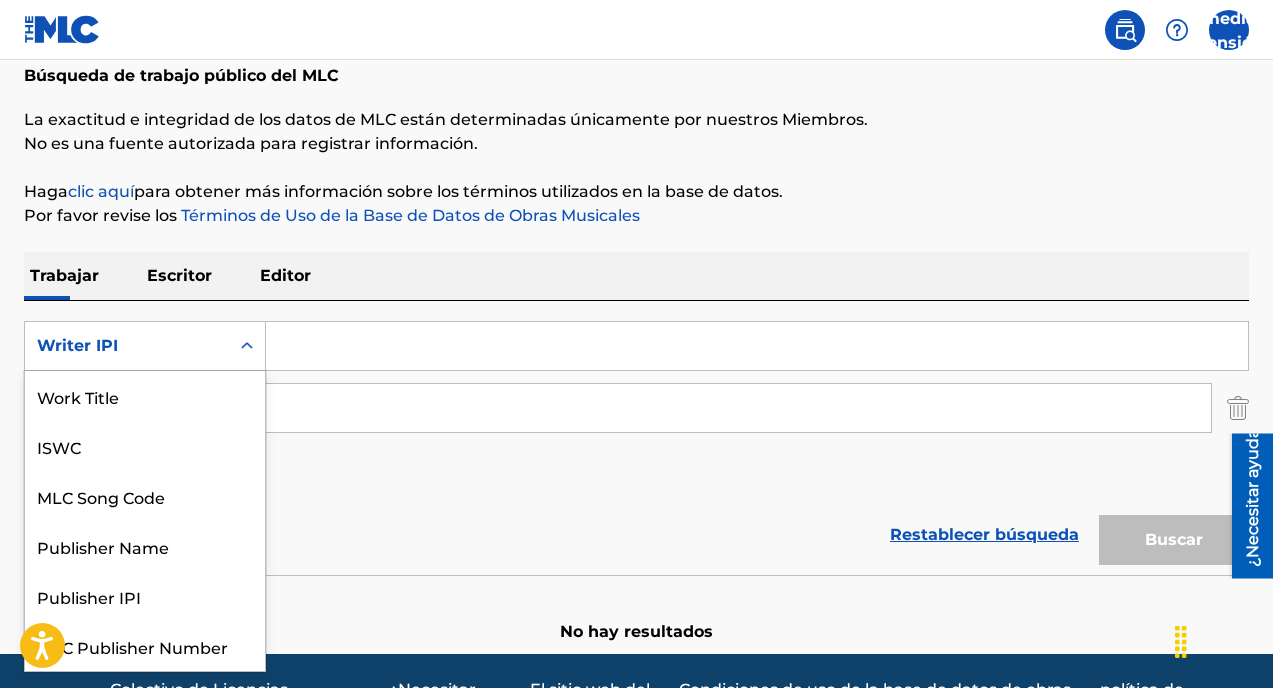 click 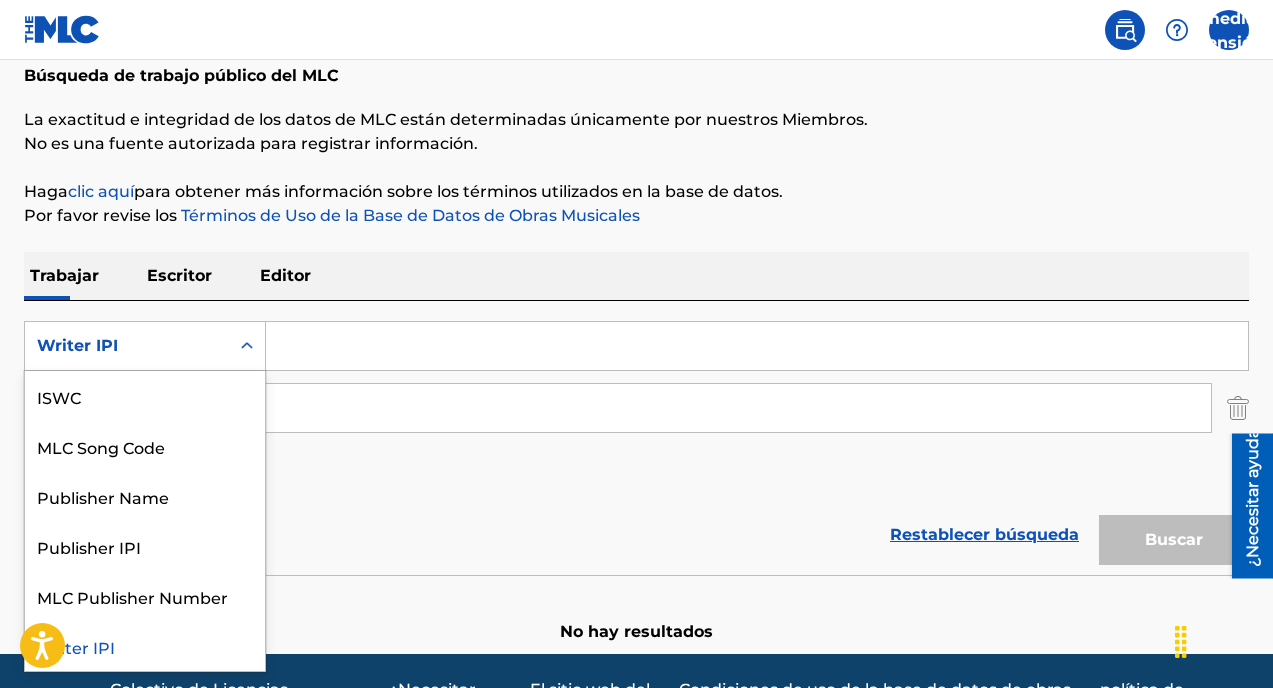 click on "Writer IPI" at bounding box center [145, 646] 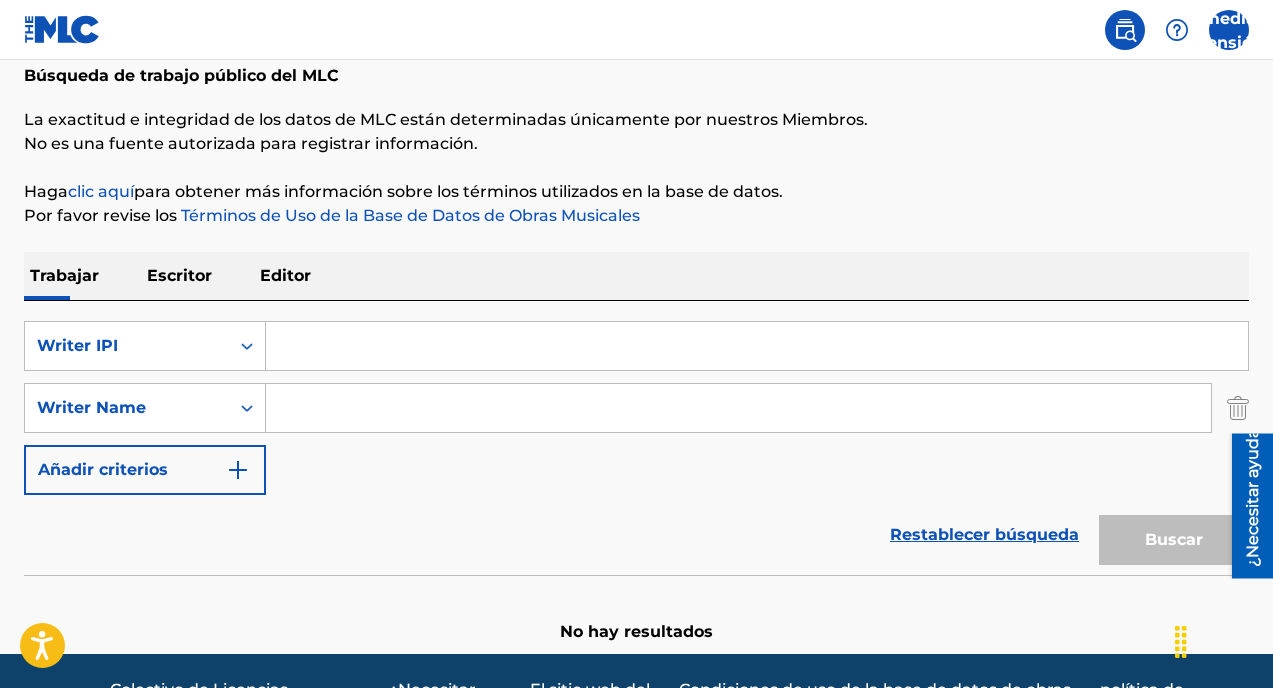 click on "Escritor" at bounding box center (179, 275) 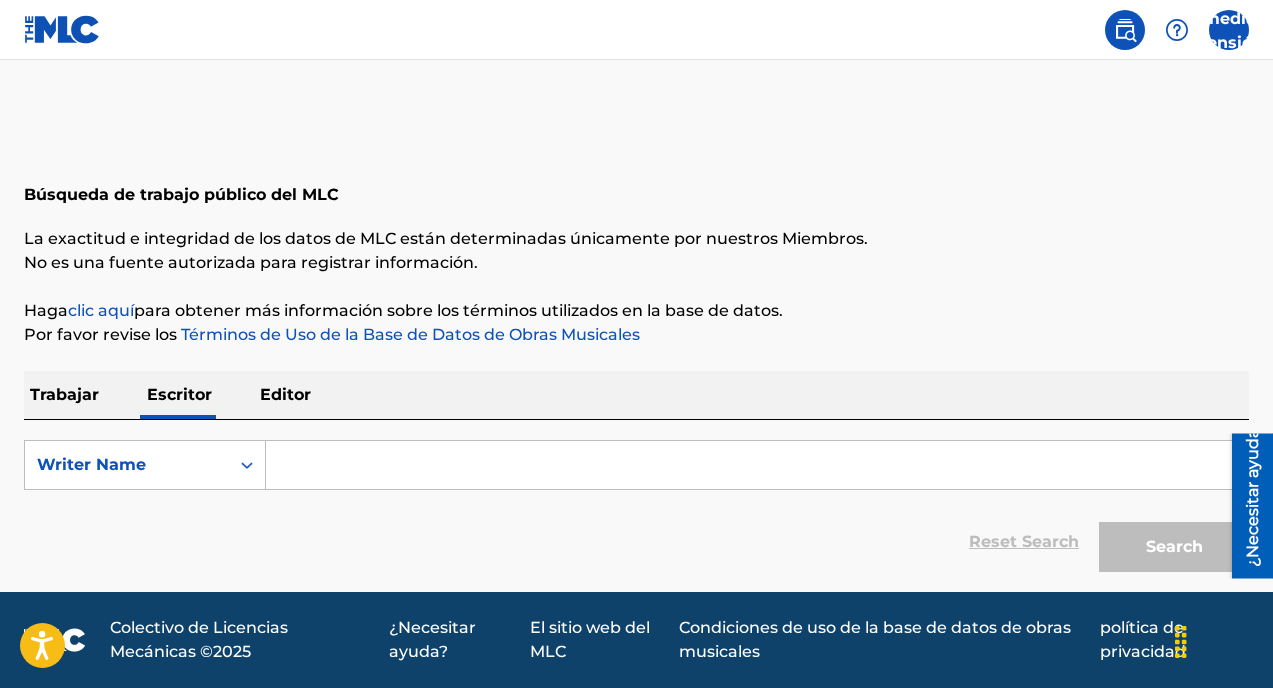 scroll, scrollTop: 0, scrollLeft: 0, axis: both 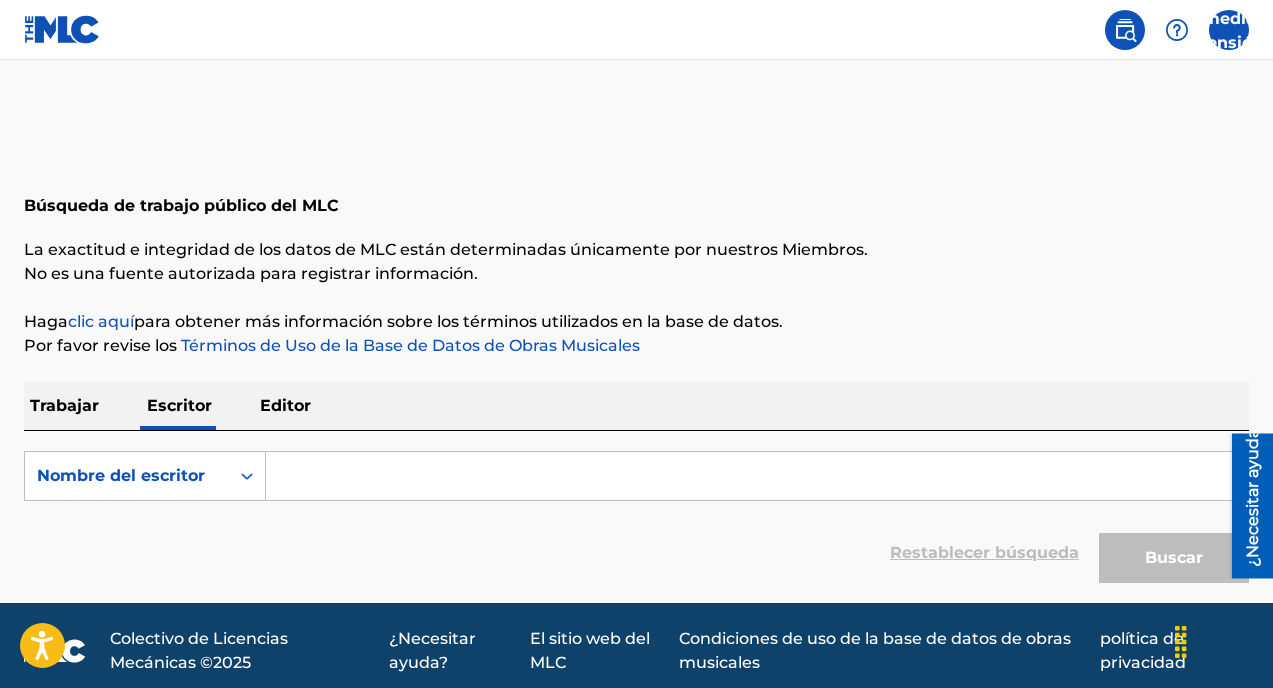 click on "Editor" at bounding box center (285, 406) 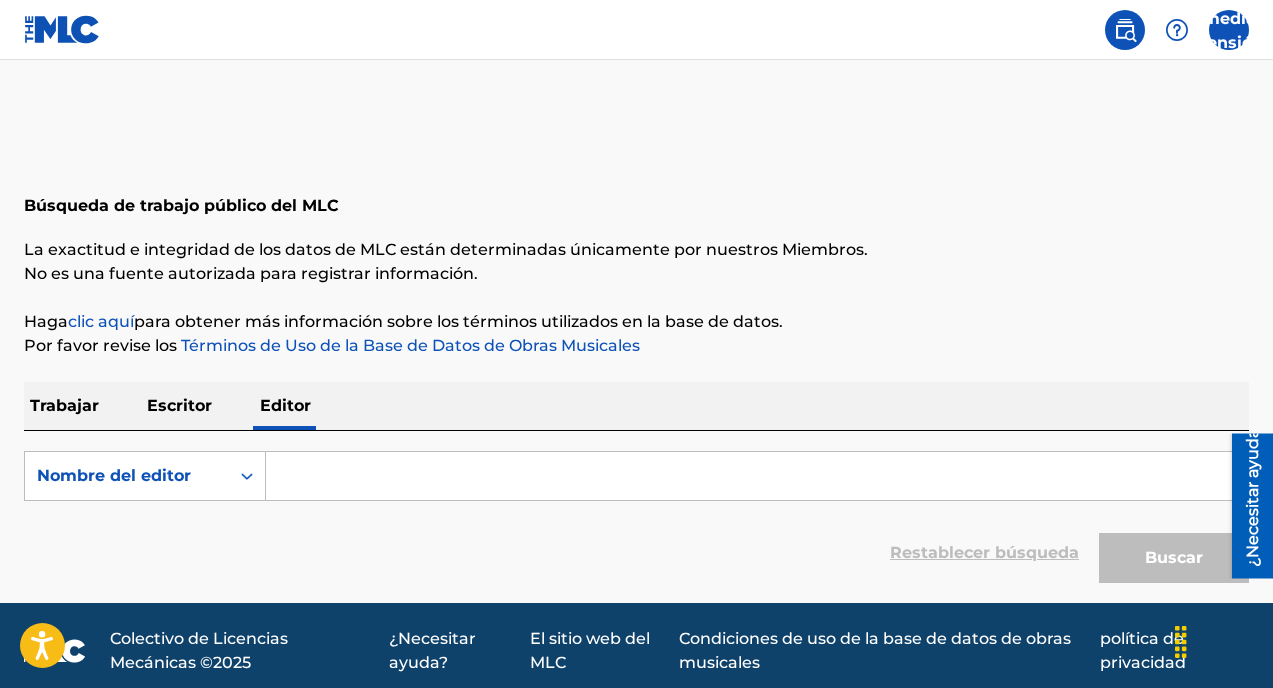 click on "Trabajar" at bounding box center [64, 405] 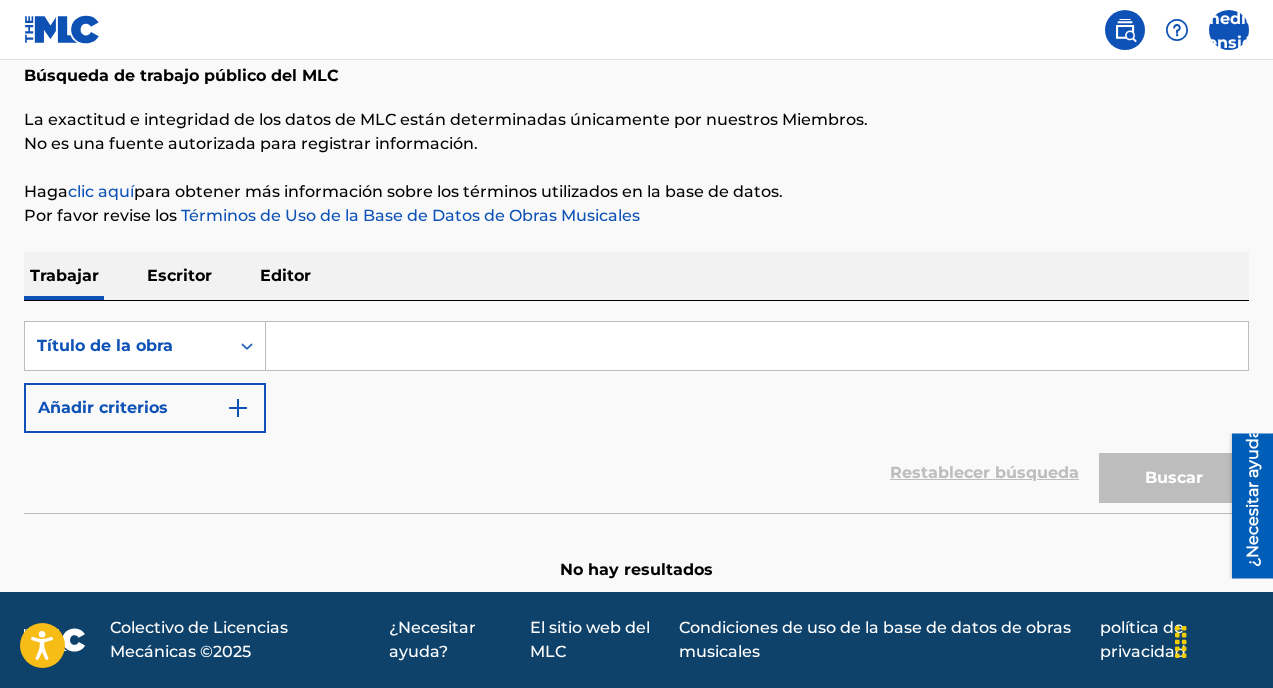 scroll, scrollTop: 128, scrollLeft: 0, axis: vertical 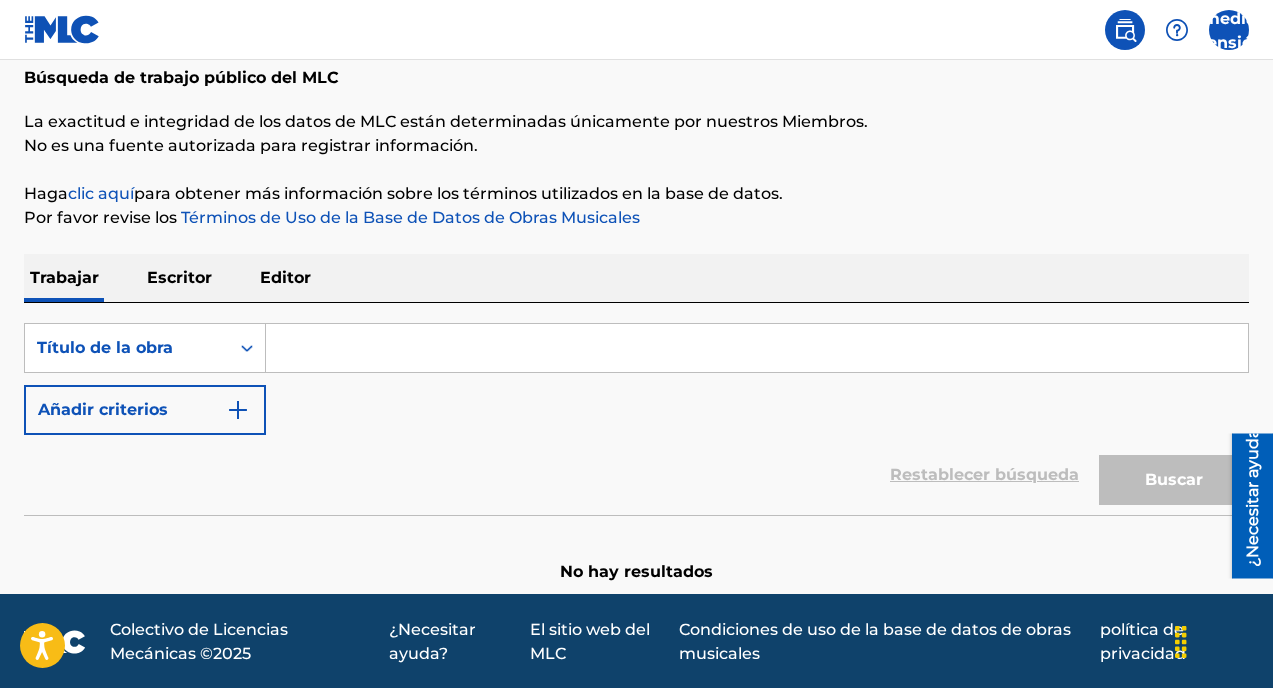 click on "clic aquí" at bounding box center (101, 193) 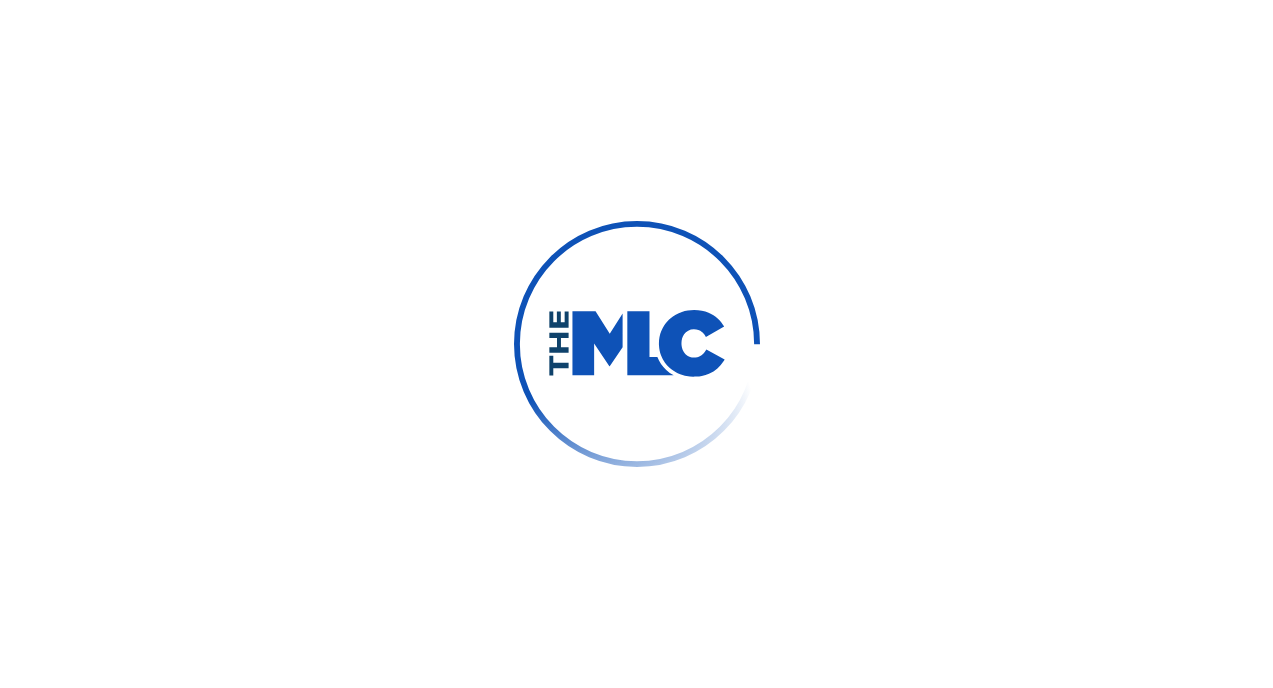 scroll, scrollTop: 0, scrollLeft: 0, axis: both 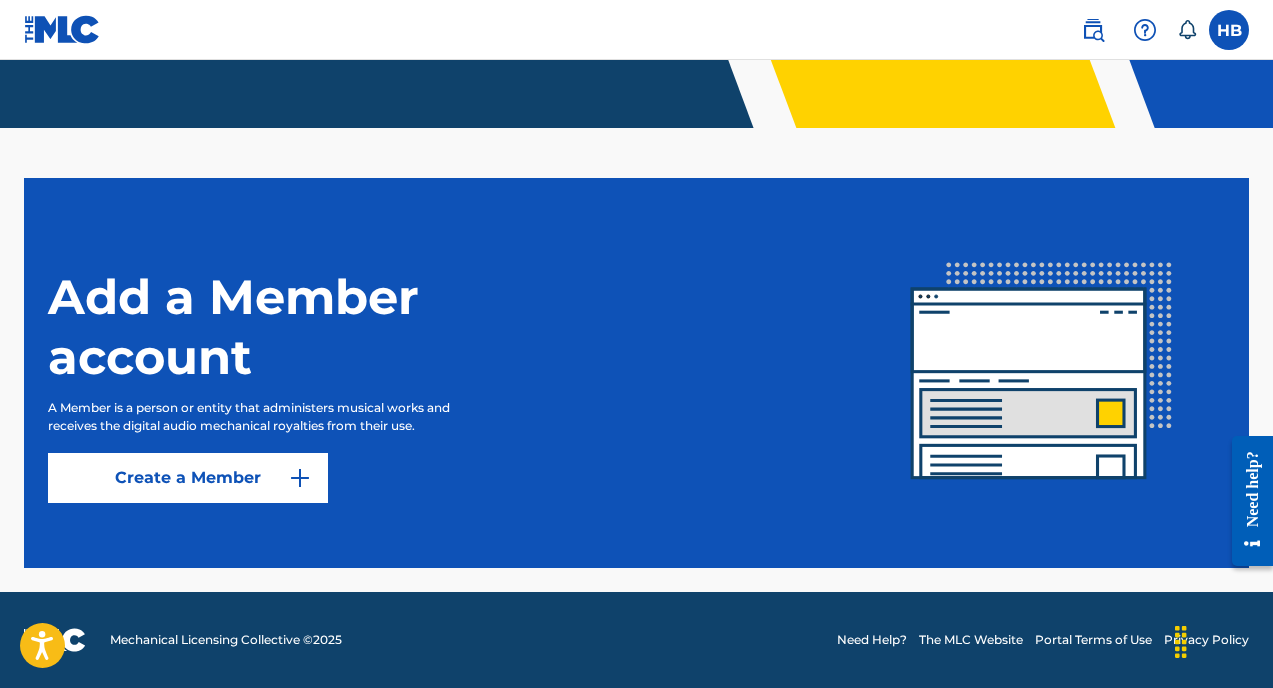 click on "Create a Member" at bounding box center (188, 478) 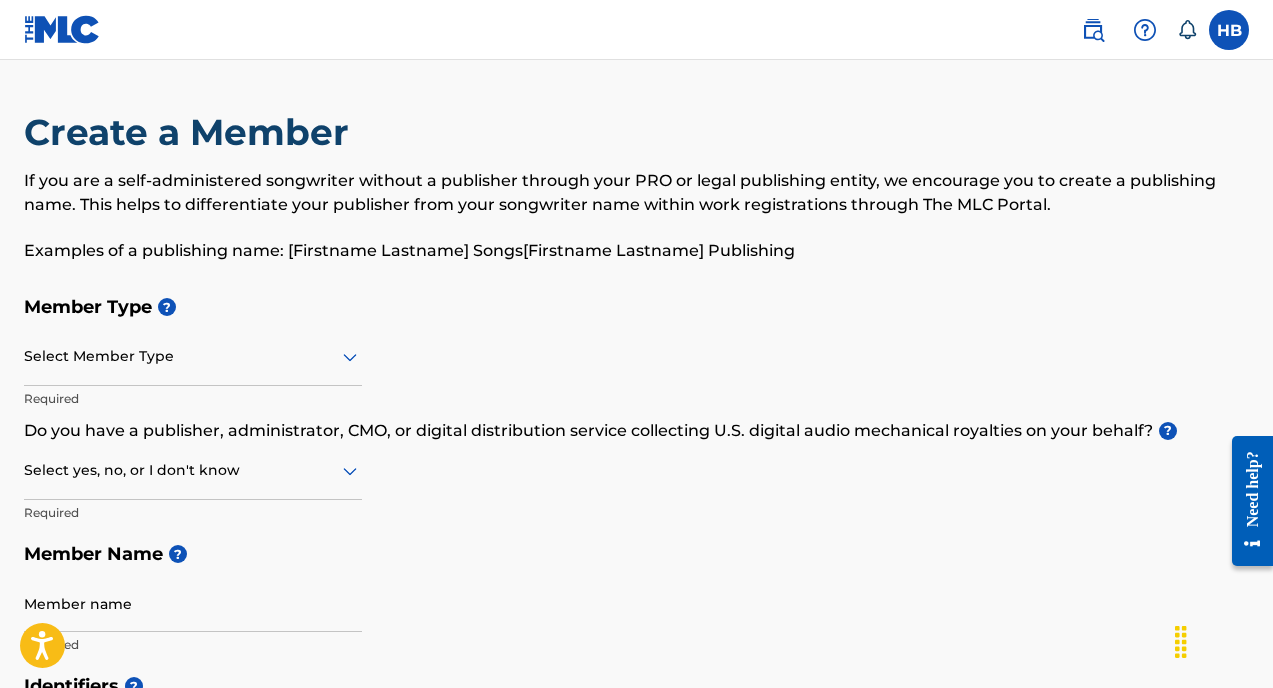click at bounding box center [1229, 30] 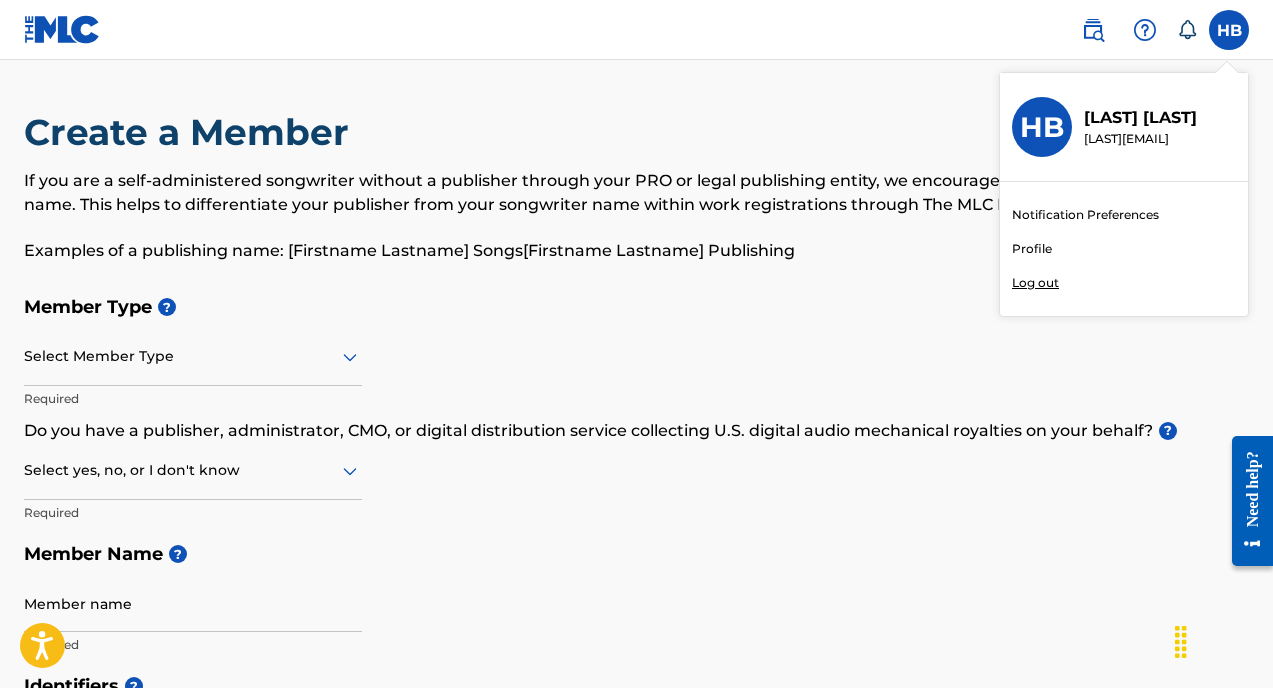 click on "Profile" at bounding box center (1032, 249) 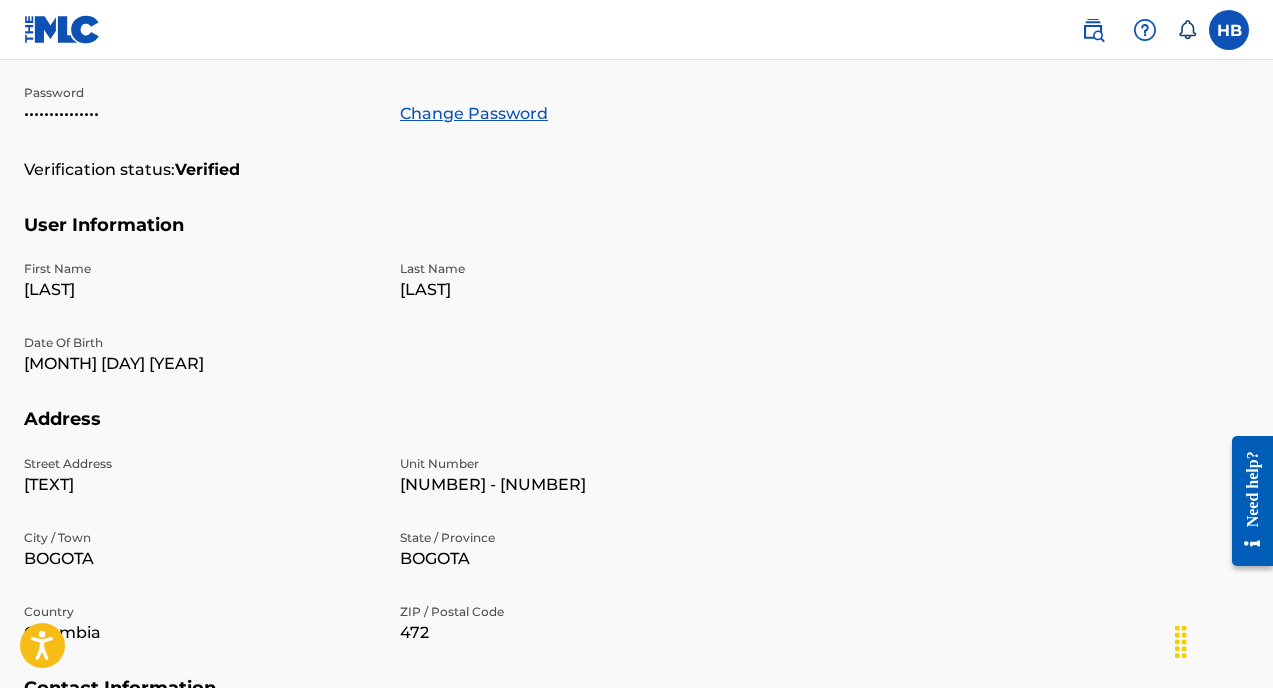 scroll, scrollTop: 0, scrollLeft: 0, axis: both 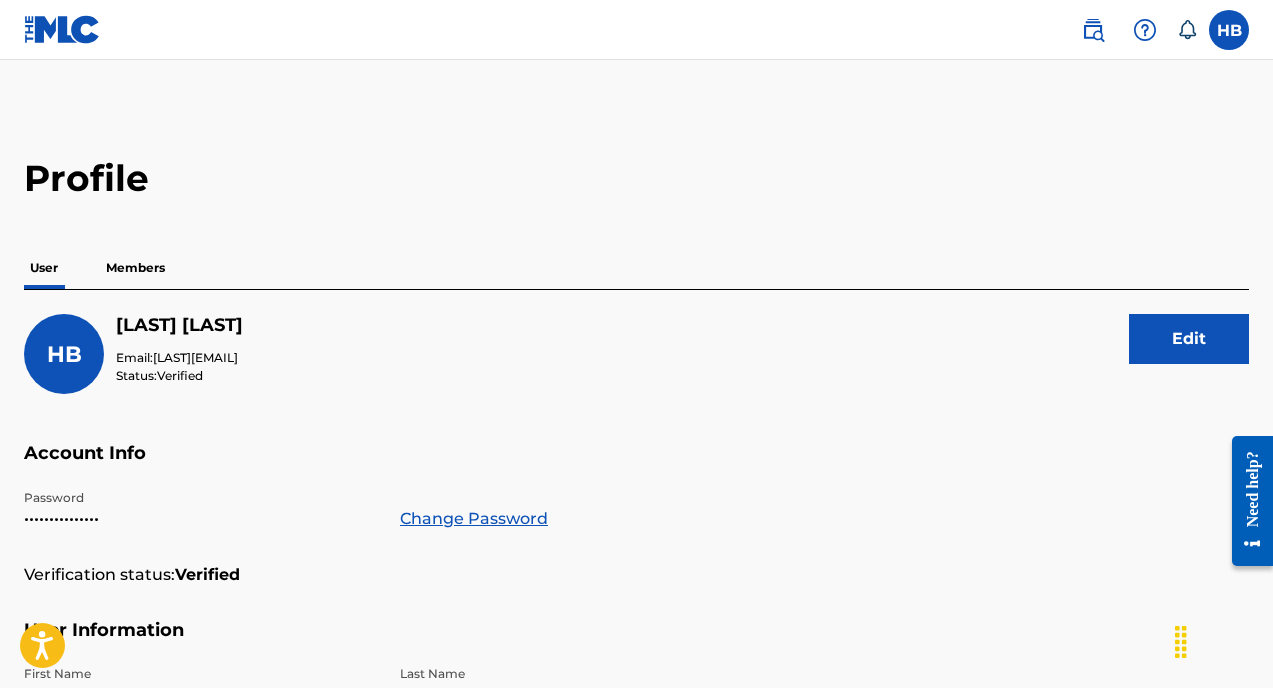 click on "Members" at bounding box center (135, 268) 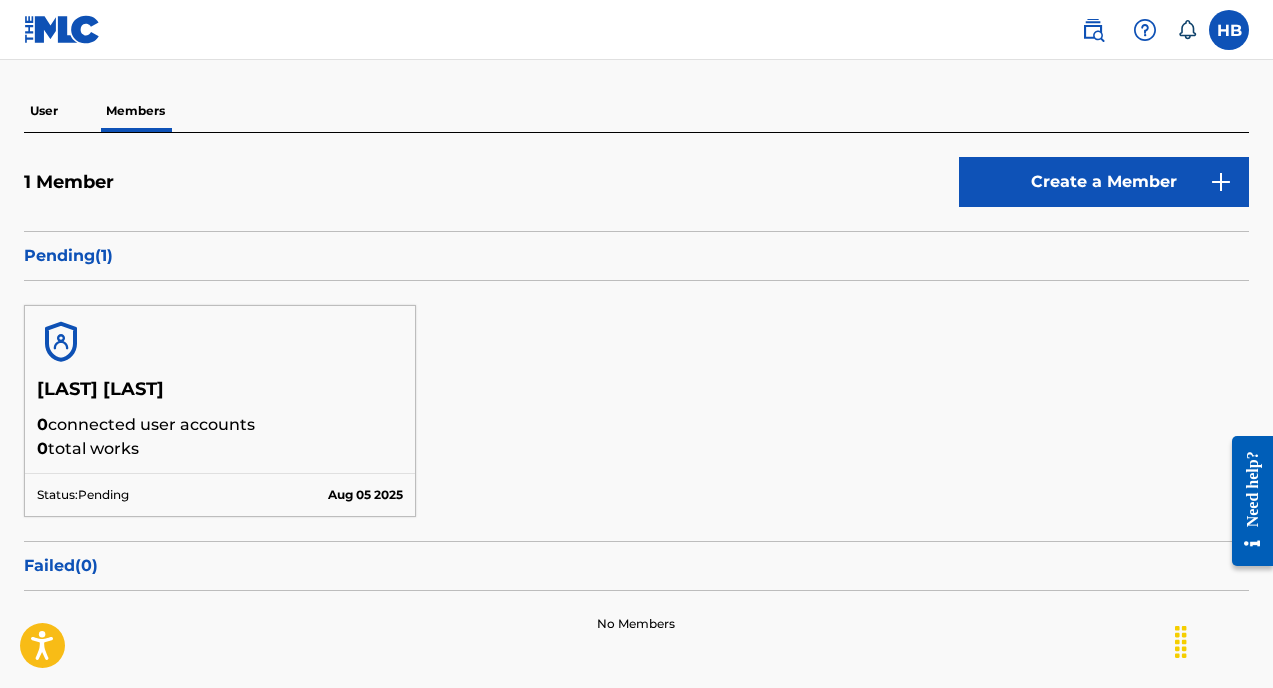 scroll, scrollTop: 168, scrollLeft: 0, axis: vertical 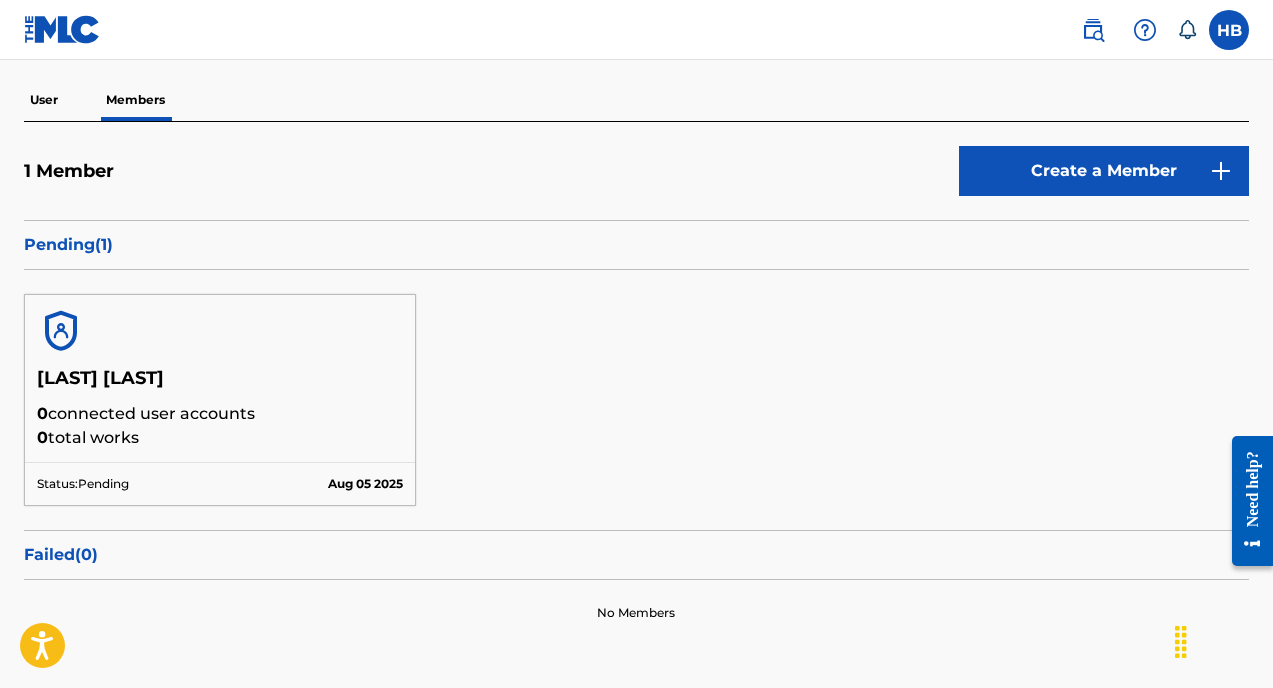 click on "[LAST] [LAST]" at bounding box center (220, 384) 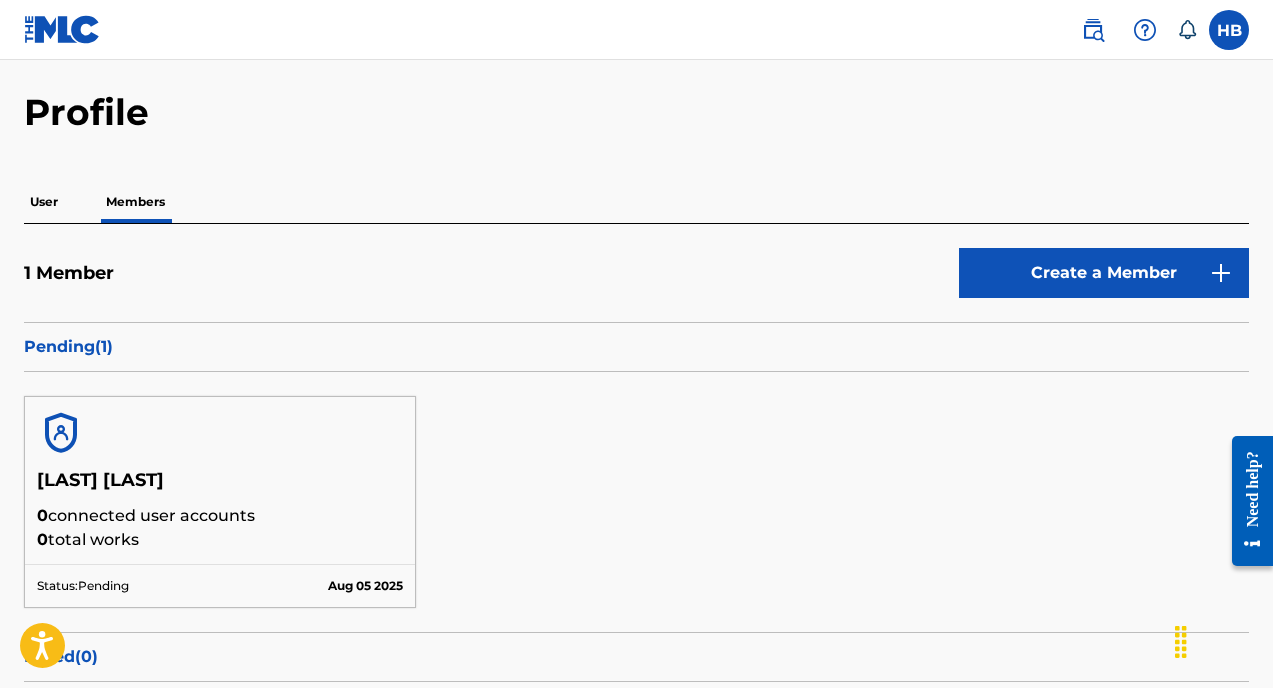 scroll, scrollTop: 0, scrollLeft: 0, axis: both 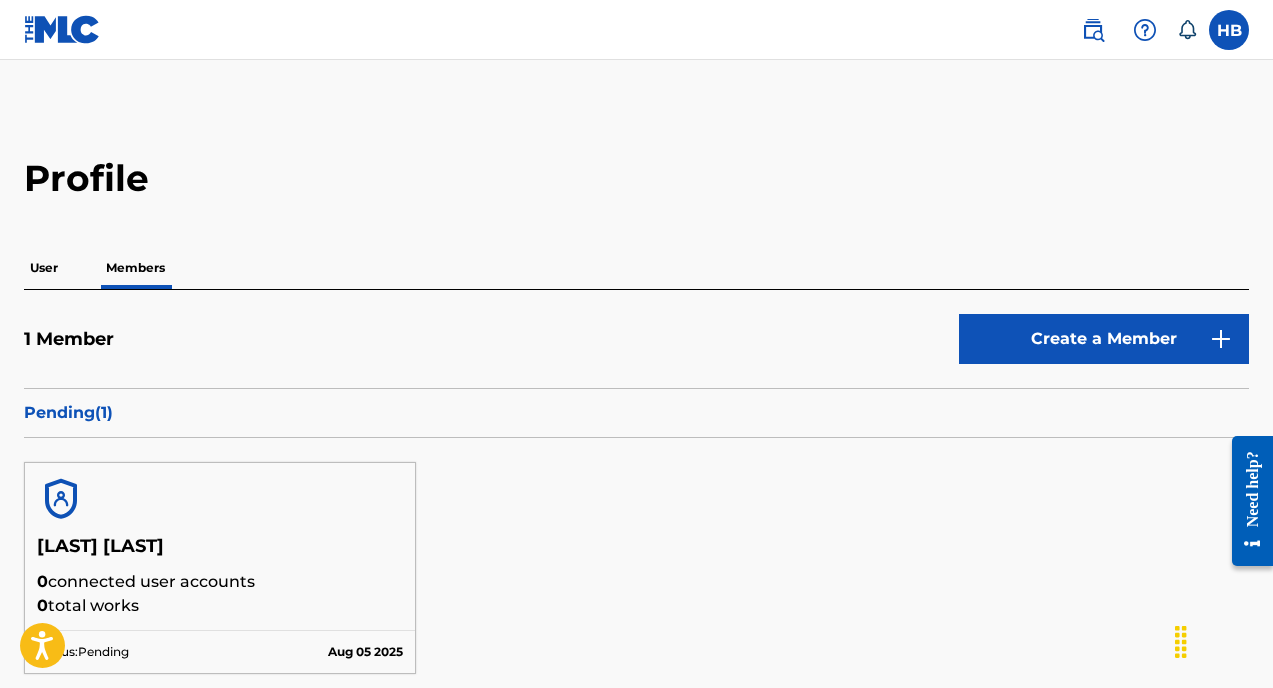 click at bounding box center [1093, 30] 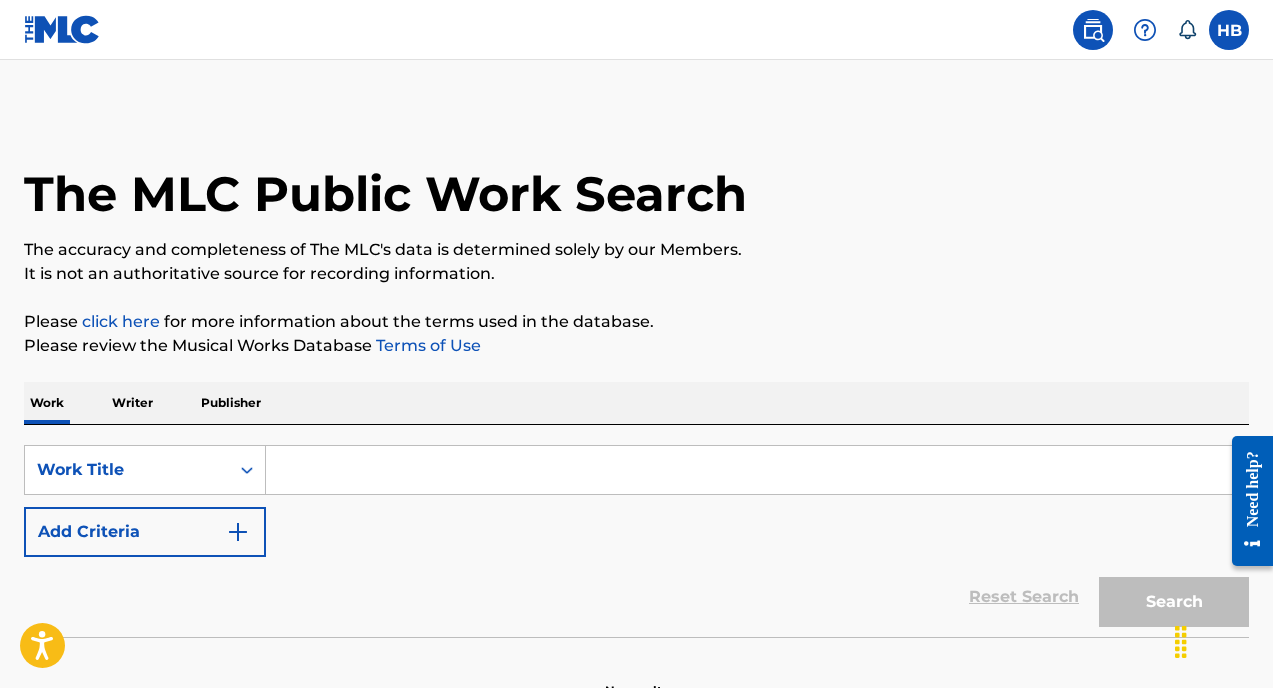 click at bounding box center (757, 470) 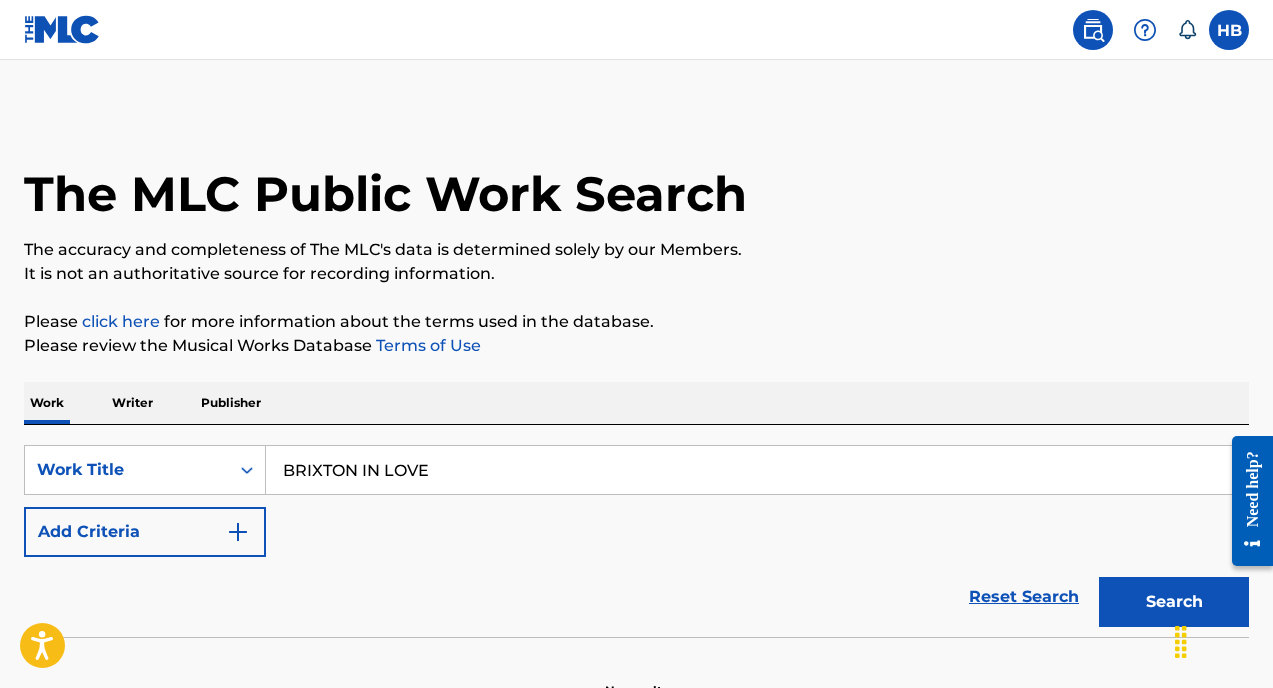 type on "BRIXTON IN LOVE" 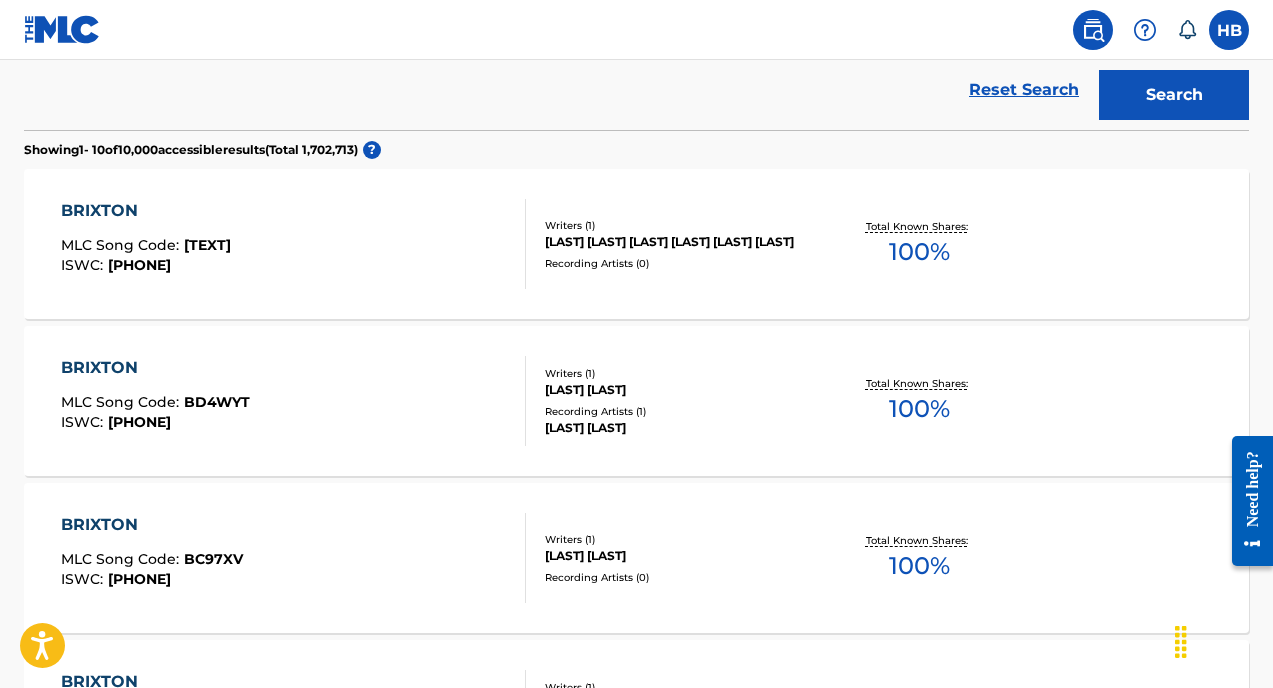 scroll, scrollTop: 0, scrollLeft: 0, axis: both 